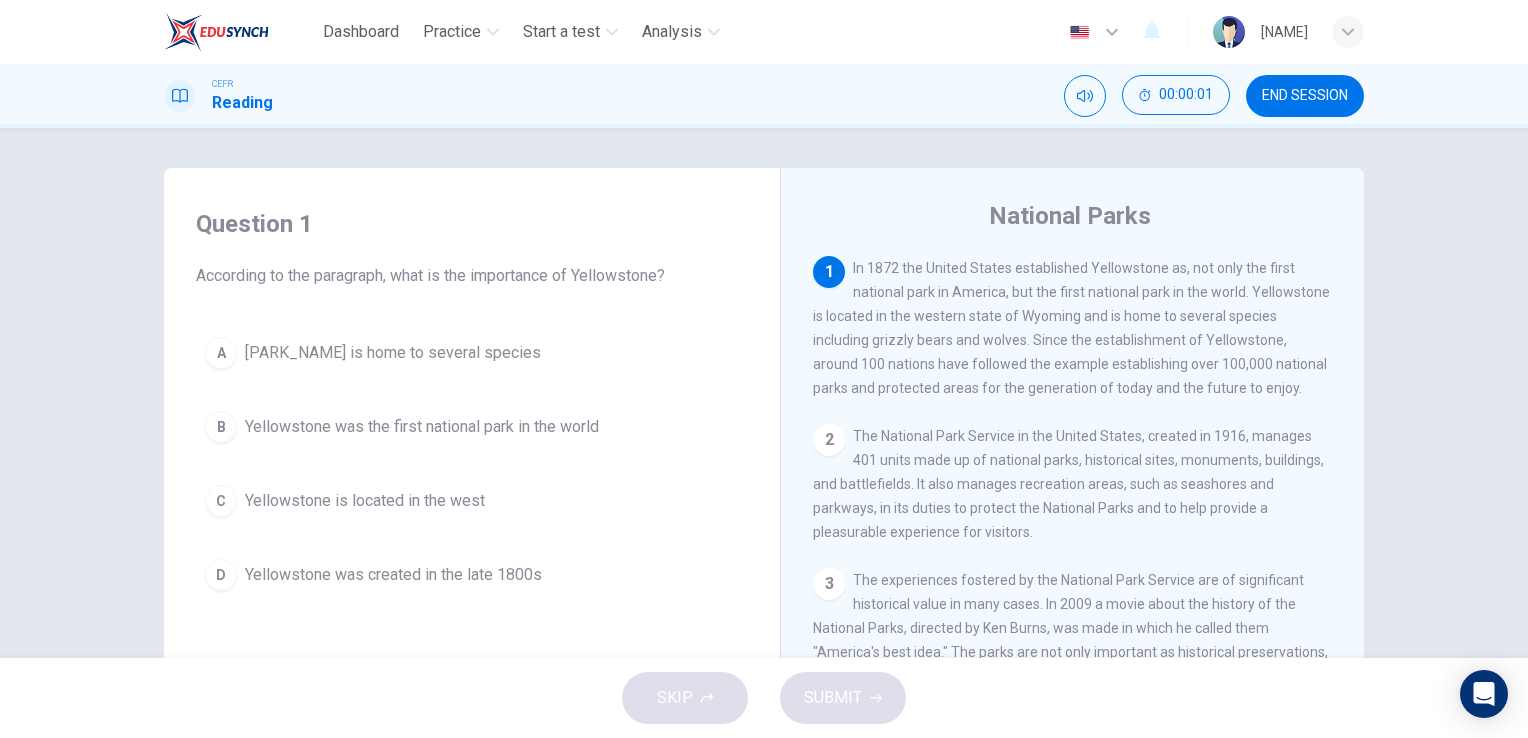 scroll, scrollTop: 0, scrollLeft: 0, axis: both 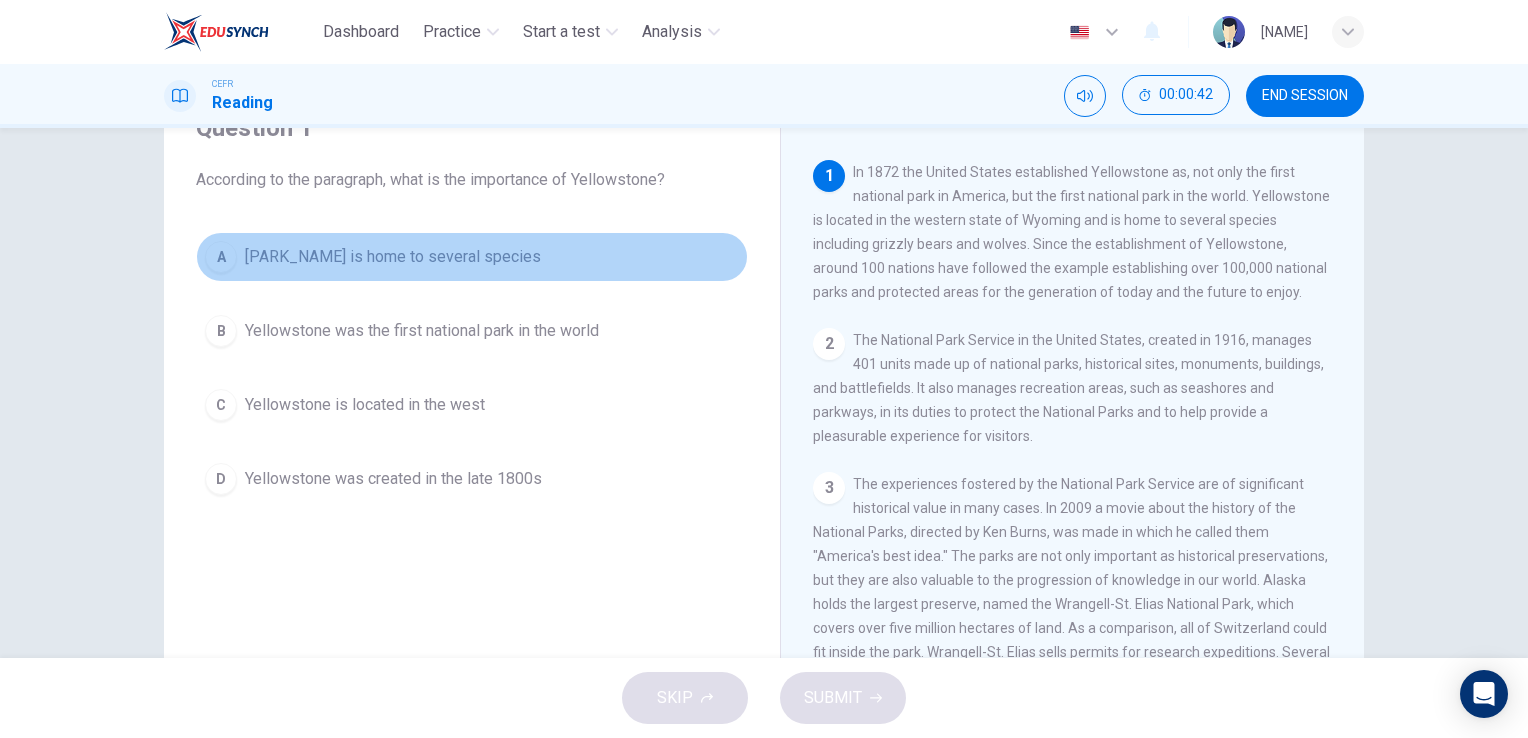 click on "[PARK_NAME] is home to several species" at bounding box center (393, 257) 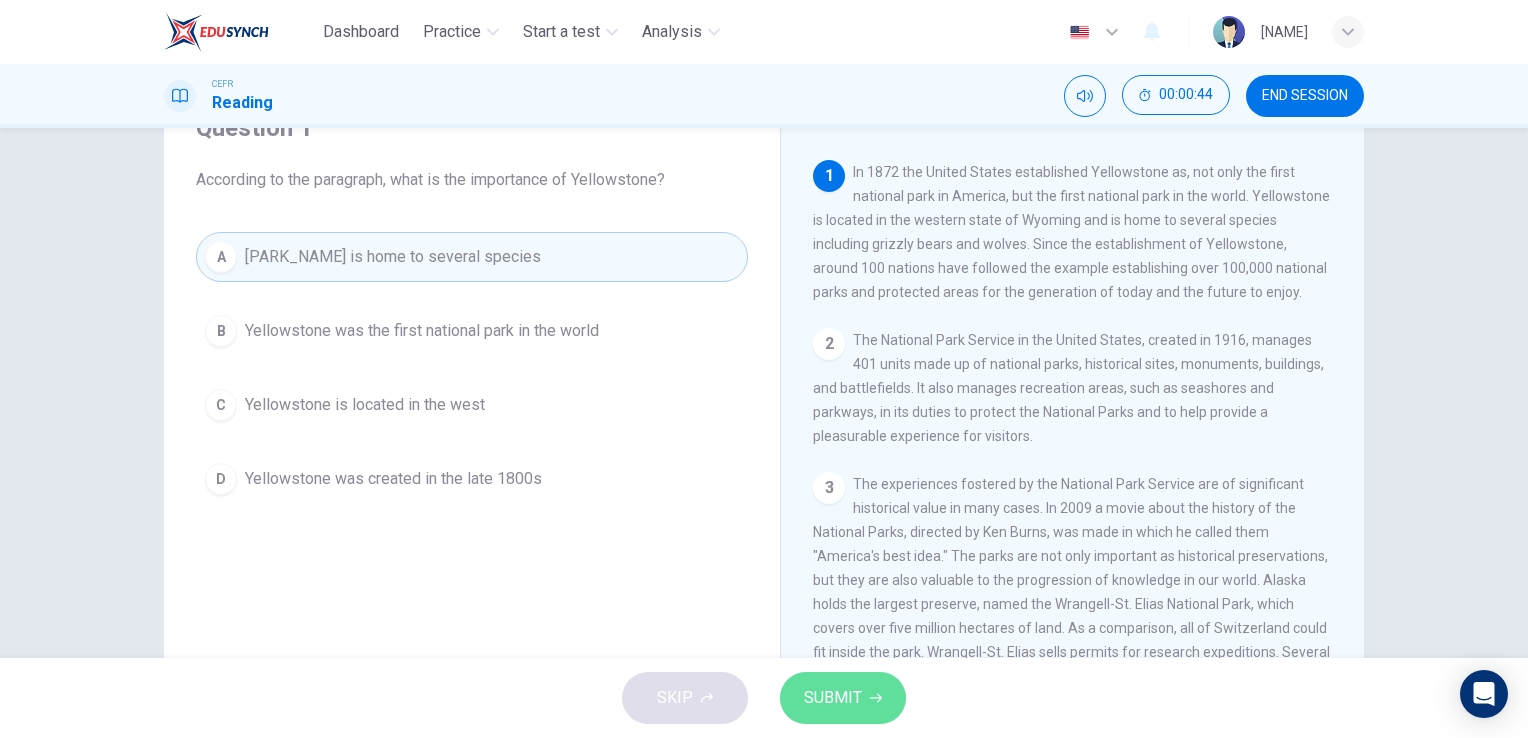 click on "SUBMIT" at bounding box center (843, 698) 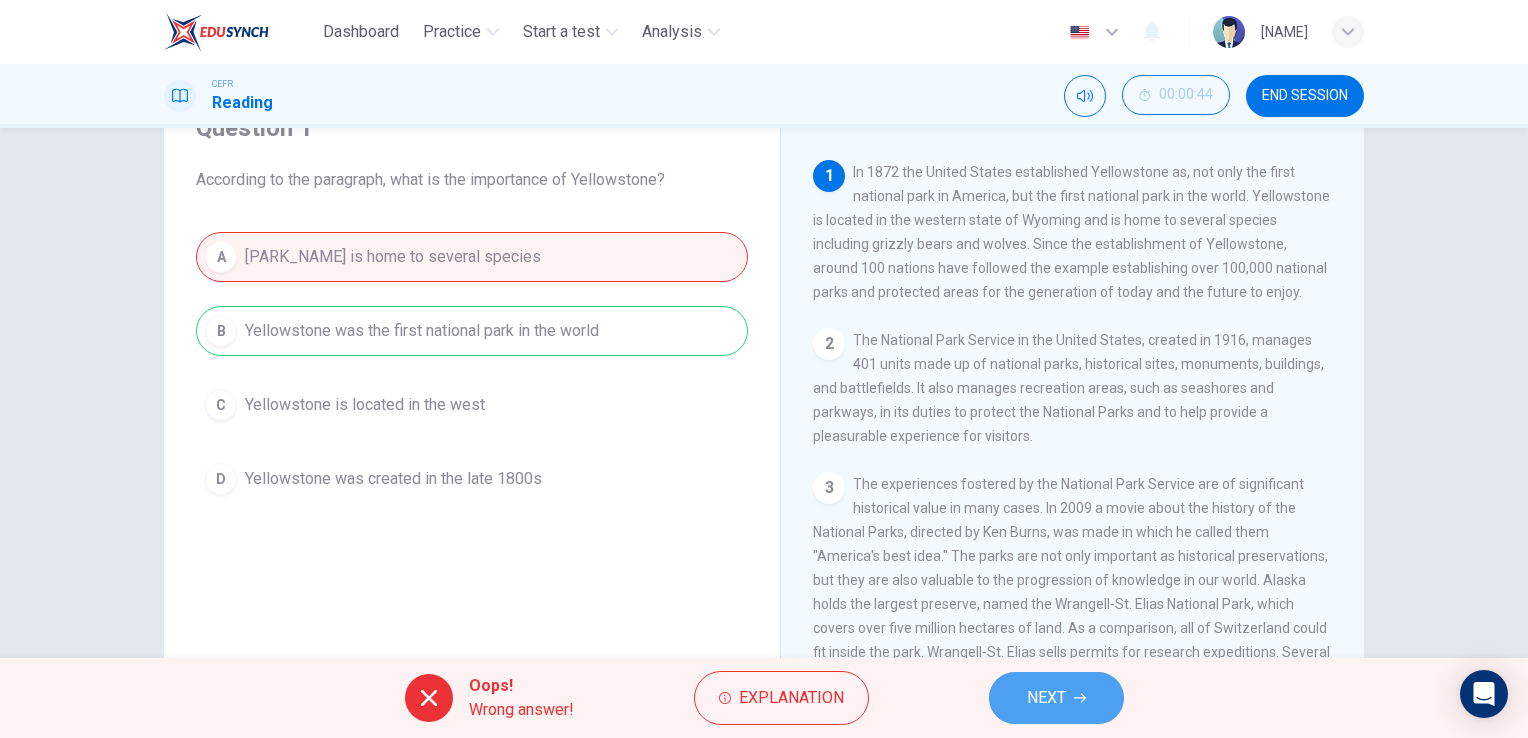 click on "NEXT" at bounding box center (1056, 698) 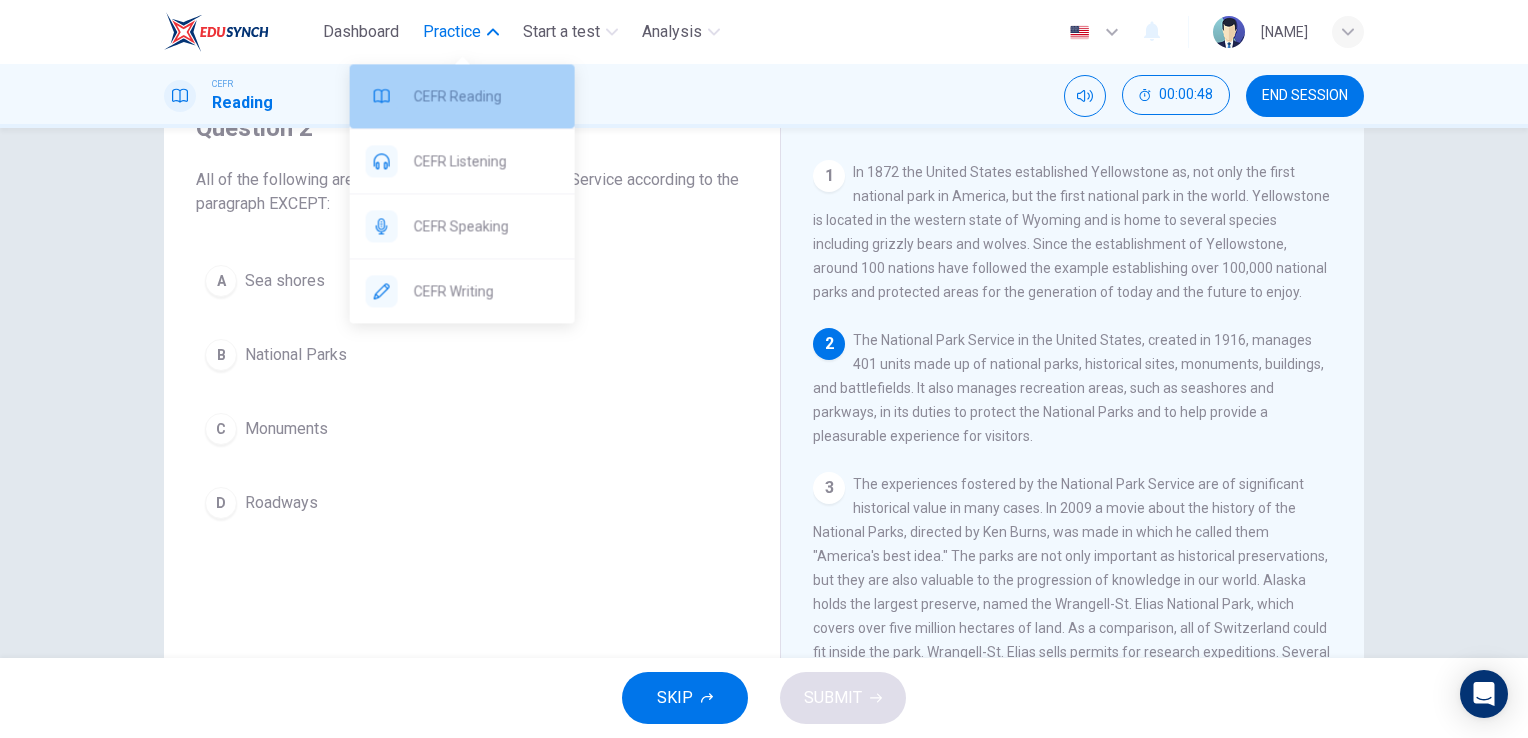 click on "CEFR Reading" at bounding box center (486, 96) 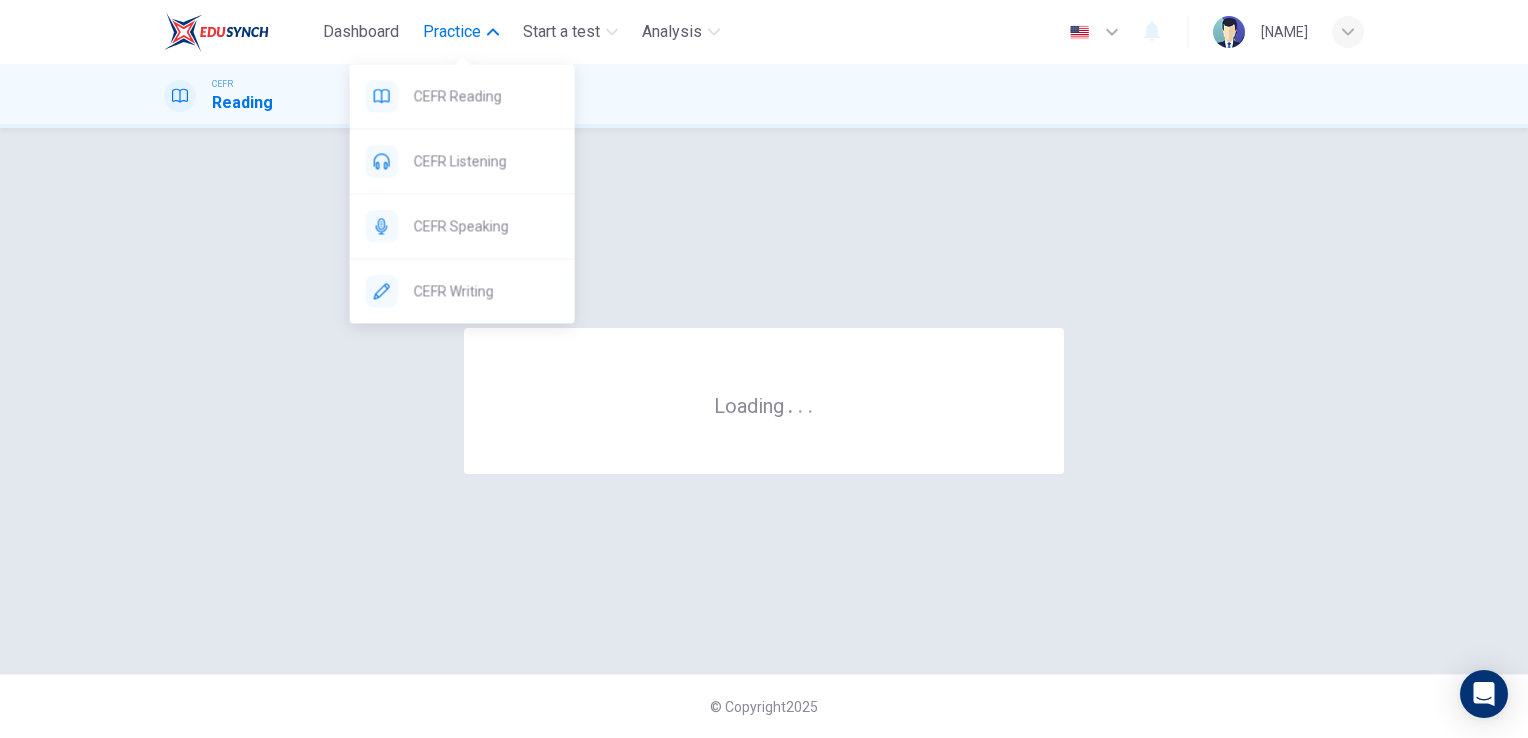 scroll, scrollTop: 0, scrollLeft: 0, axis: both 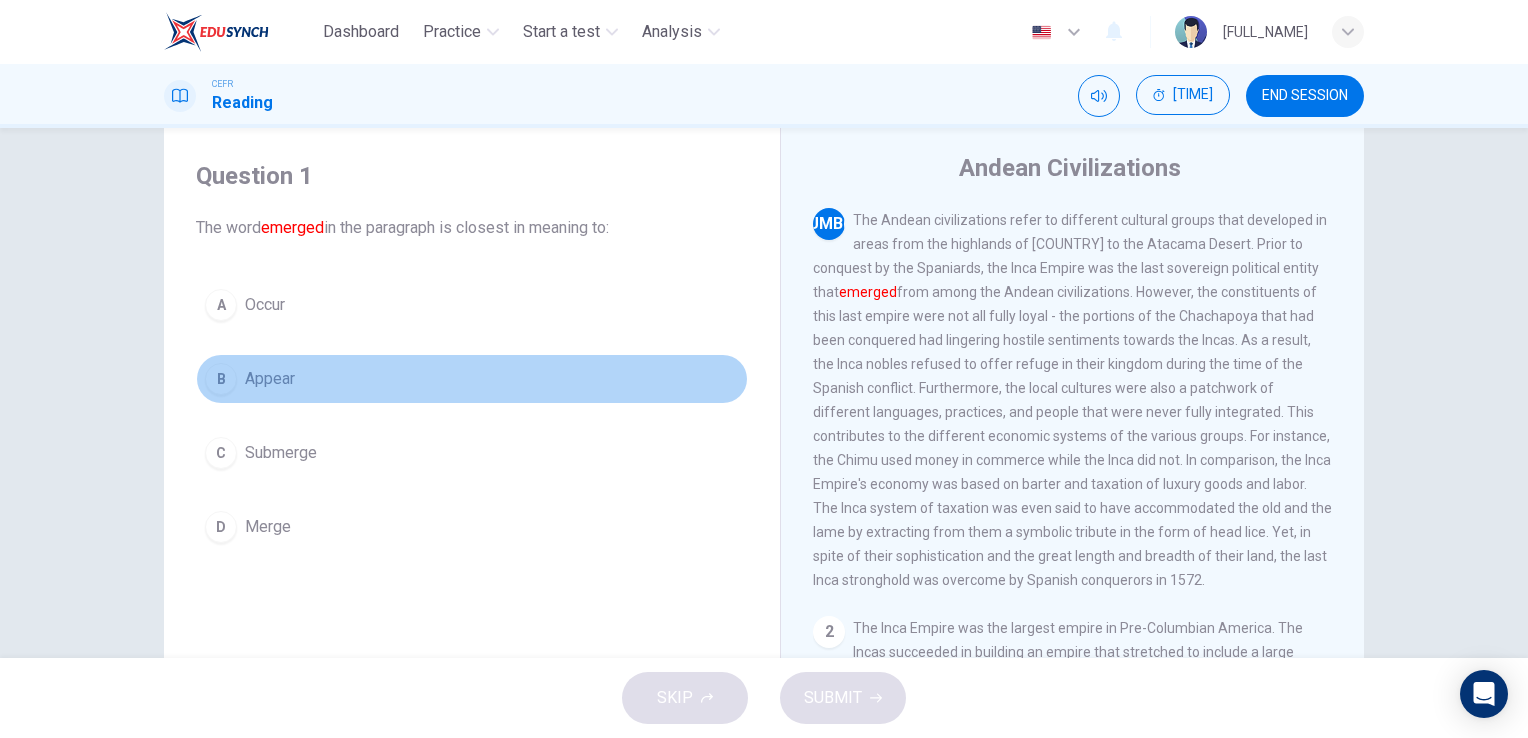 click on "B" at bounding box center (221, 305) 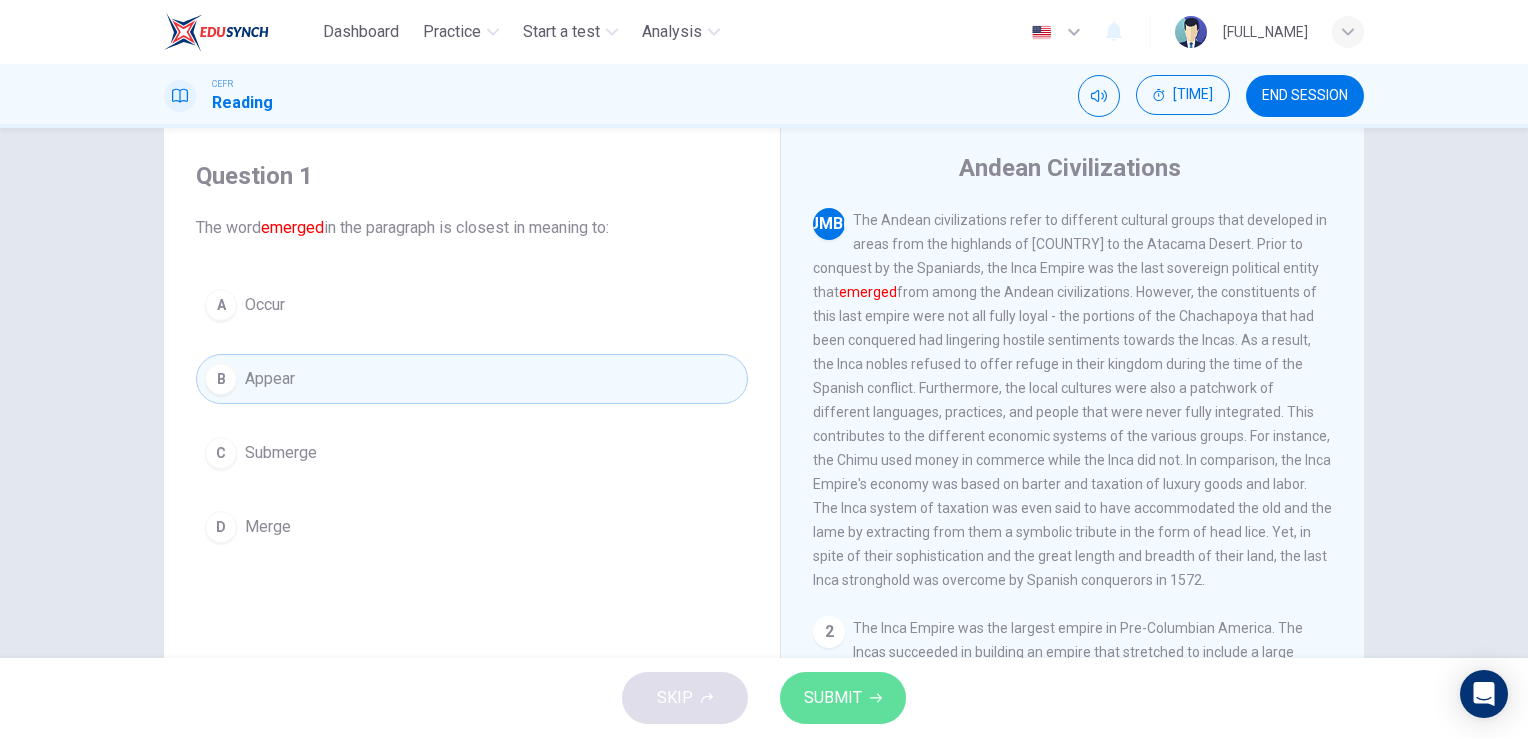 click on "SUBMIT" at bounding box center [833, 698] 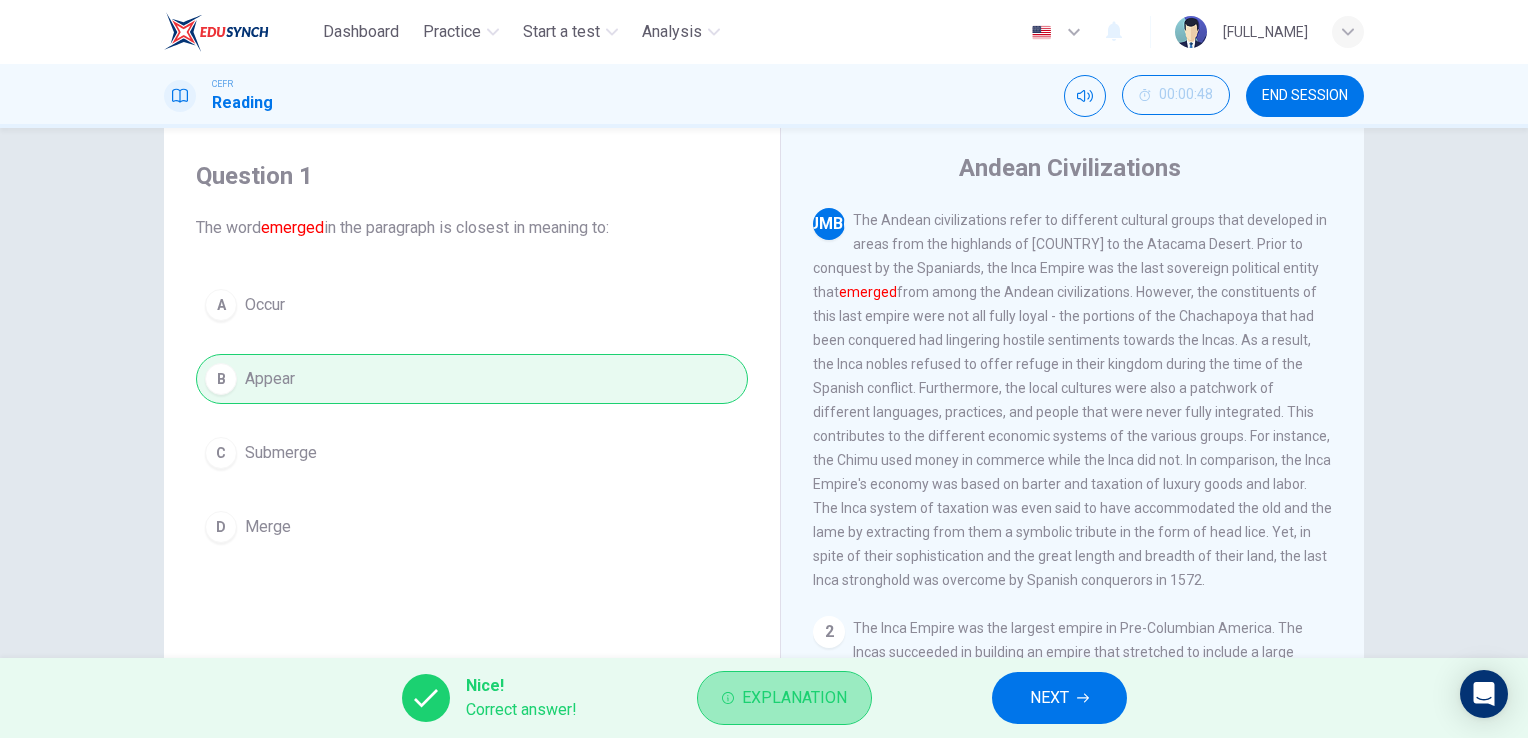 click on "Explanation" at bounding box center [794, 698] 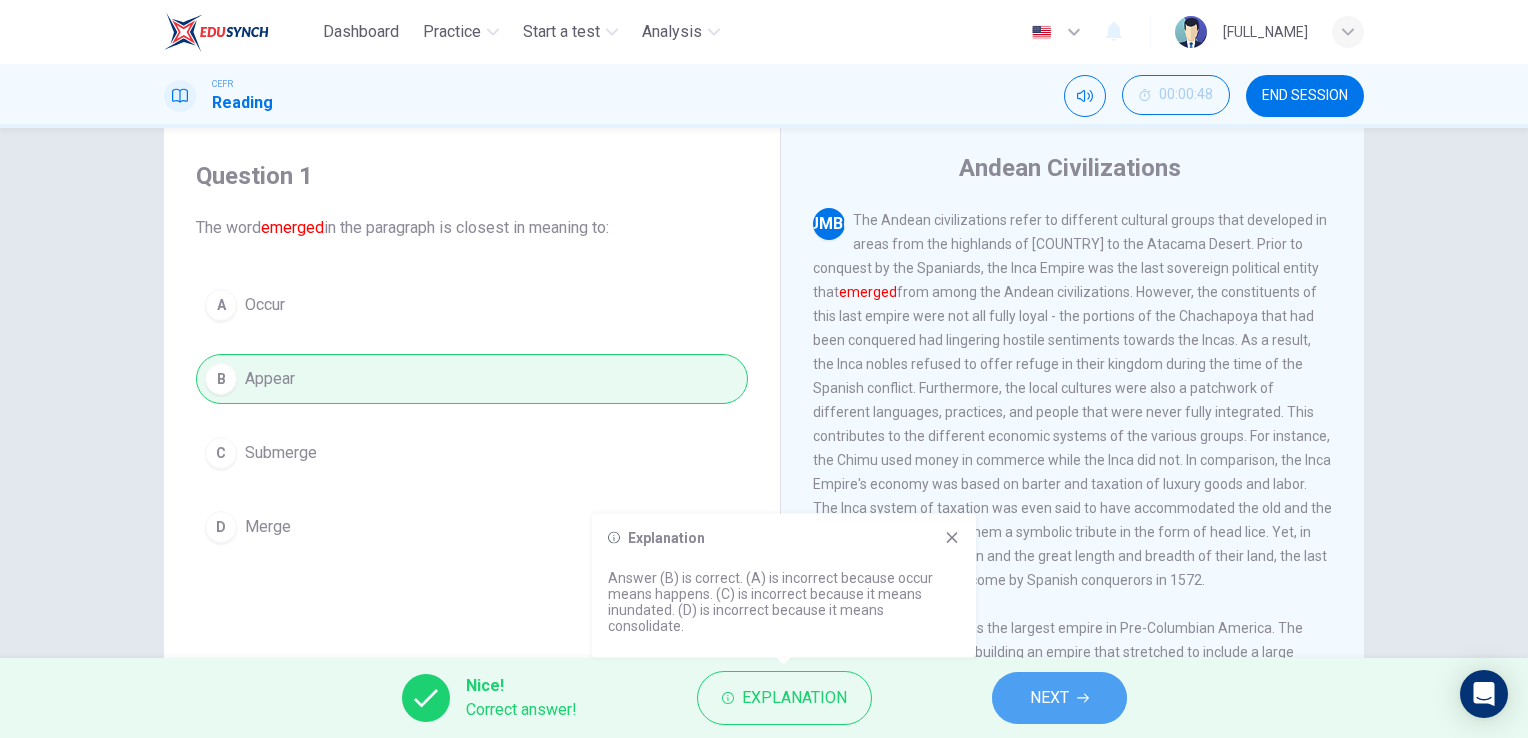 click on "NEXT" at bounding box center (1049, 698) 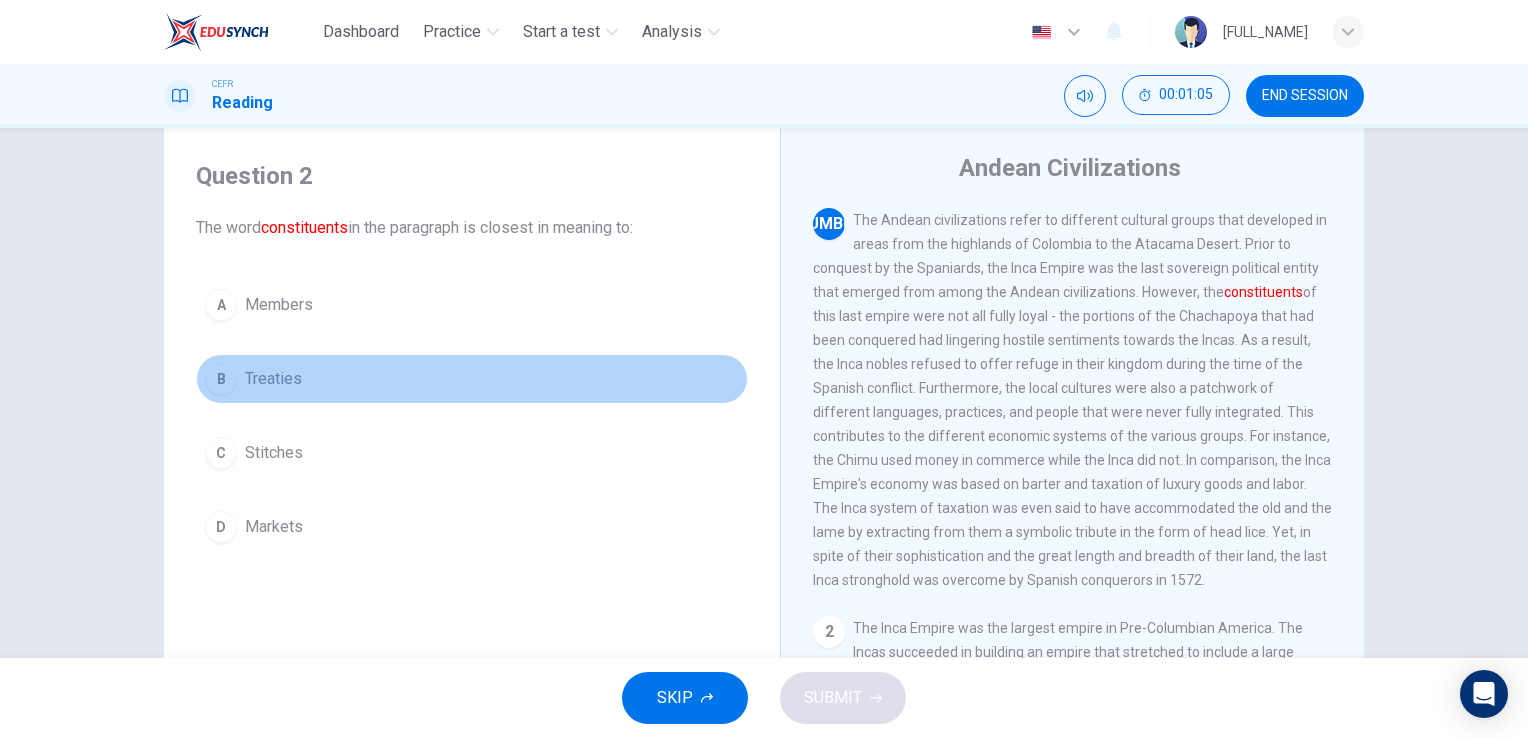 click on "B" at bounding box center [221, 305] 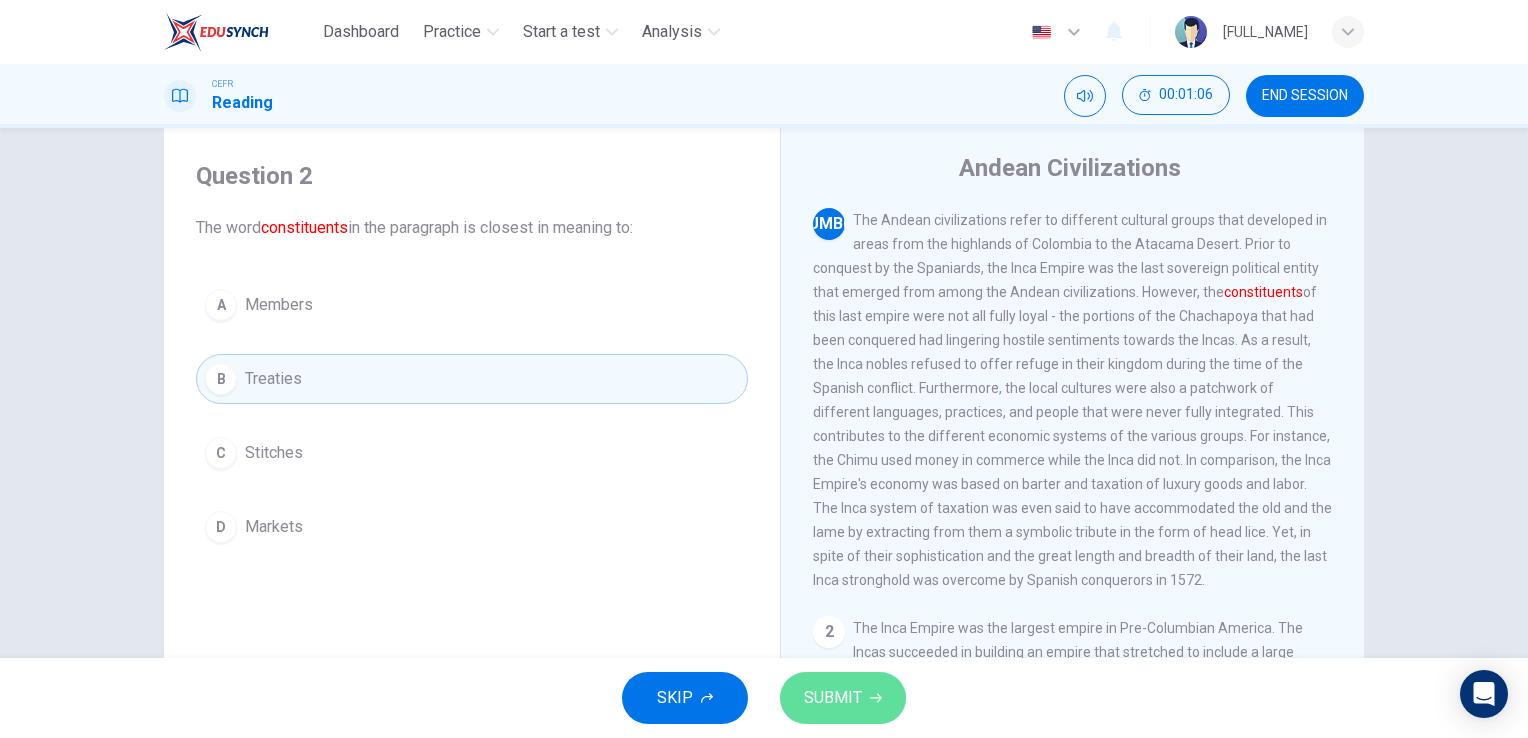 click on "SUBMIT" at bounding box center (833, 698) 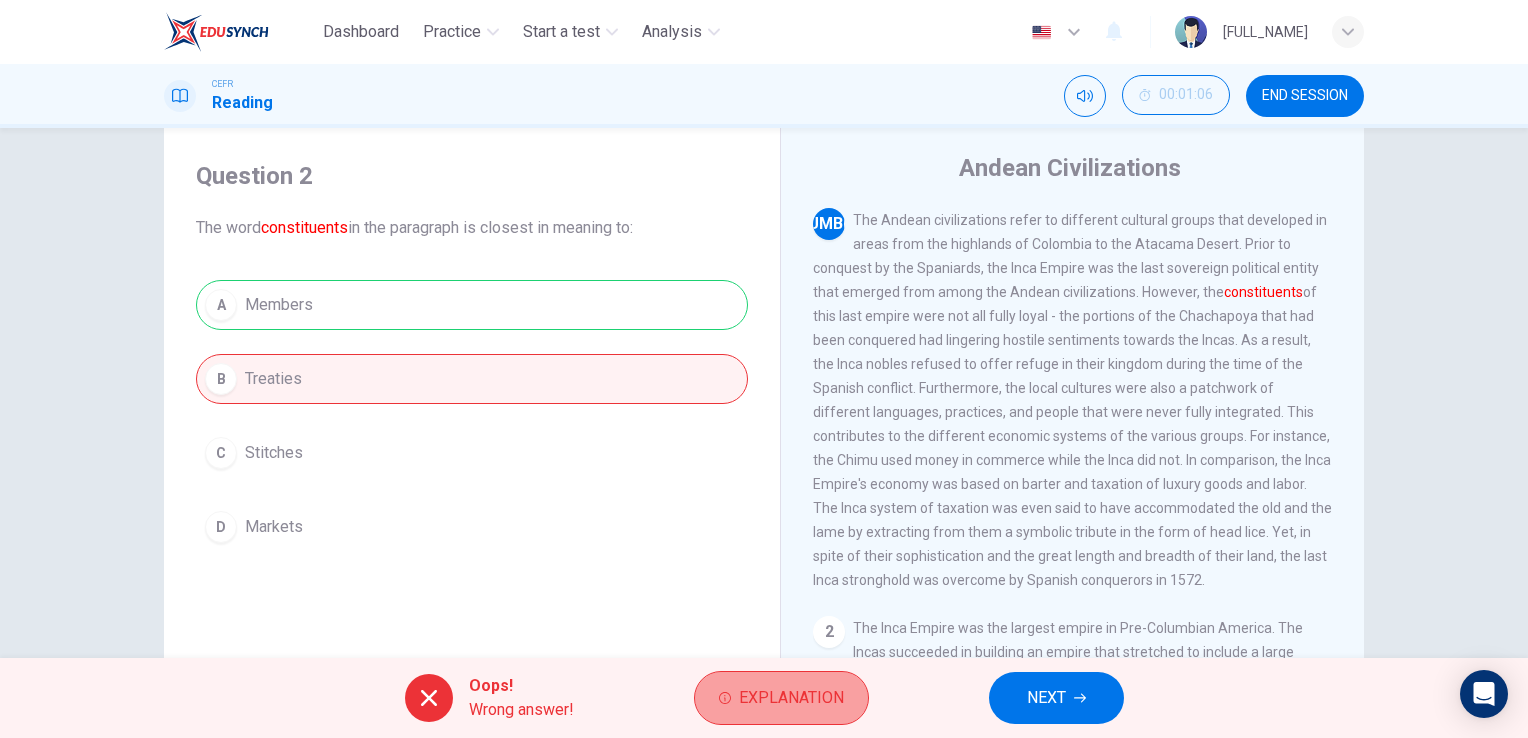 click on "Explanation" at bounding box center [791, 698] 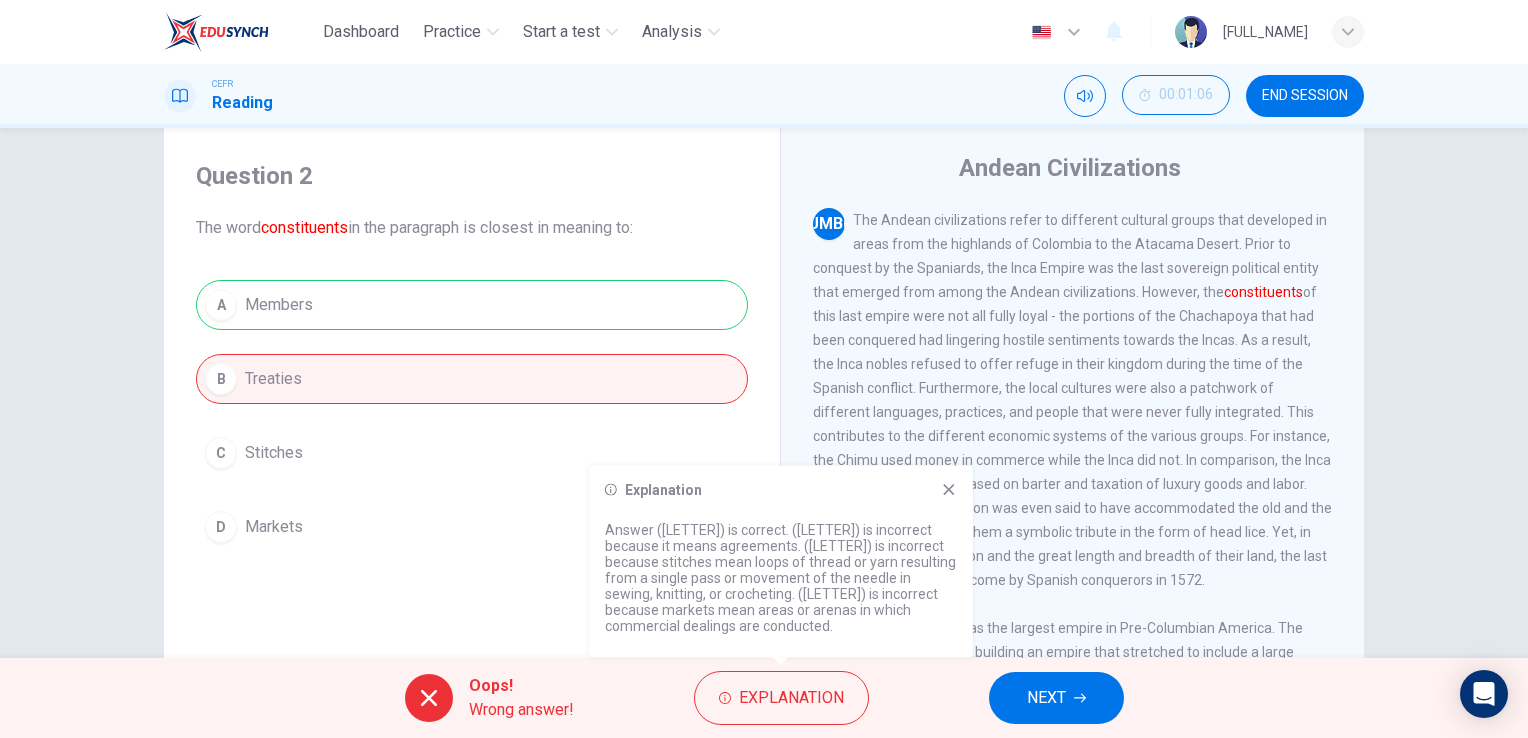 click on "NEXT" at bounding box center [1056, 698] 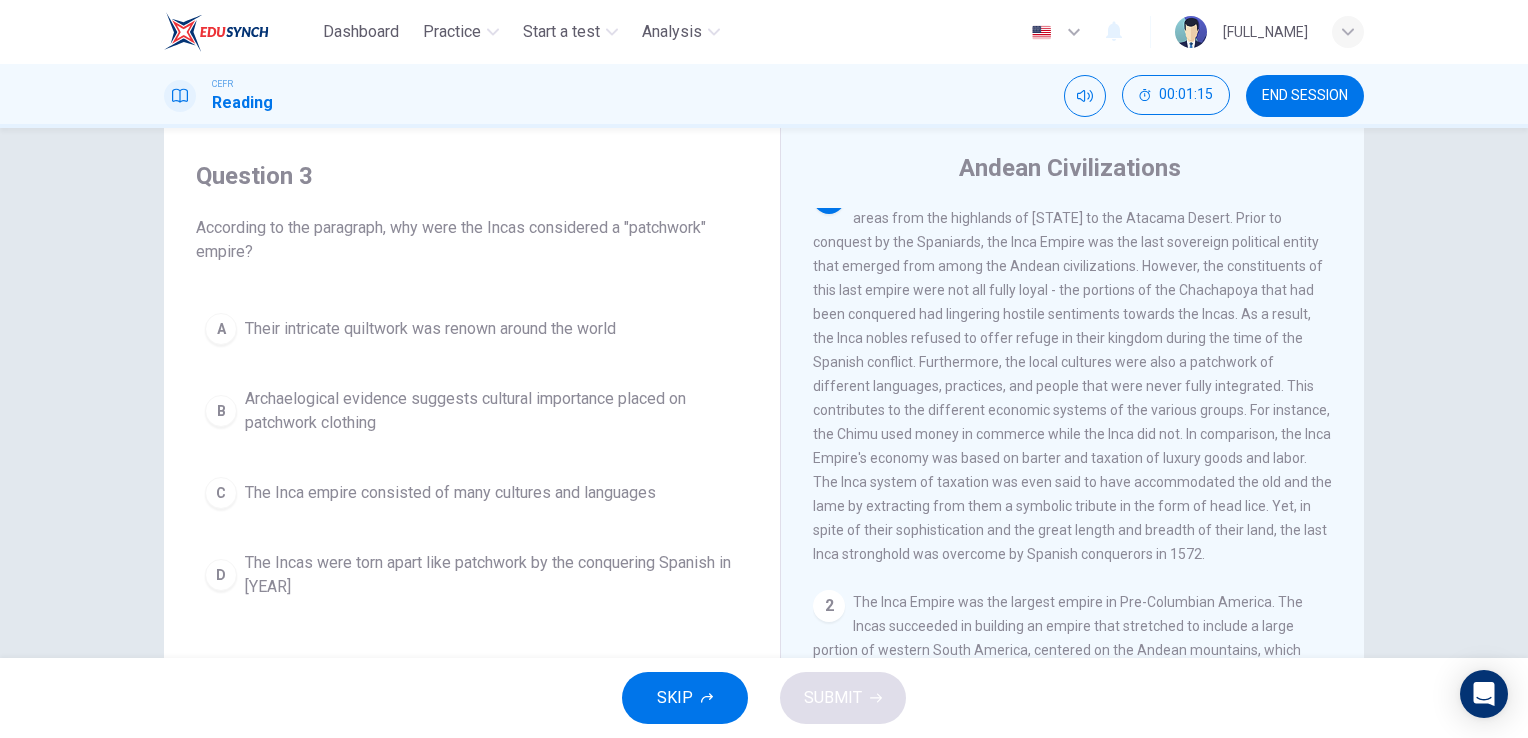 scroll, scrollTop: 28, scrollLeft: 0, axis: vertical 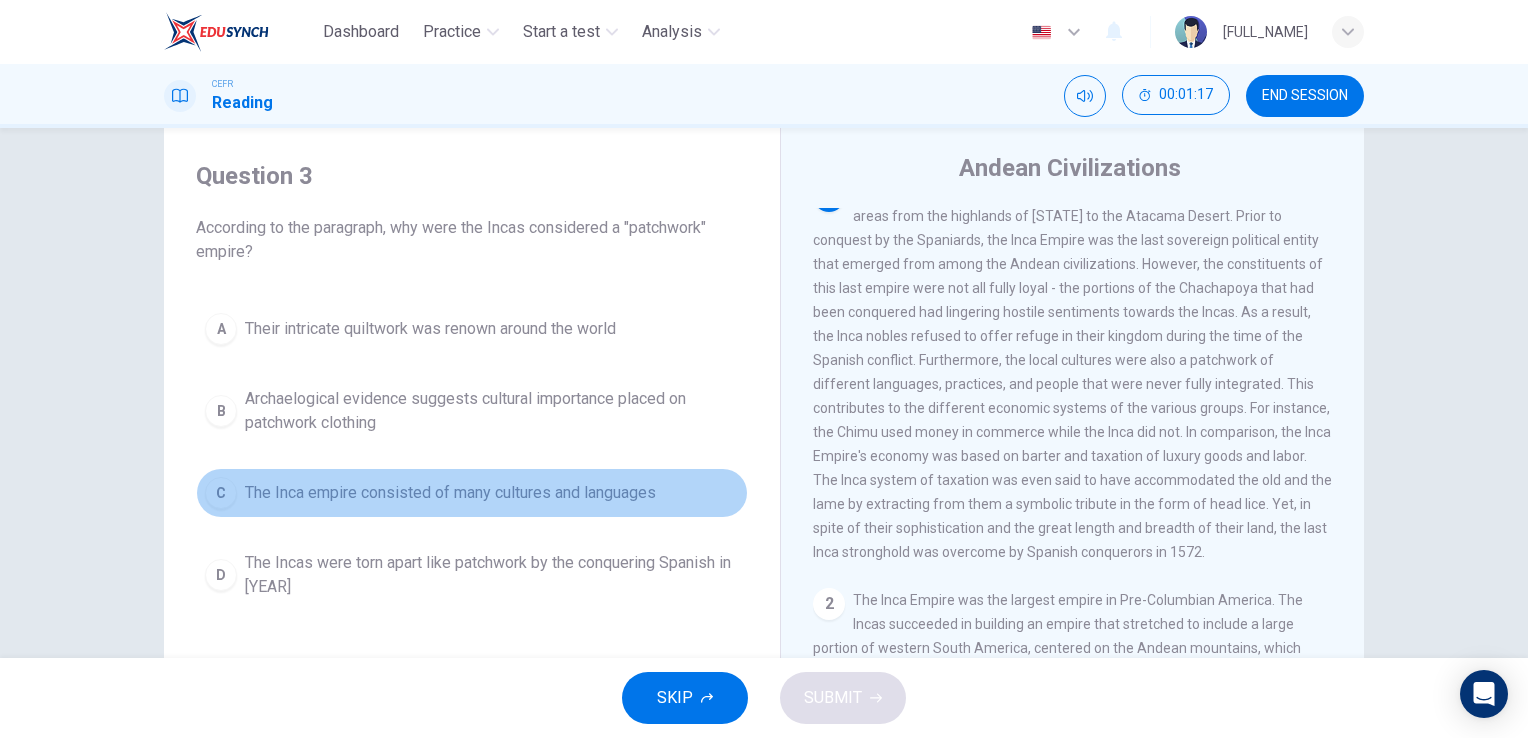 click on "The Inca empire consisted of many cultures and languages" at bounding box center [430, 329] 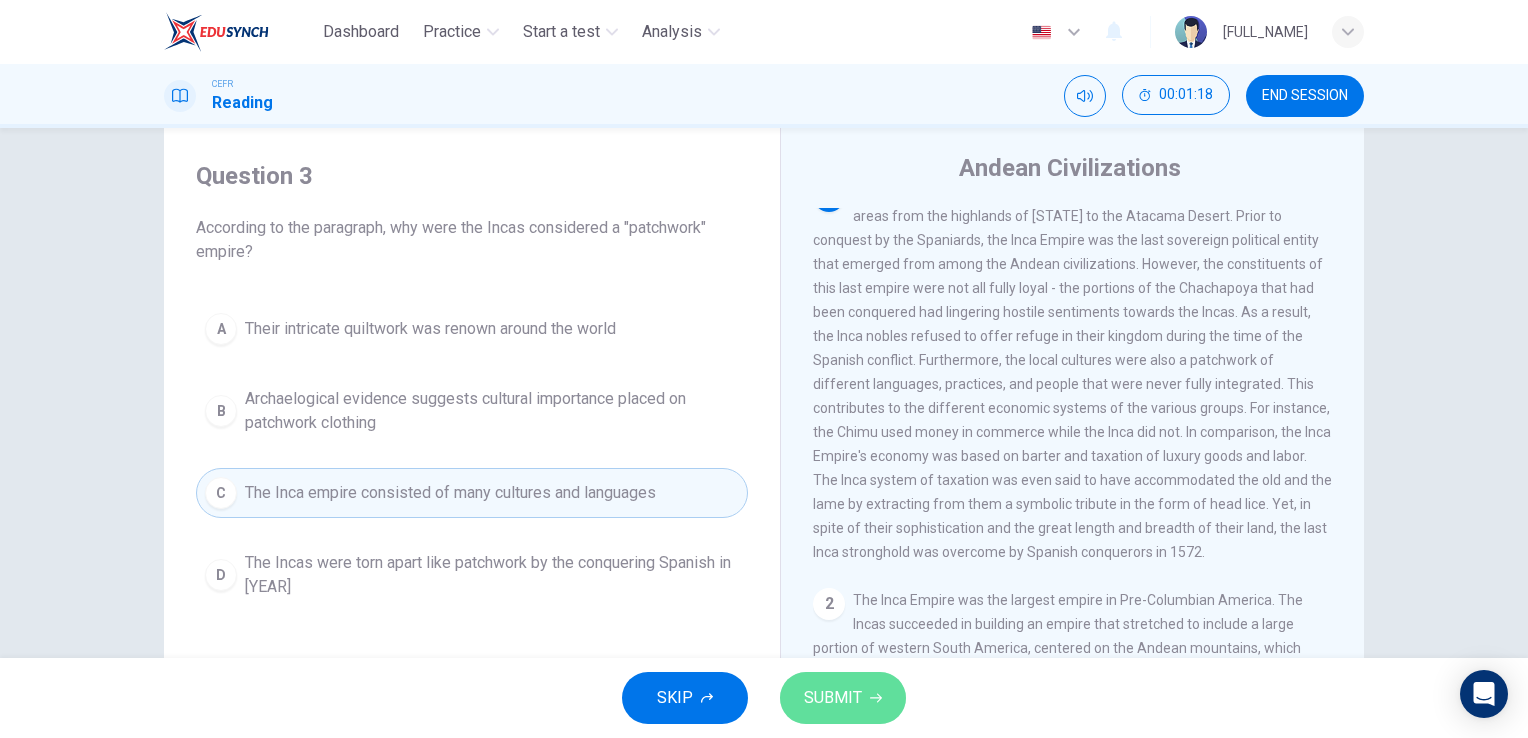 click on "SUBMIT" at bounding box center [833, 698] 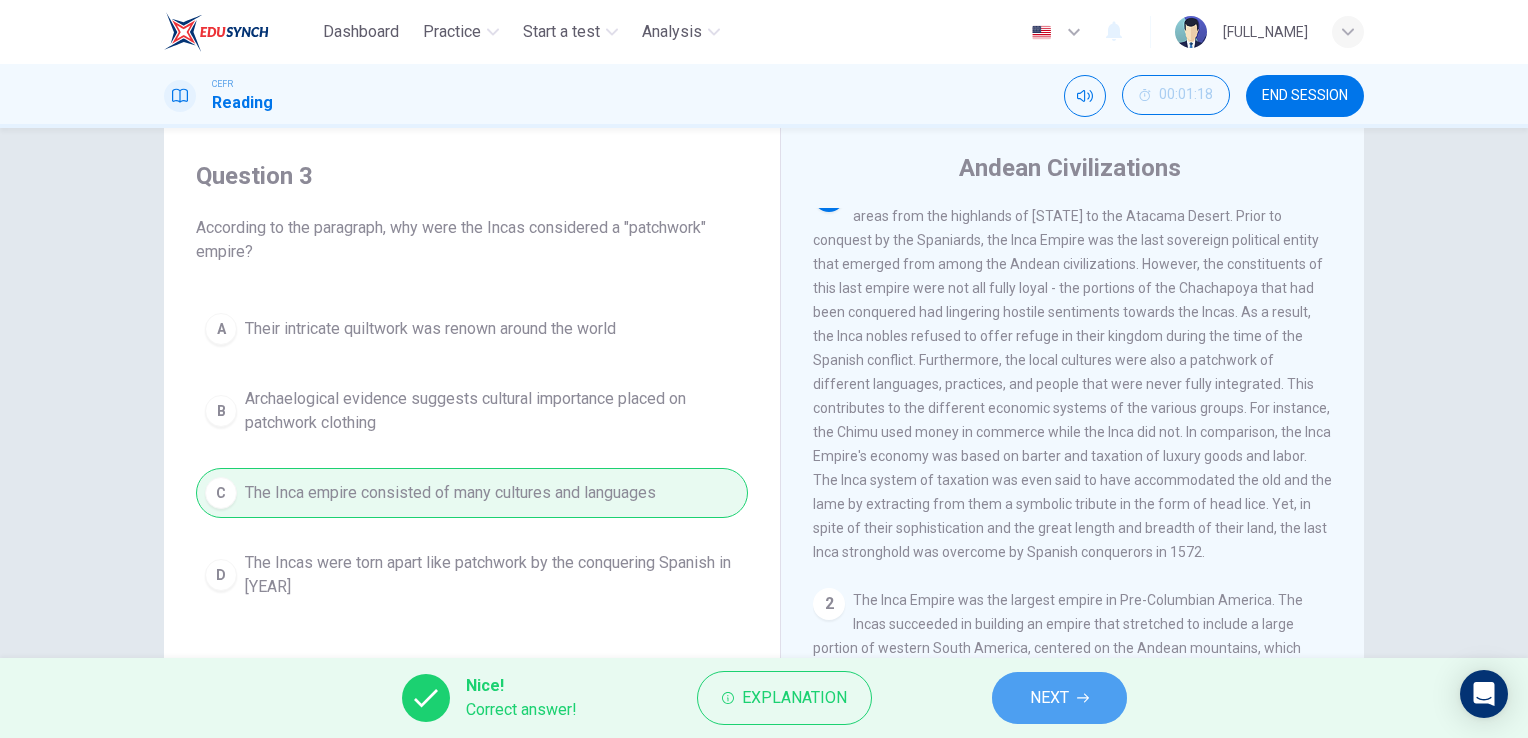 click on "NEXT" at bounding box center (1049, 698) 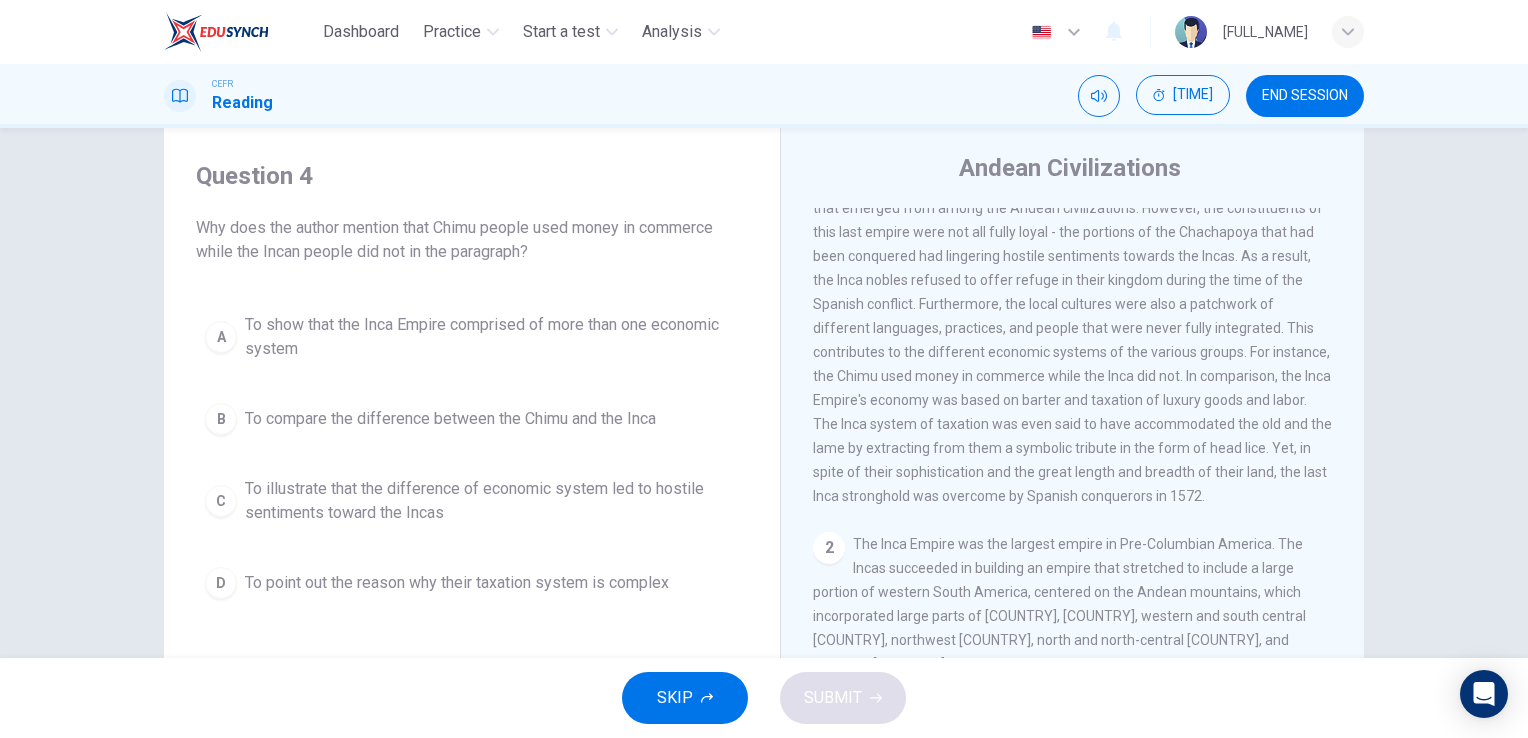 scroll, scrollTop: 81, scrollLeft: 0, axis: vertical 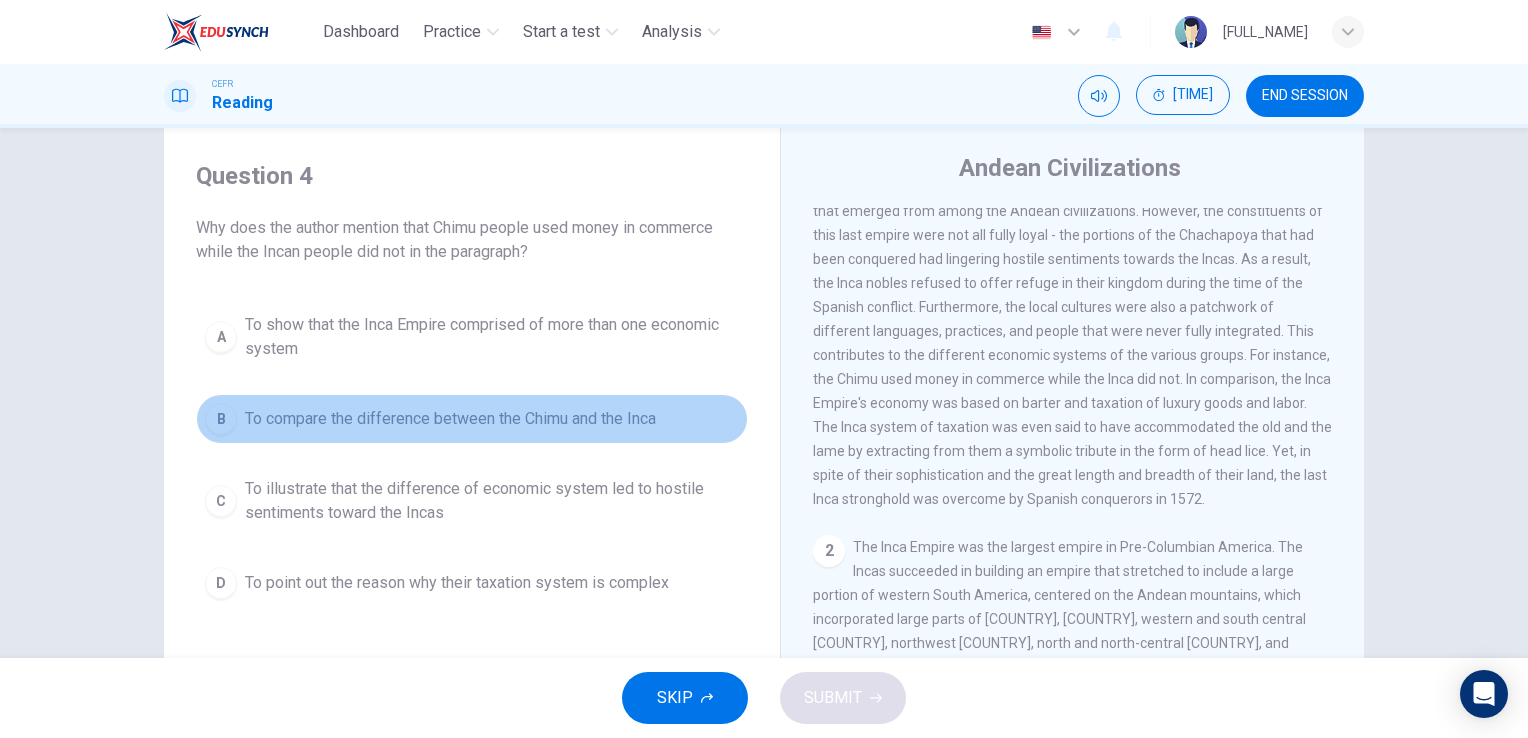 click on "B" at bounding box center (221, 337) 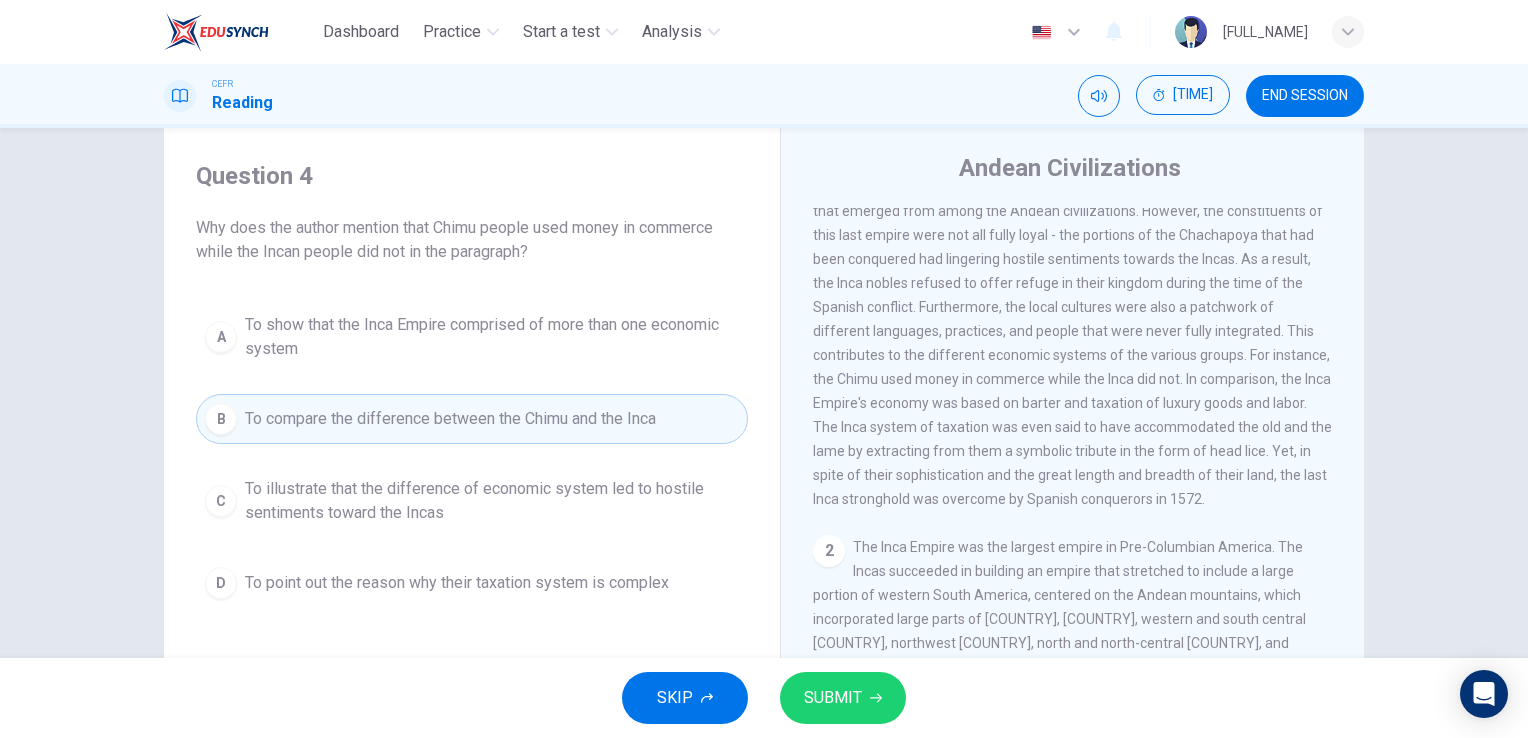 click on "SUBMIT" at bounding box center [833, 698] 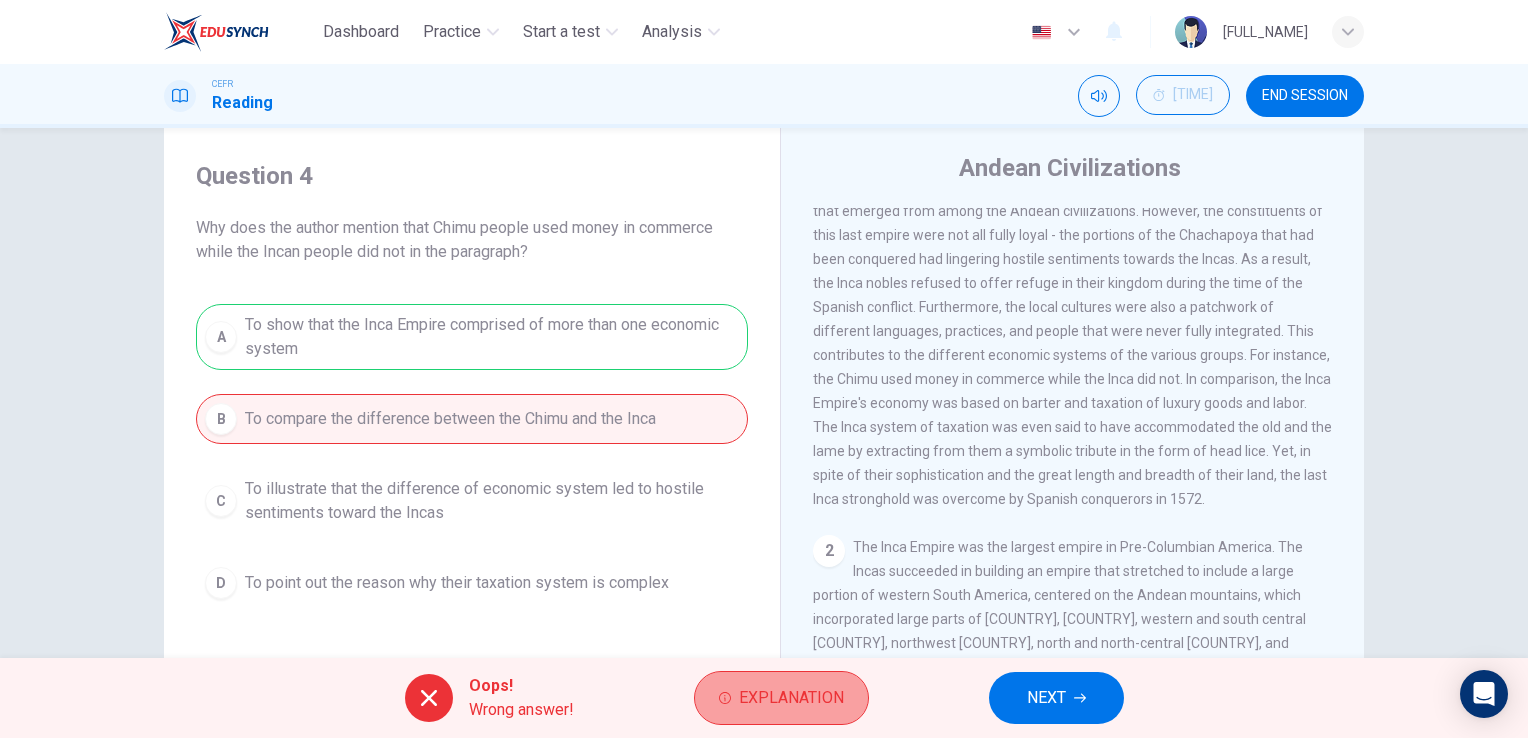 click on "Explanation" at bounding box center (791, 698) 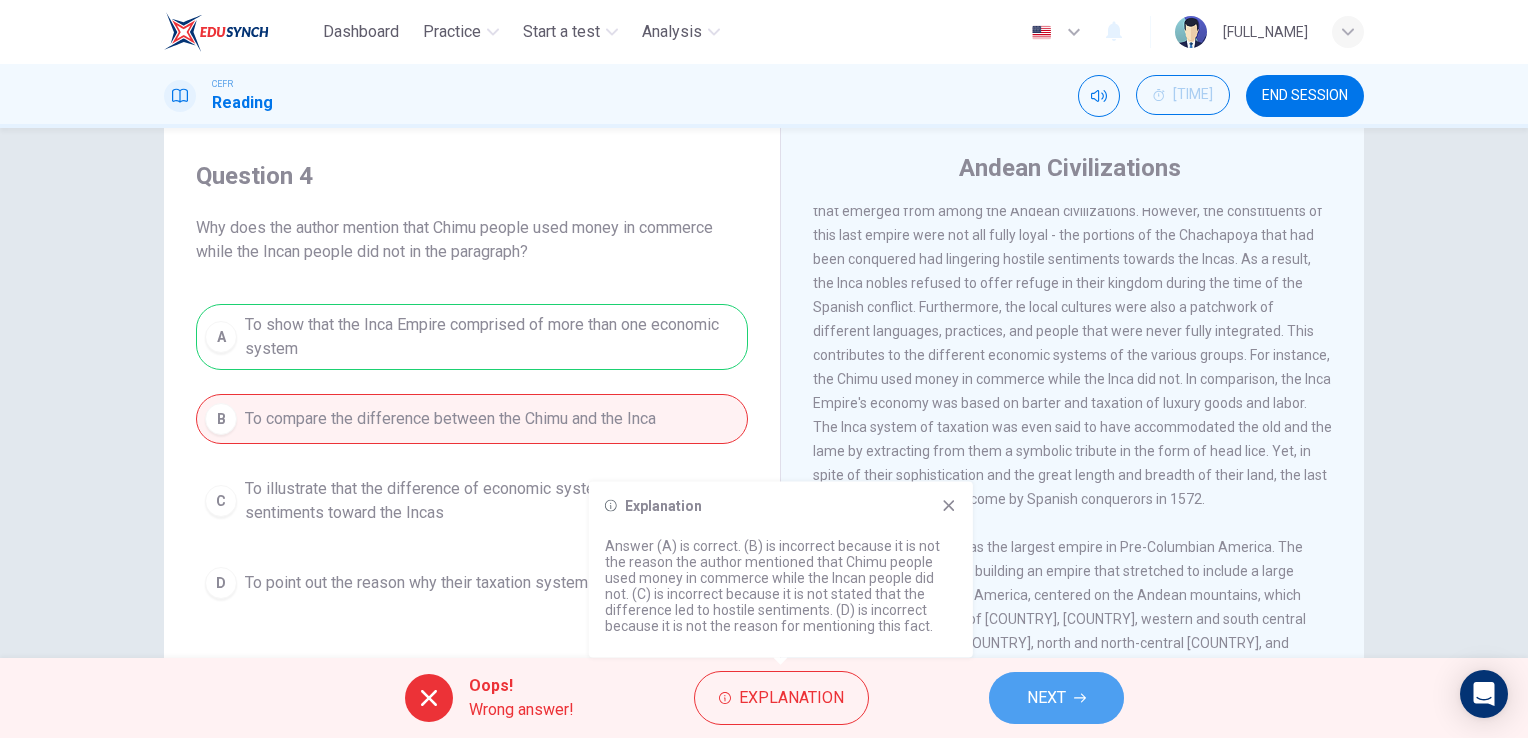 click on "NEXT" at bounding box center [1056, 698] 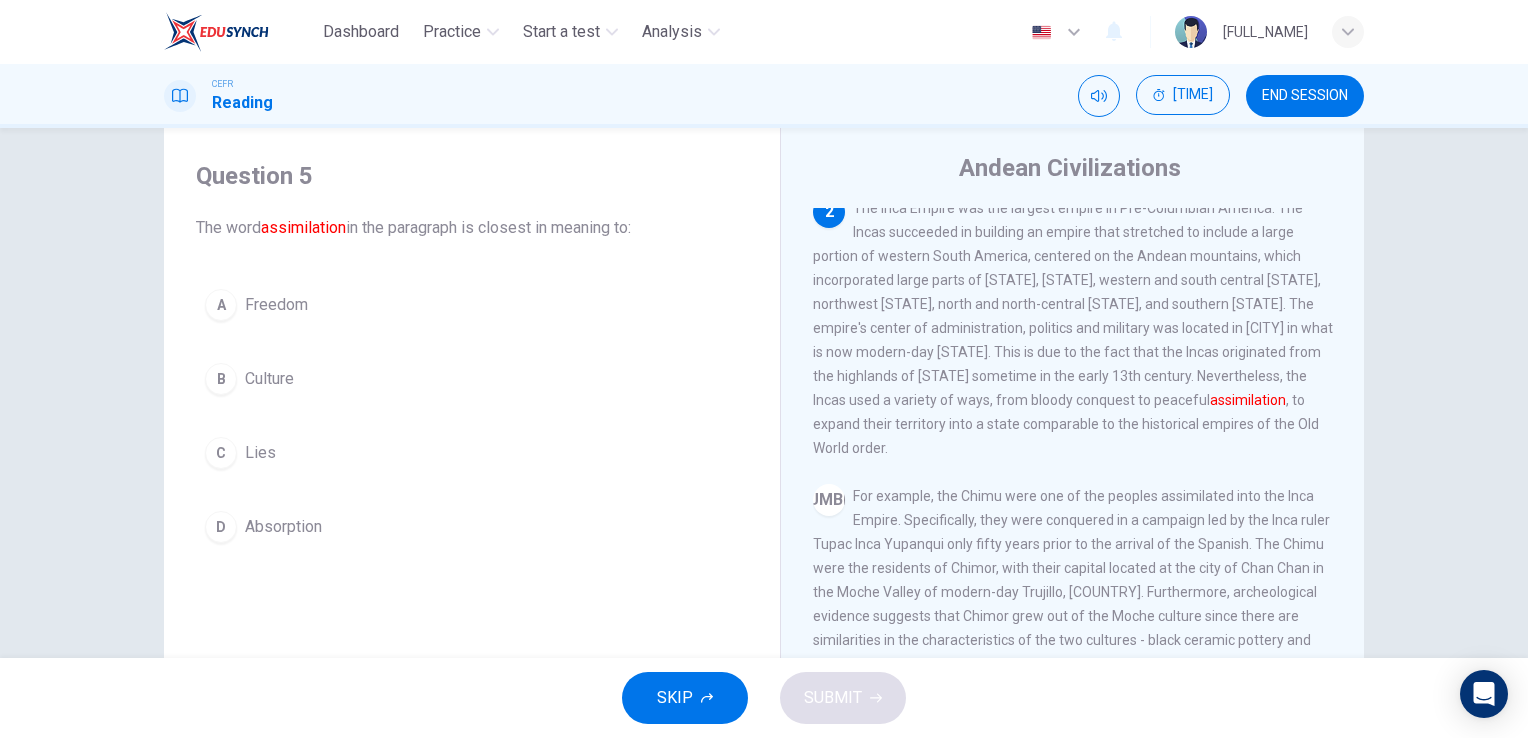 scroll, scrollTop: 467, scrollLeft: 0, axis: vertical 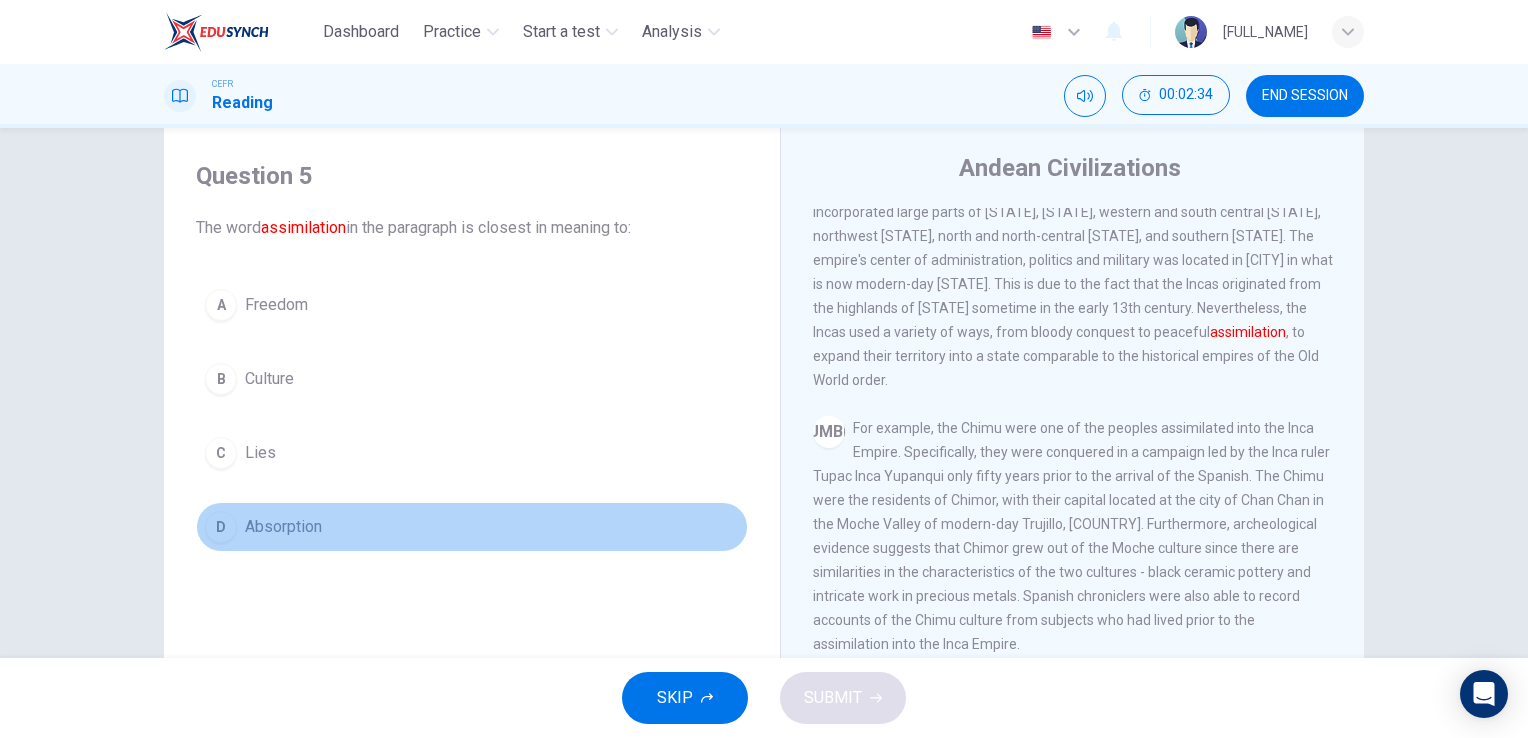 click on "D" at bounding box center (221, 305) 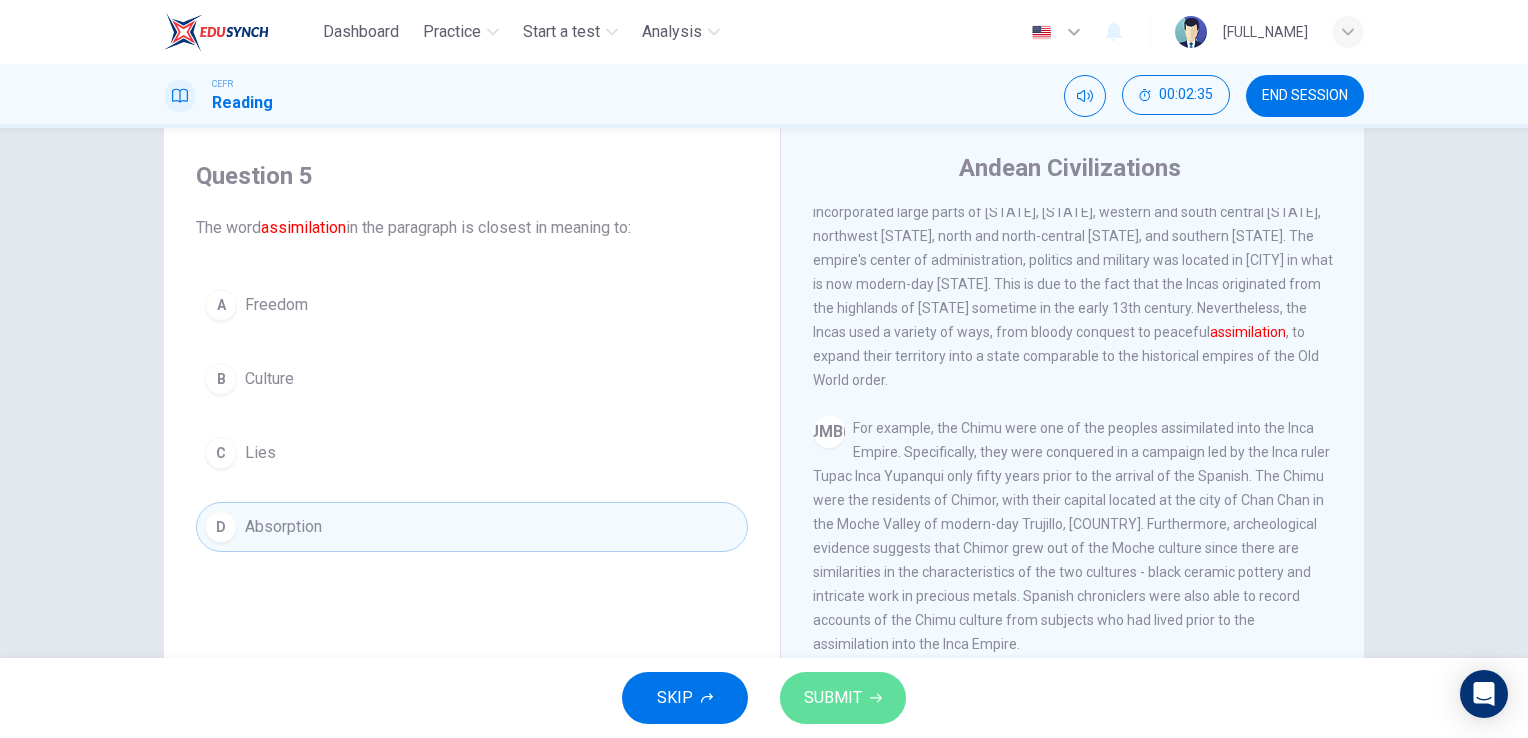 click on "SUBMIT" at bounding box center (843, 698) 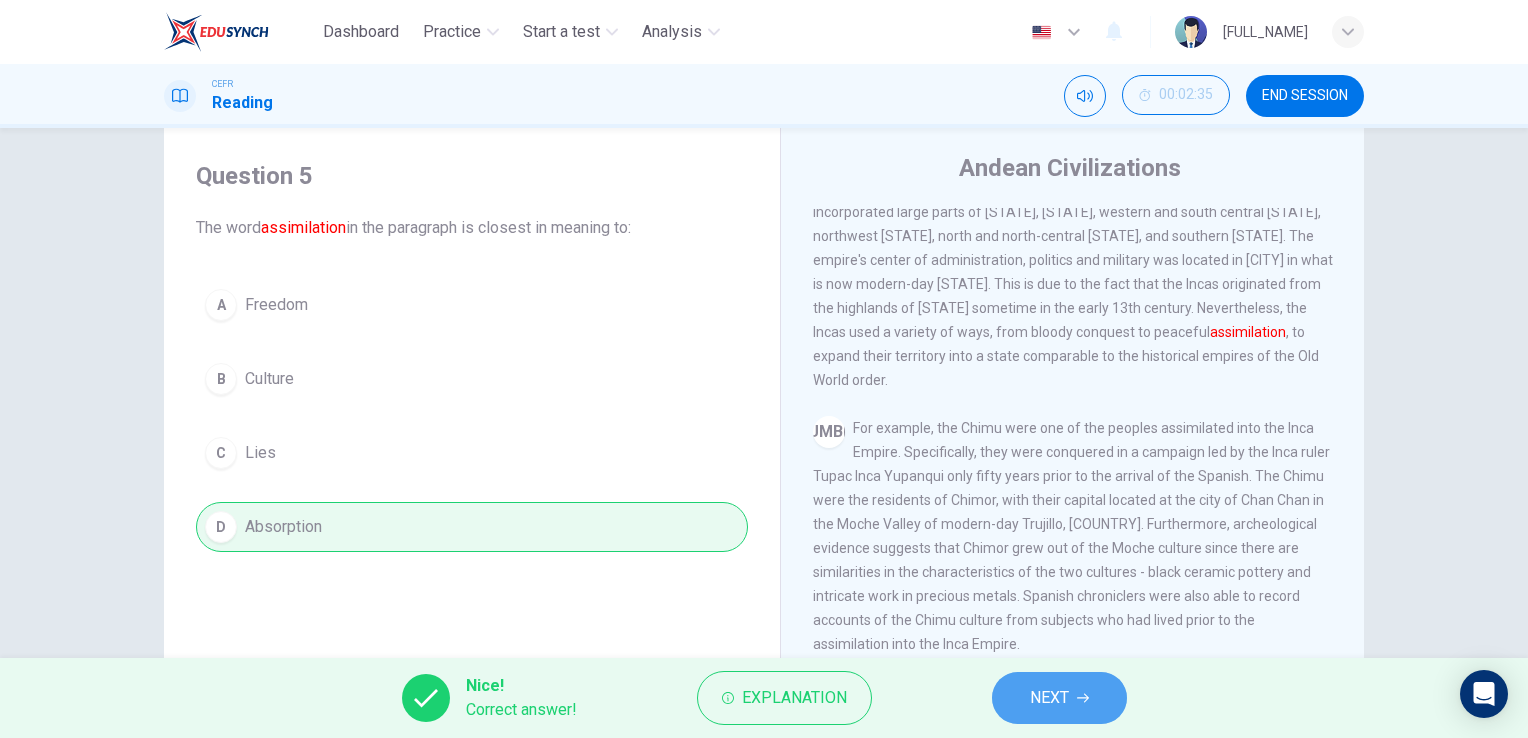 click on "NEXT" at bounding box center (1049, 698) 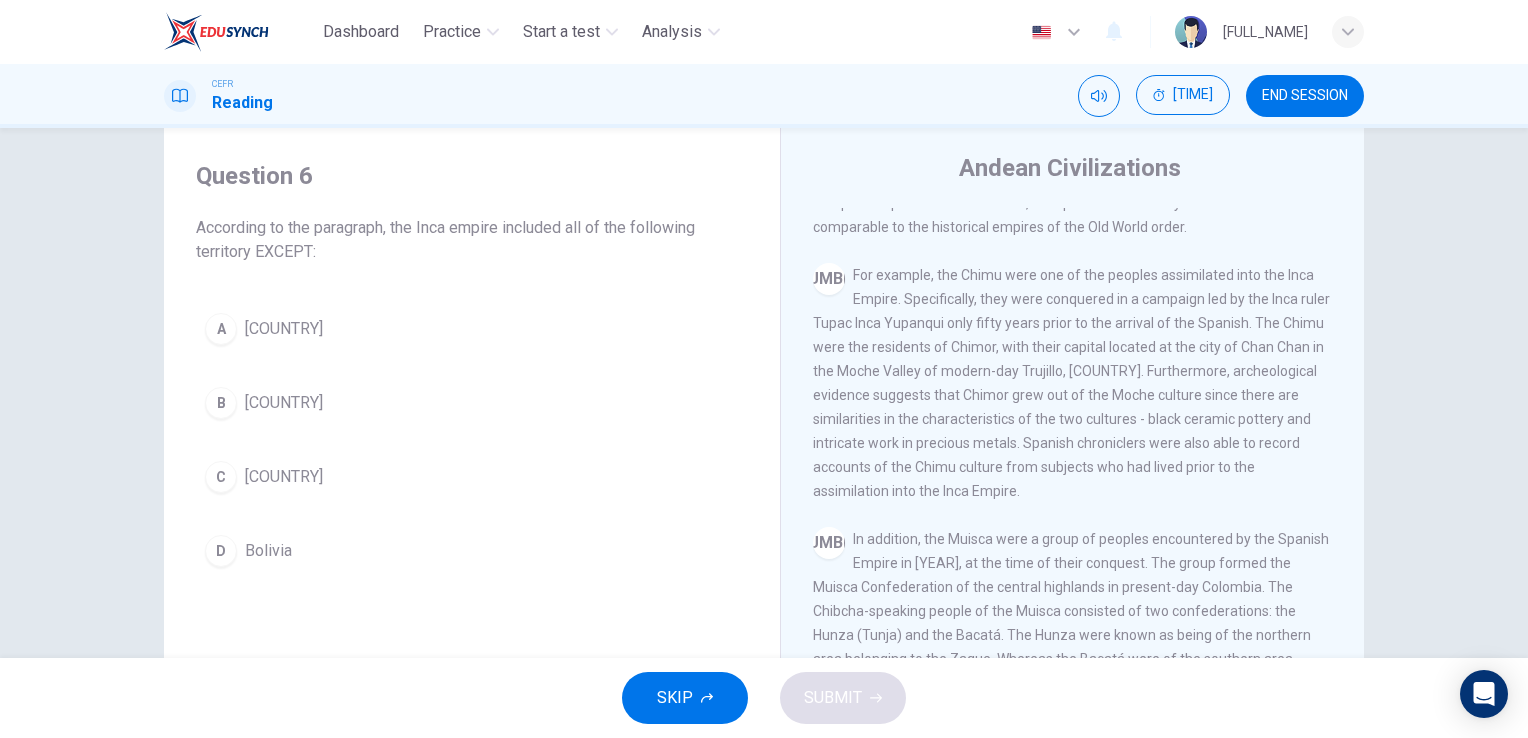 scroll, scrollTop: 1005, scrollLeft: 0, axis: vertical 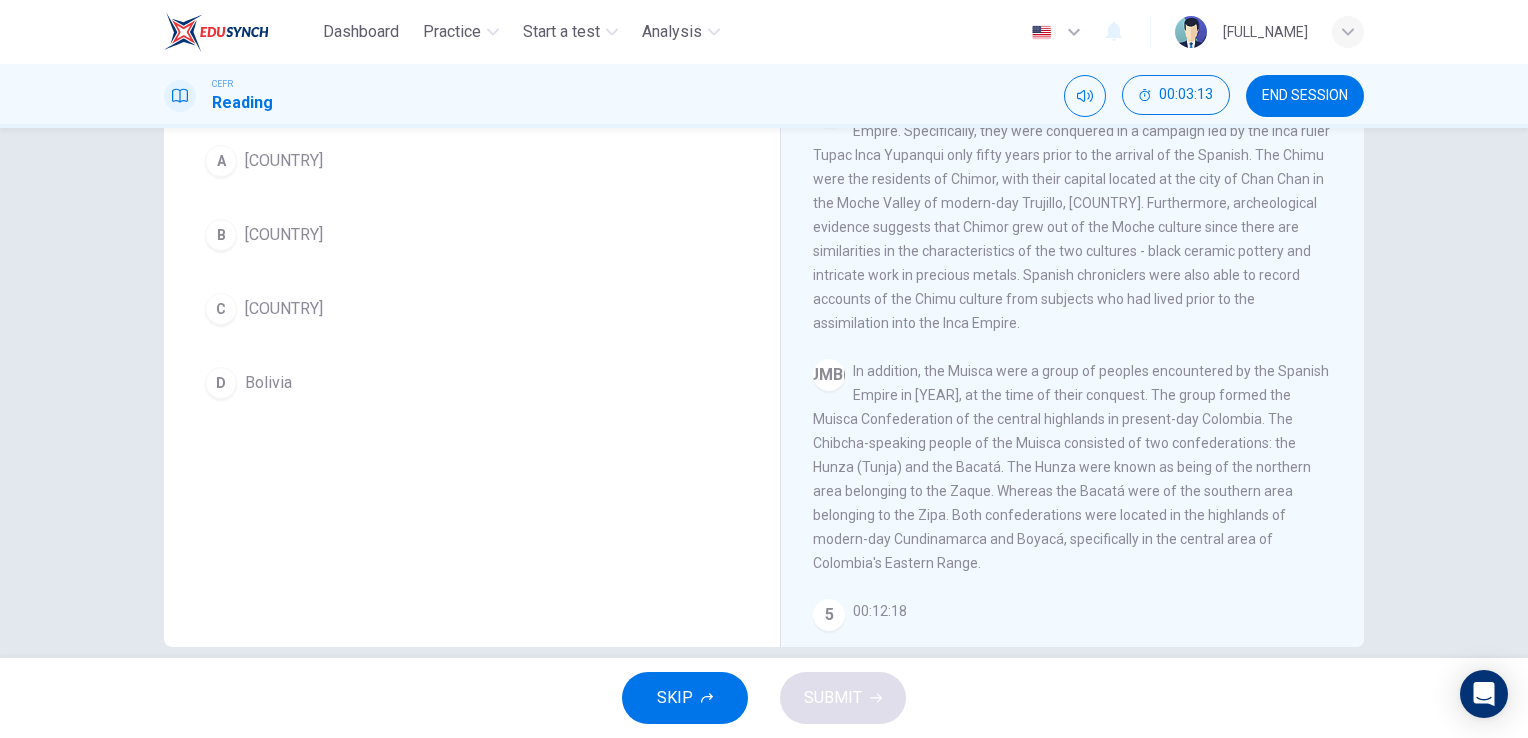 drag, startPoint x: 1352, startPoint y: 507, endPoint x: 1360, endPoint y: 422, distance: 85.37564 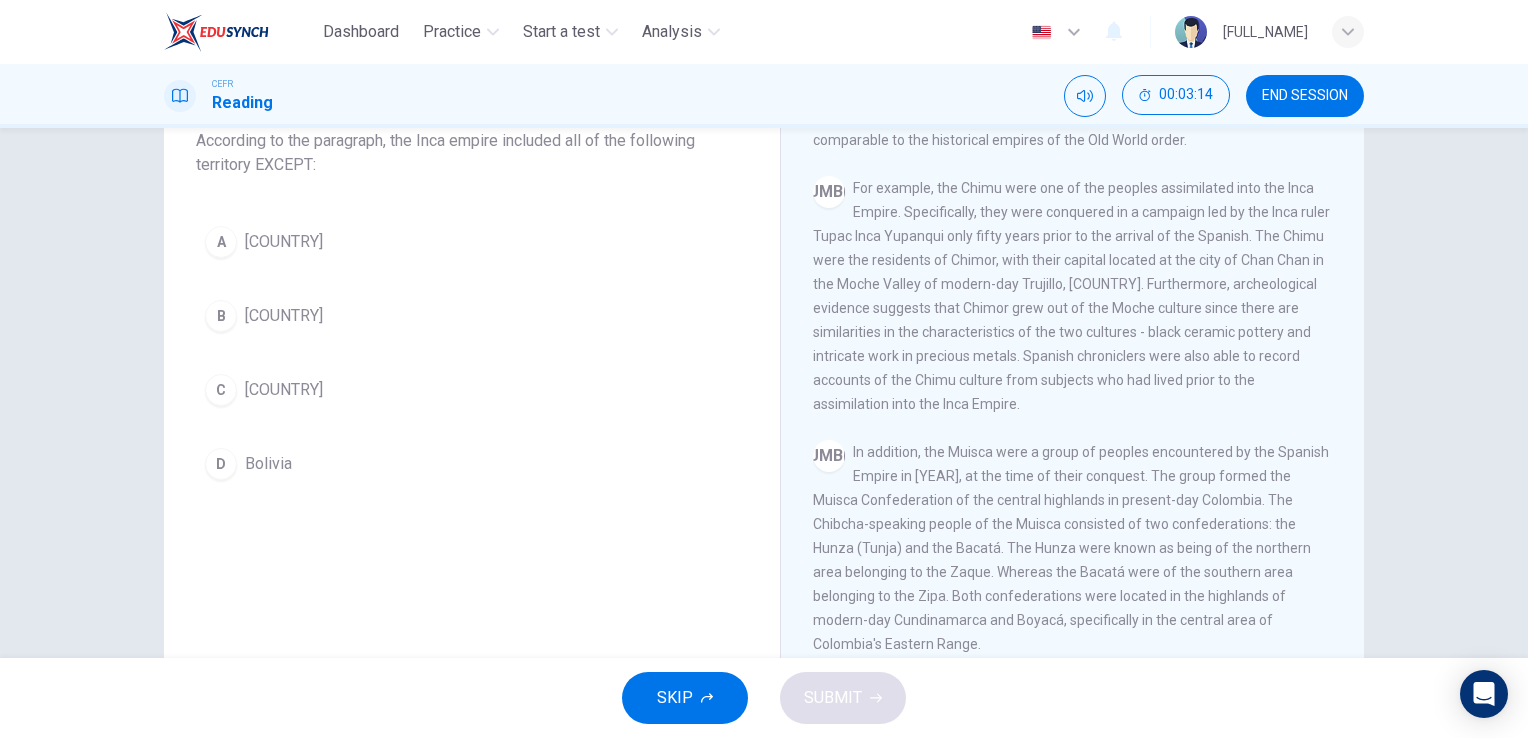 scroll, scrollTop: 128, scrollLeft: 0, axis: vertical 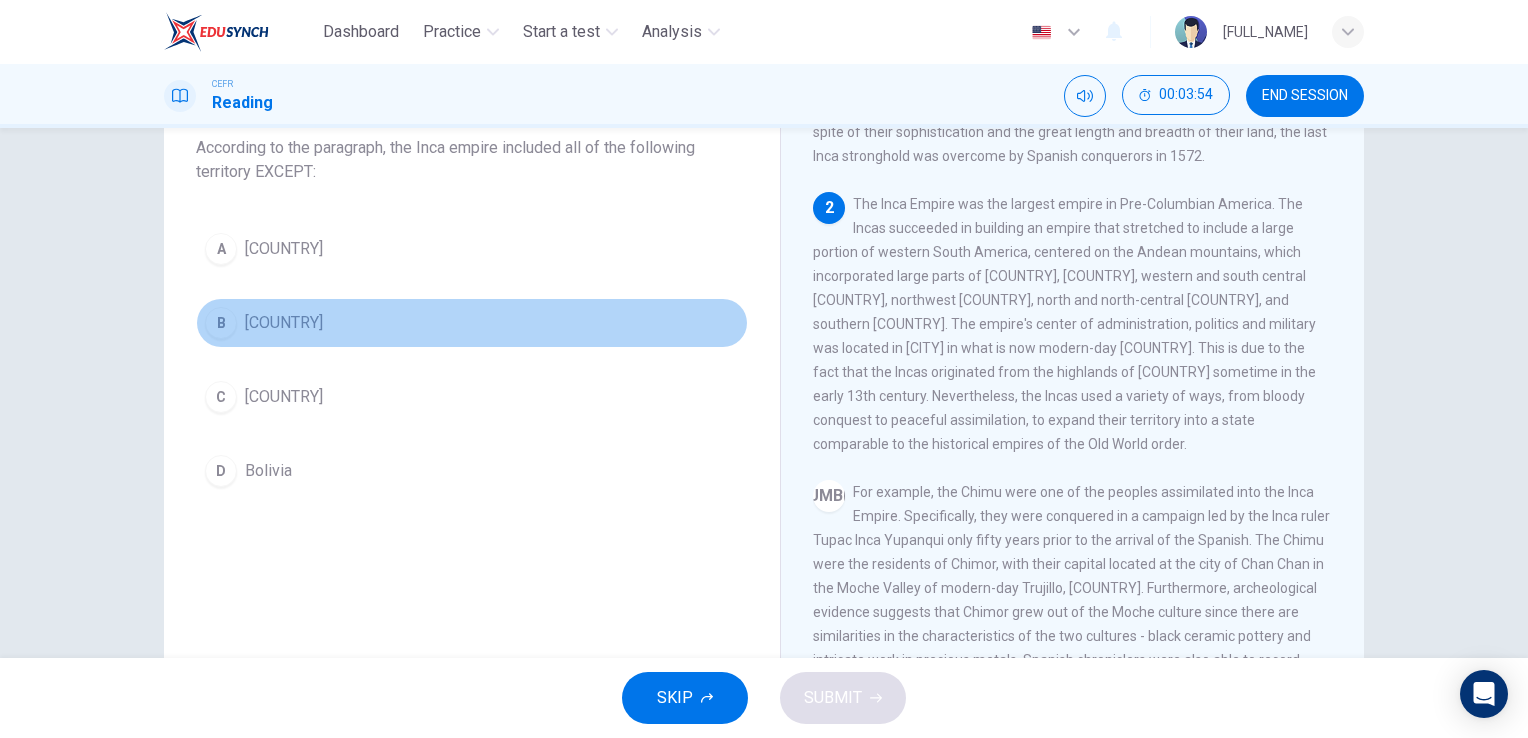 click on "B [COUNTRY]" at bounding box center [472, 323] 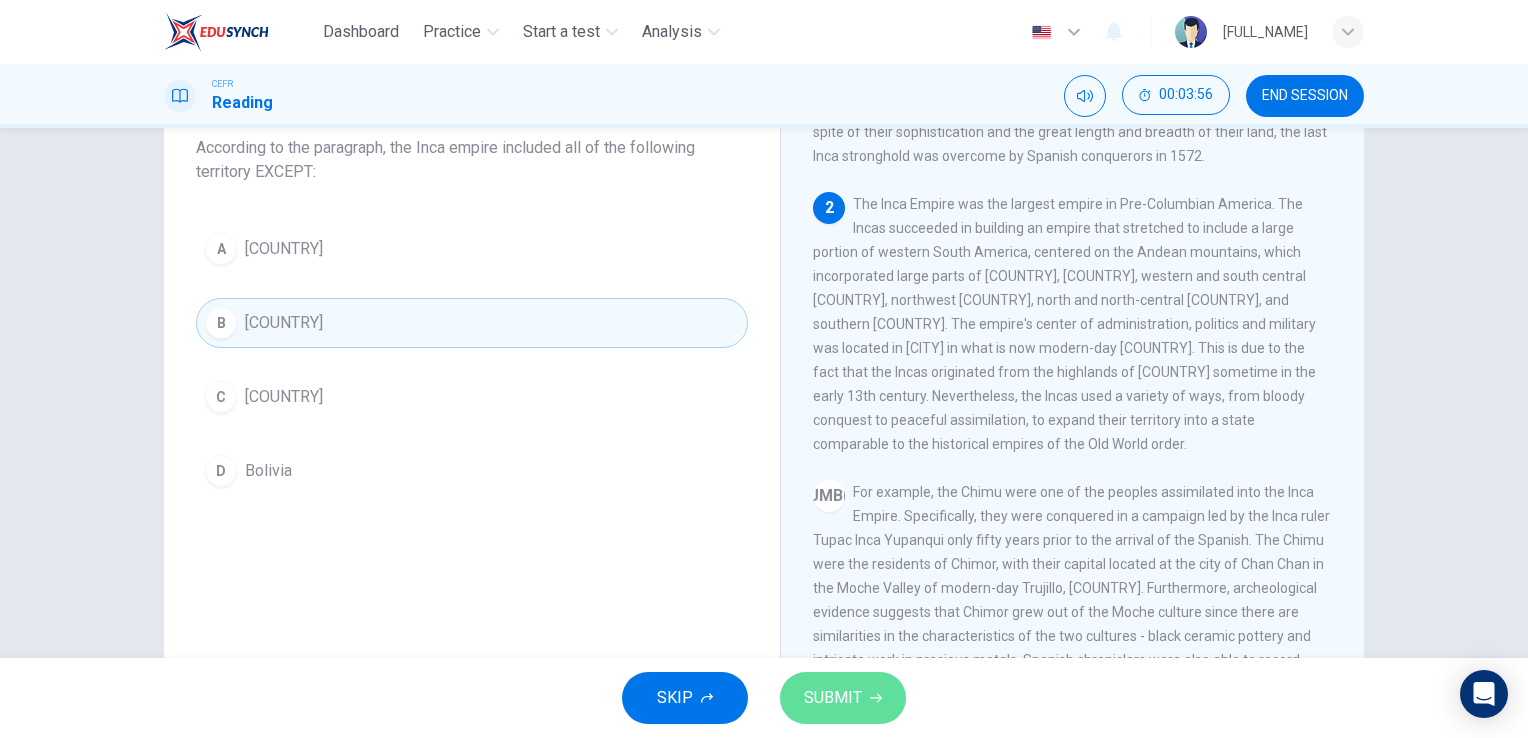 click on "SUBMIT" at bounding box center (843, 698) 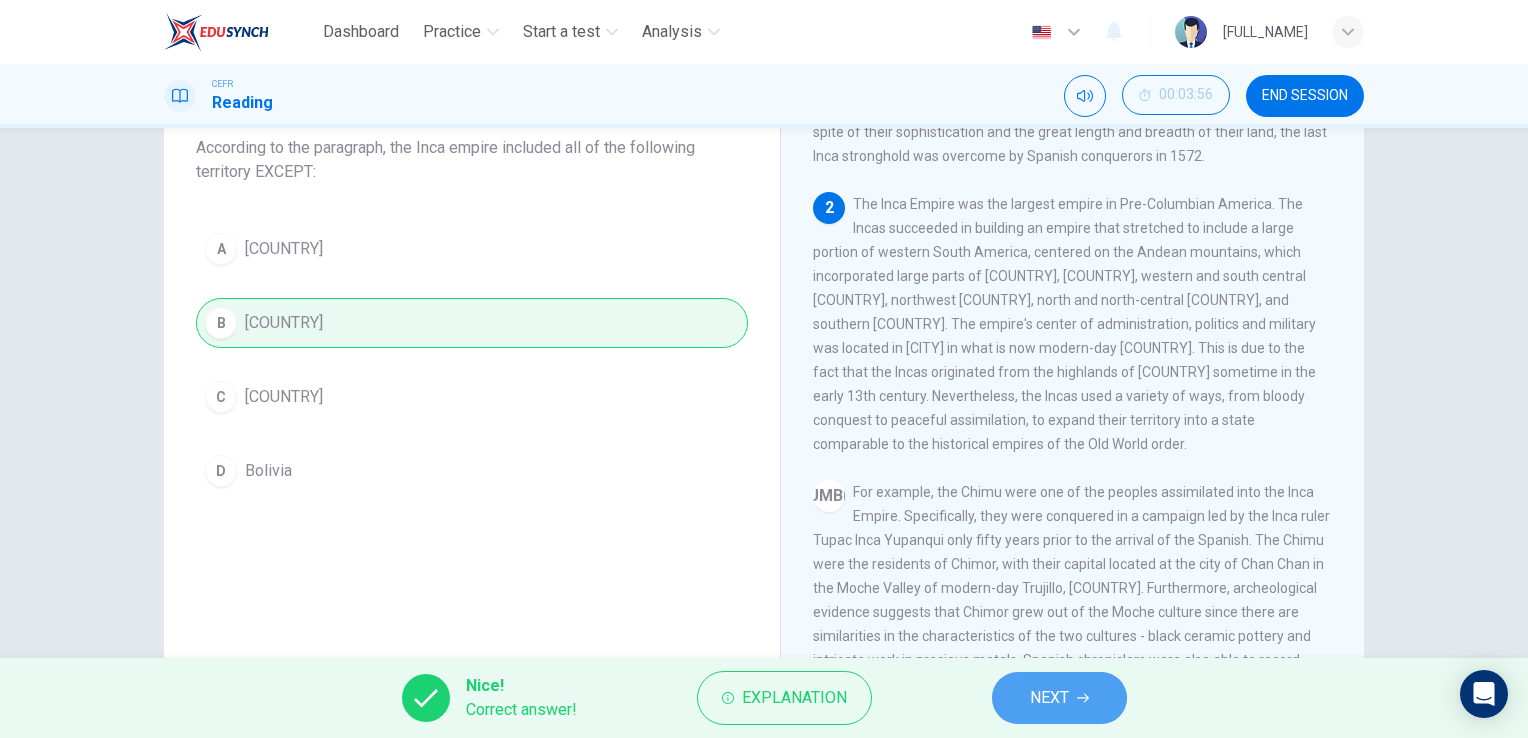 click at bounding box center [1083, 698] 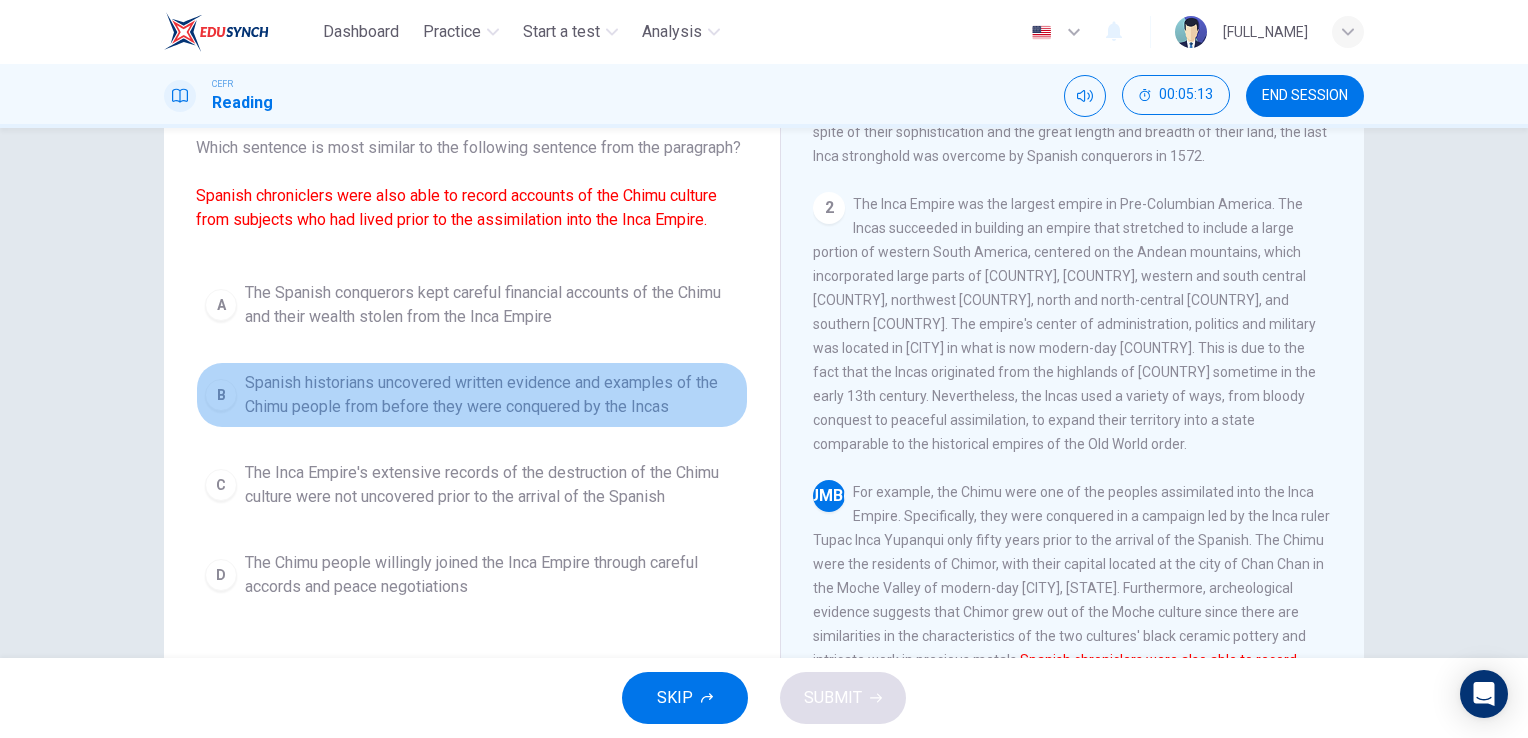 click on "Spanish historians uncovered written evidence and examples of the Chimu people from before they were conquered by the Incas" at bounding box center [492, 305] 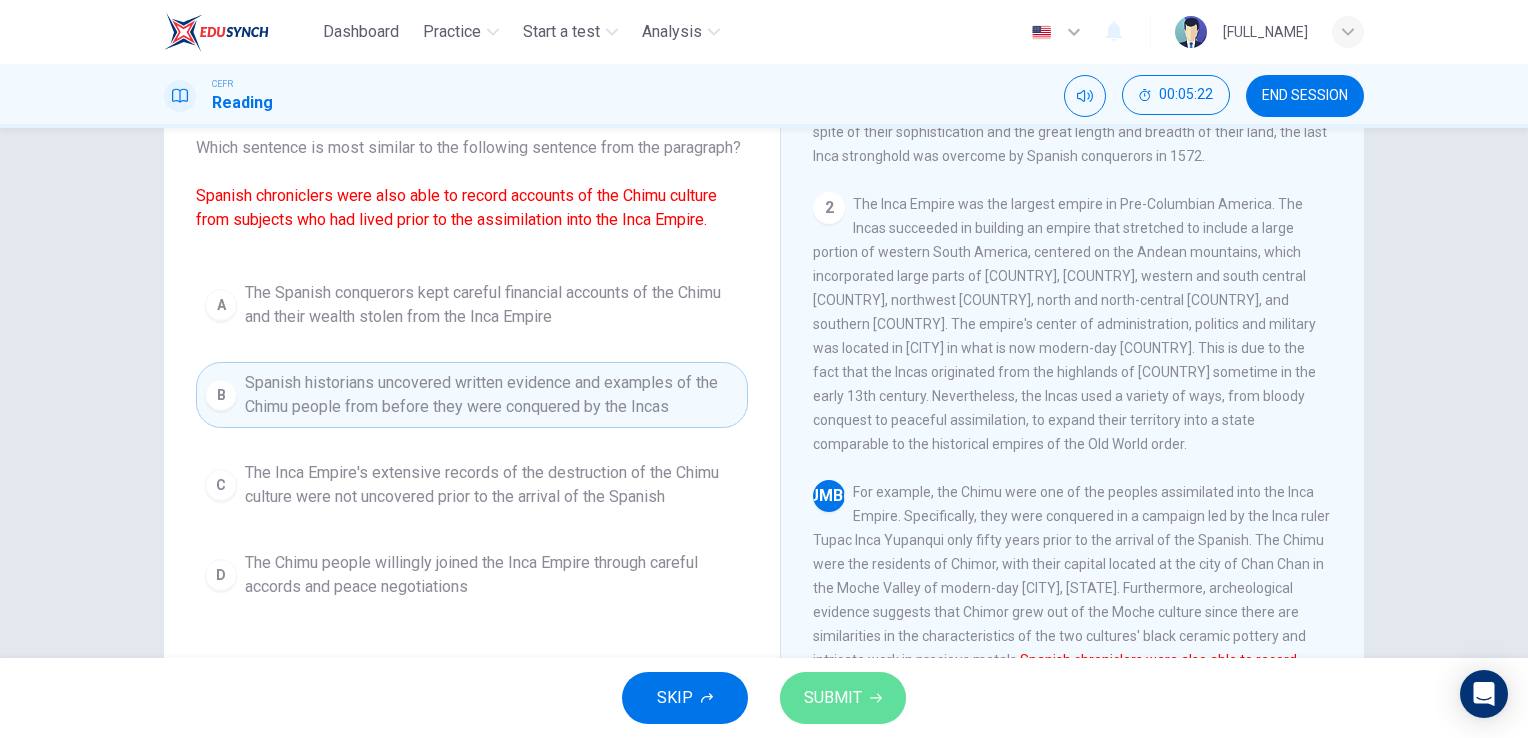 click on "SUBMIT" at bounding box center [843, 698] 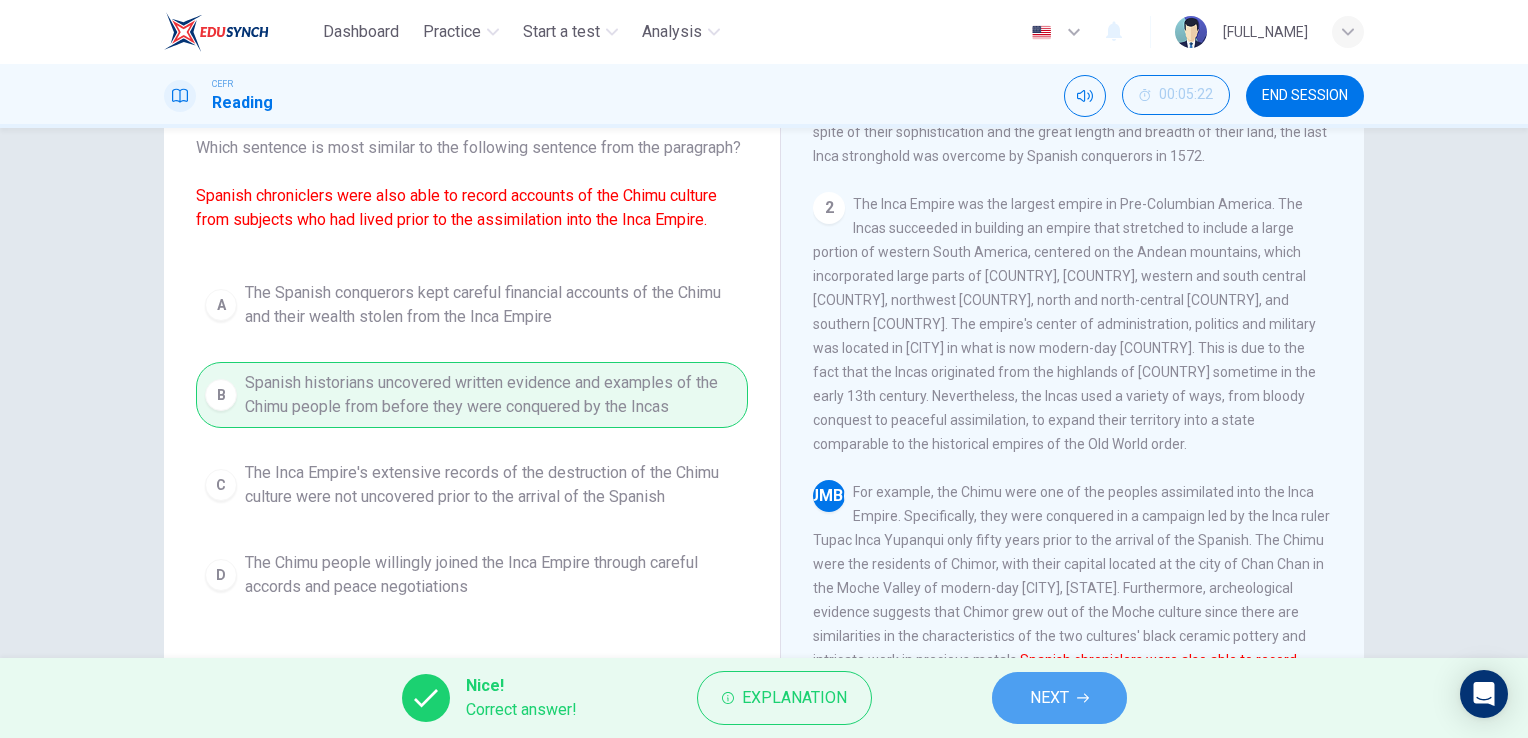 click on "NEXT" at bounding box center (1049, 698) 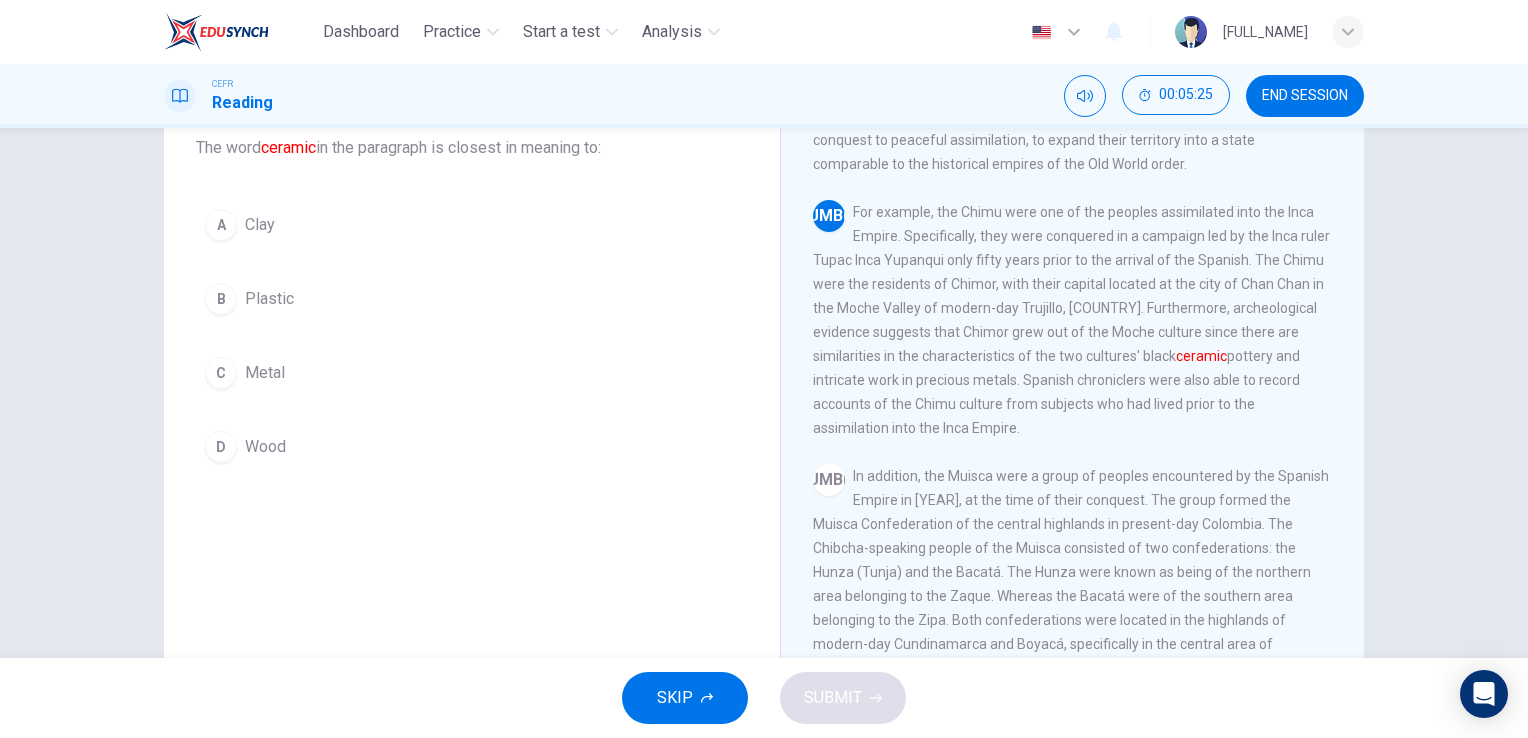 scroll, scrollTop: 626, scrollLeft: 0, axis: vertical 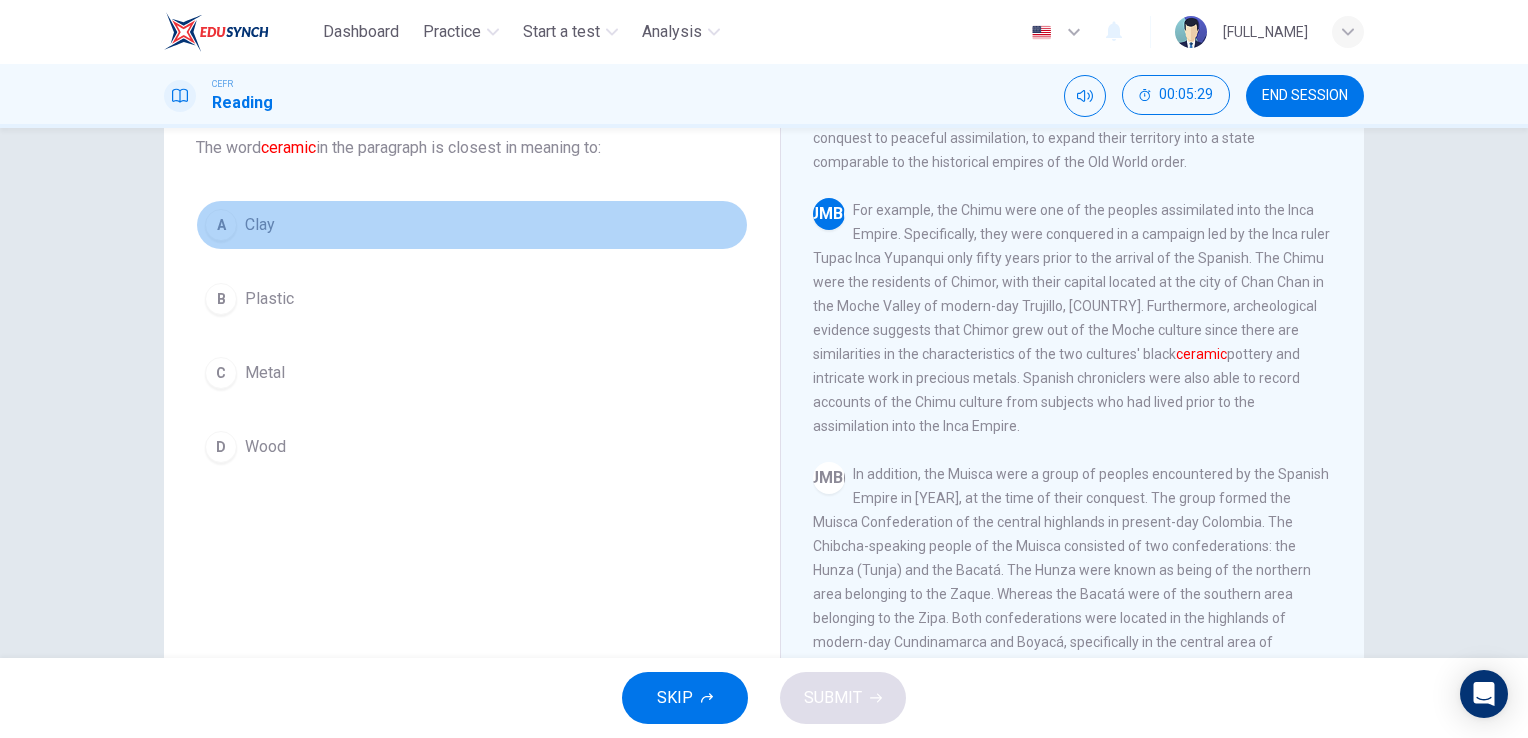 click on "A" at bounding box center (221, 225) 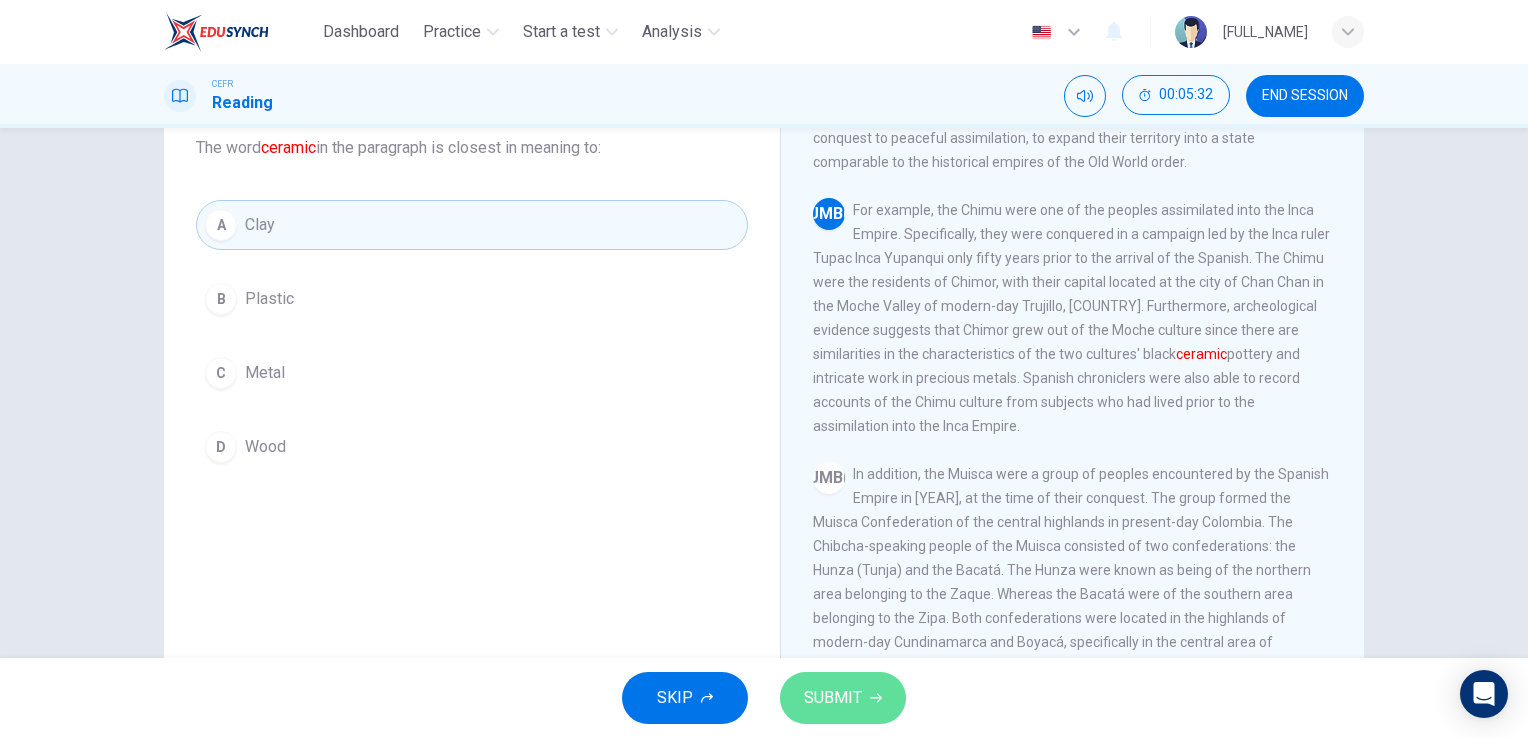 click on "SUBMIT" at bounding box center [843, 698] 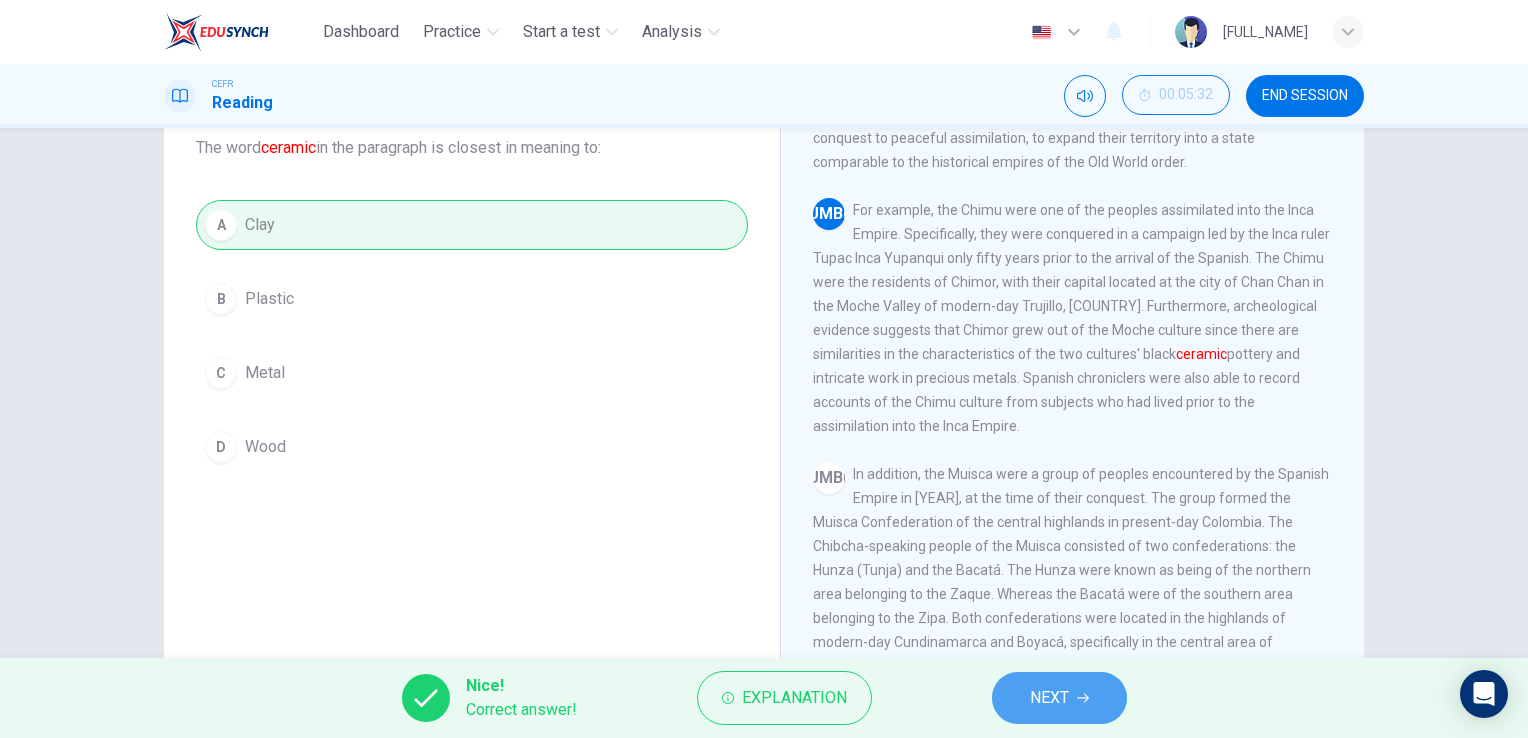 click on "NEXT" at bounding box center [1049, 698] 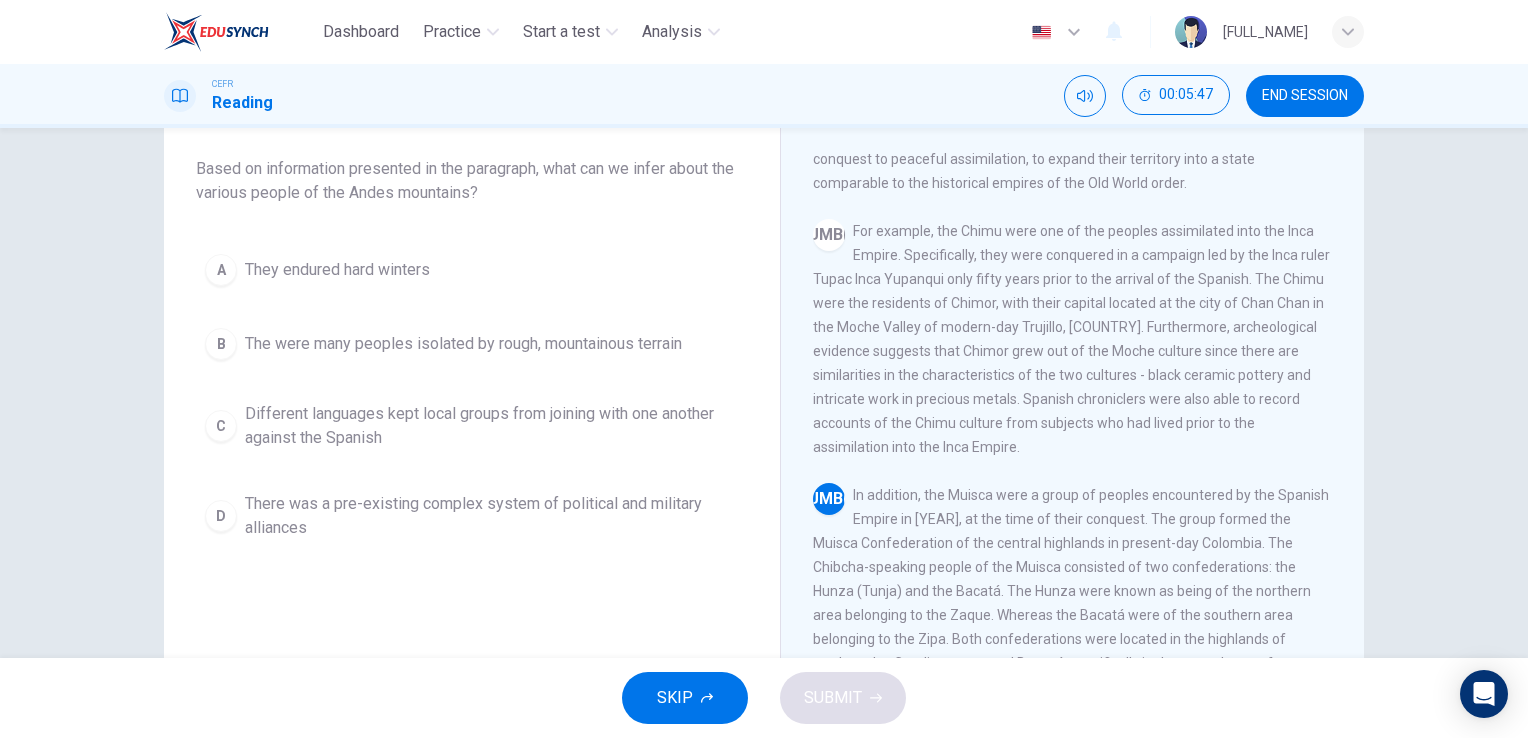 scroll, scrollTop: 100, scrollLeft: 0, axis: vertical 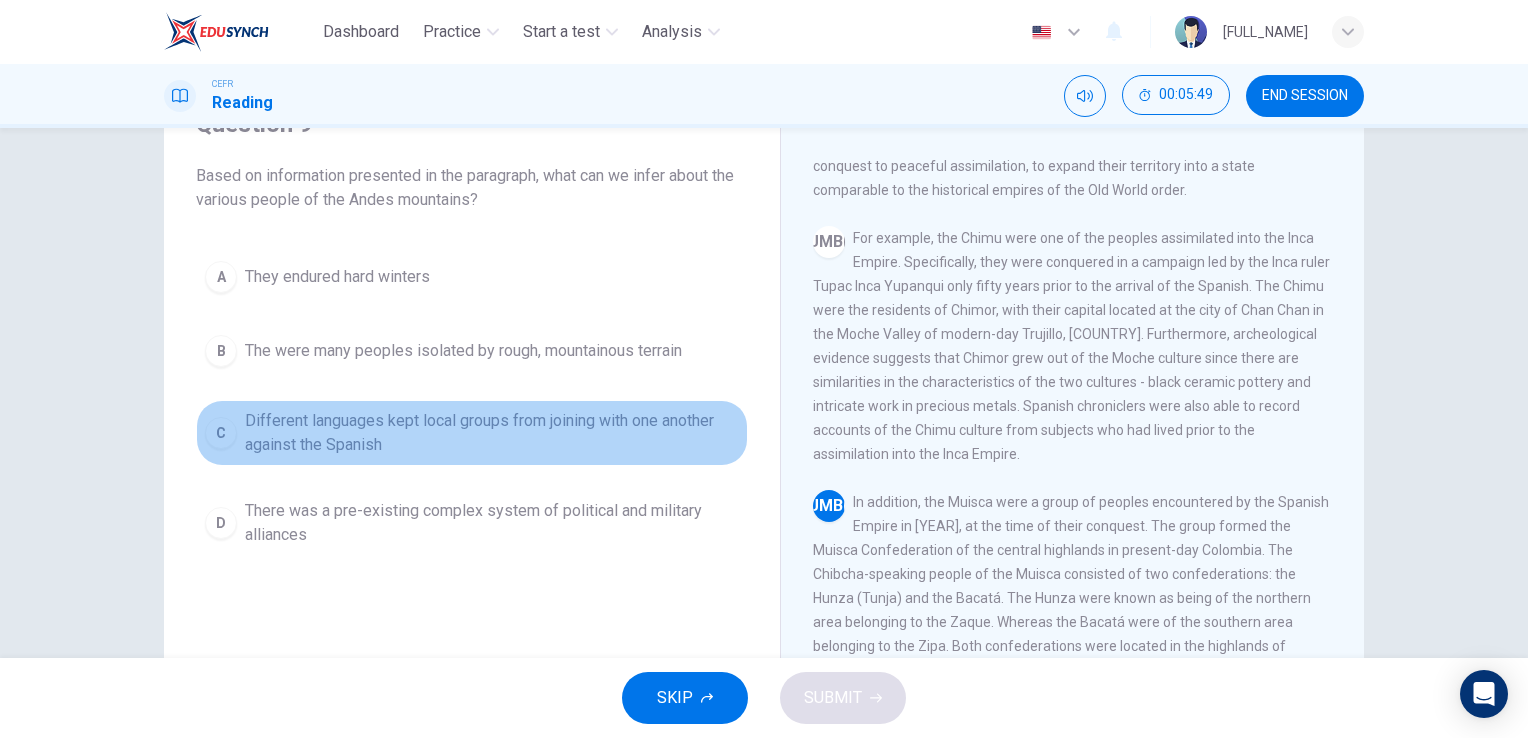 click on "Different languages kept local groups from joining with one another against the Spanish" at bounding box center [337, 277] 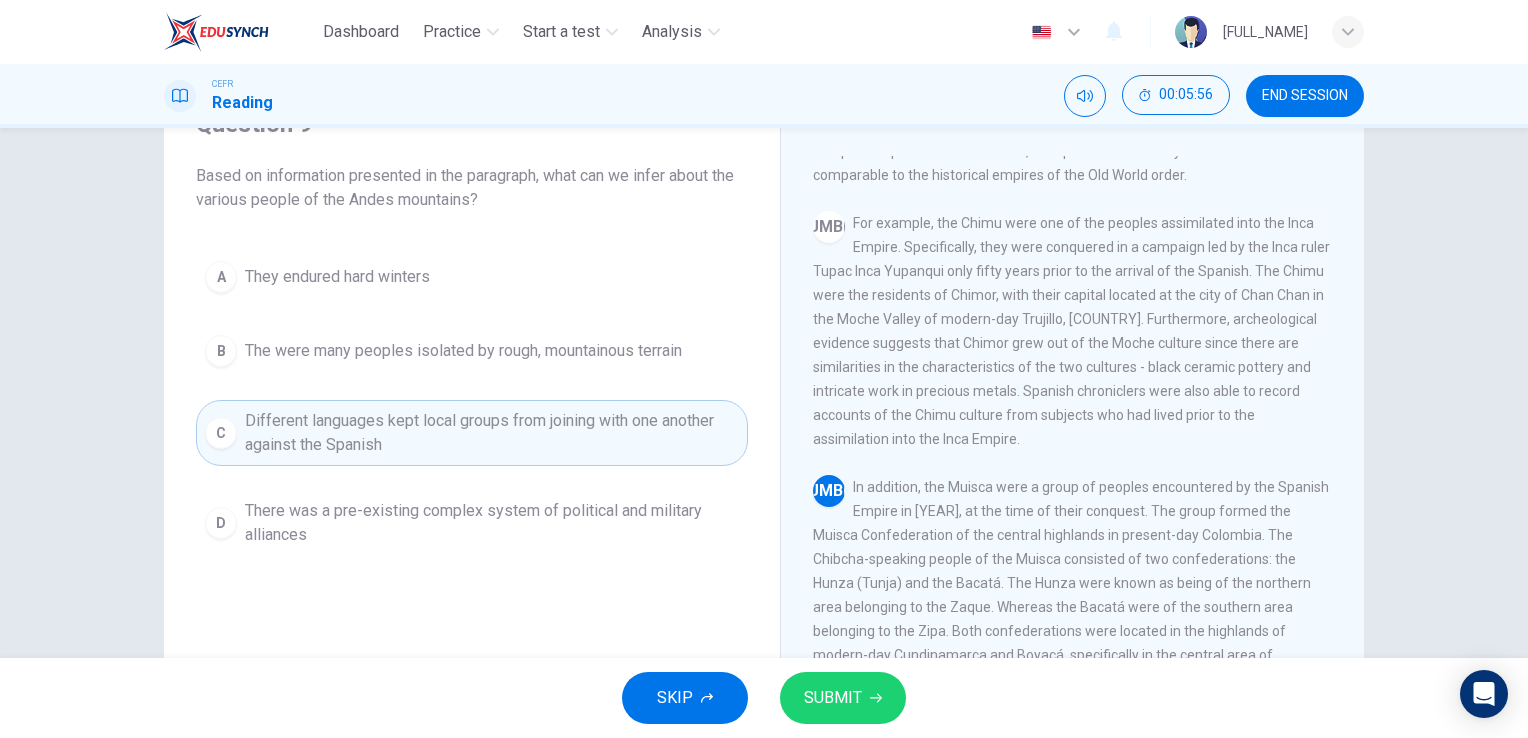 scroll, scrollTop: 1002, scrollLeft: 0, axis: vertical 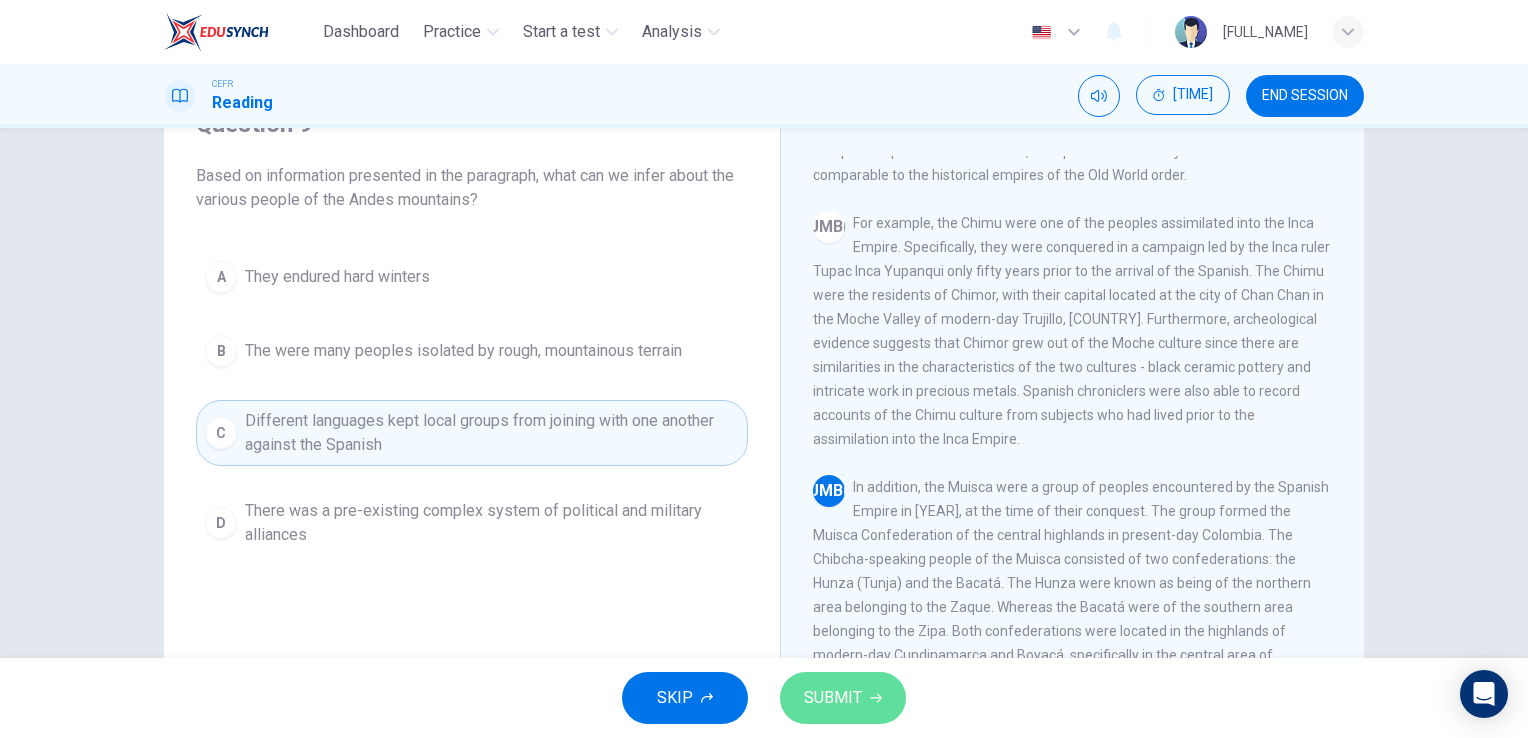 click on "SUBMIT" at bounding box center [843, 698] 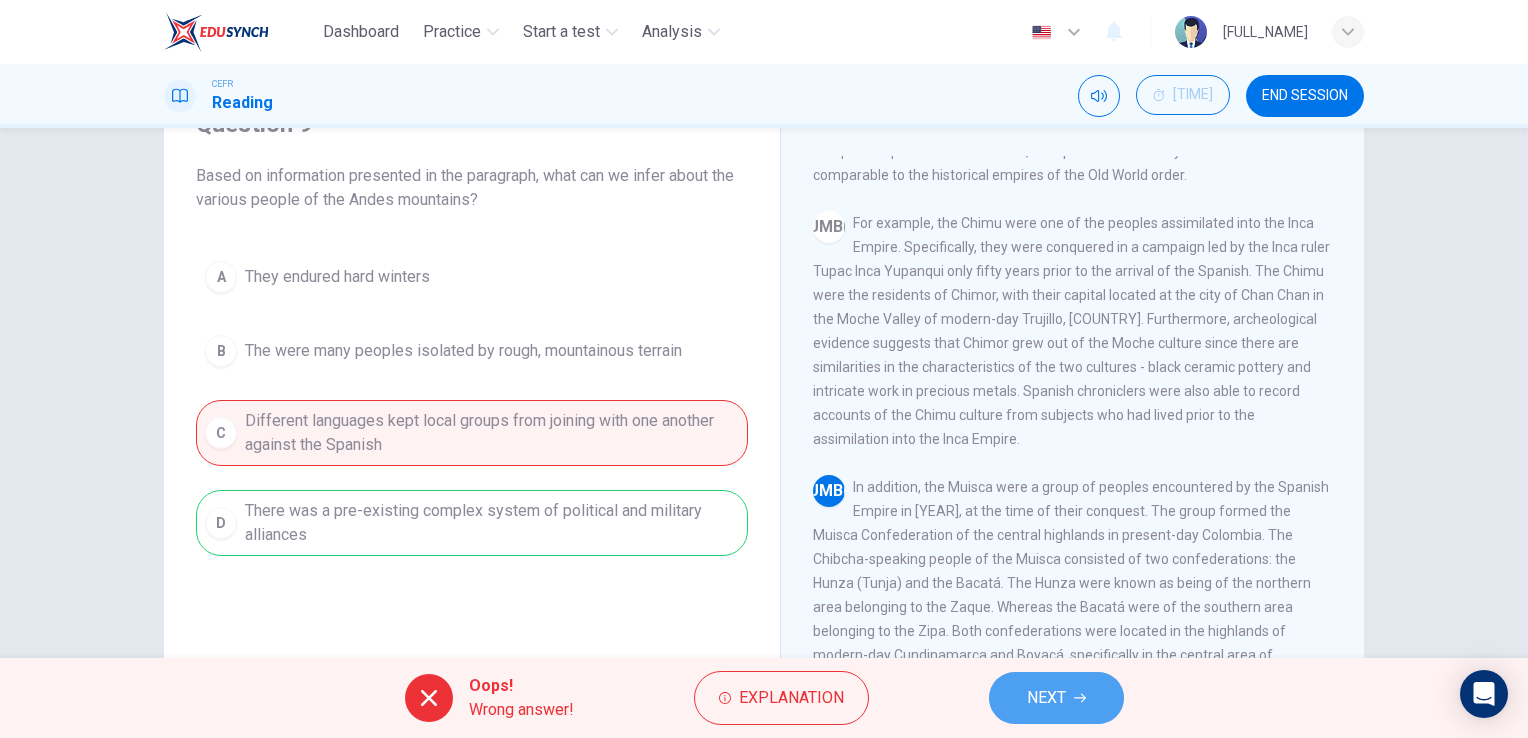 click on "NEXT" at bounding box center (1046, 698) 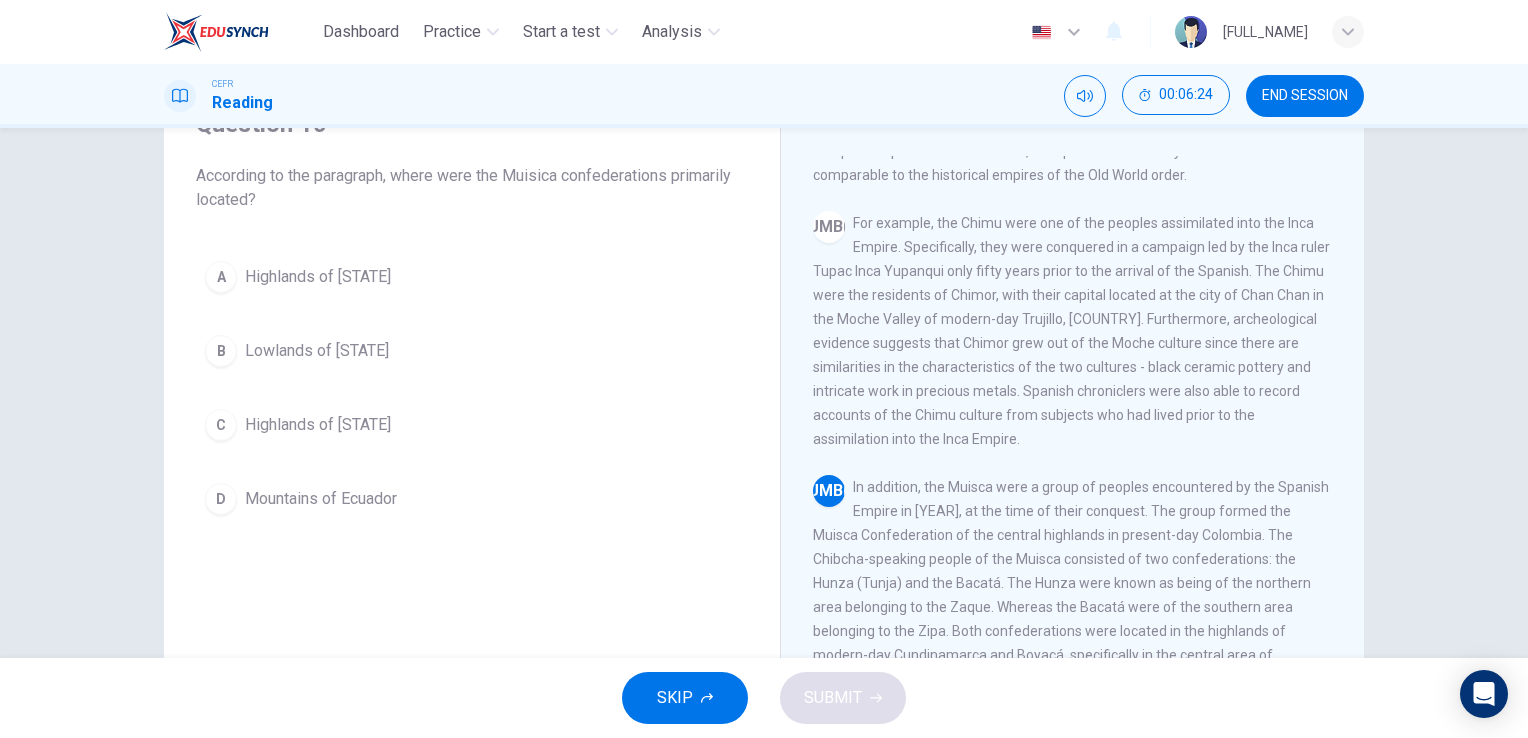 scroll, scrollTop: 852, scrollLeft: 0, axis: vertical 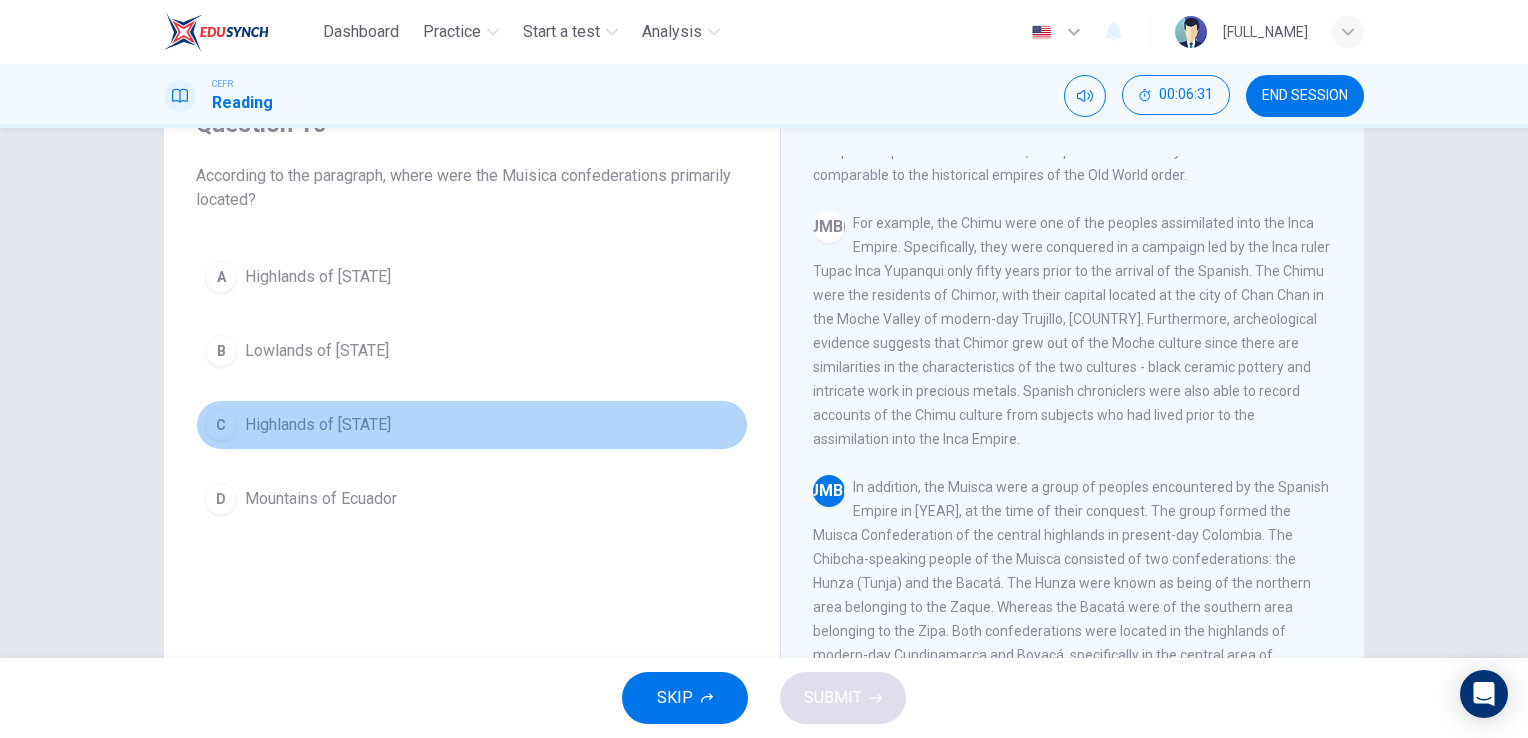 click on "[STATE] Highlands of [STATE]" at bounding box center (472, 425) 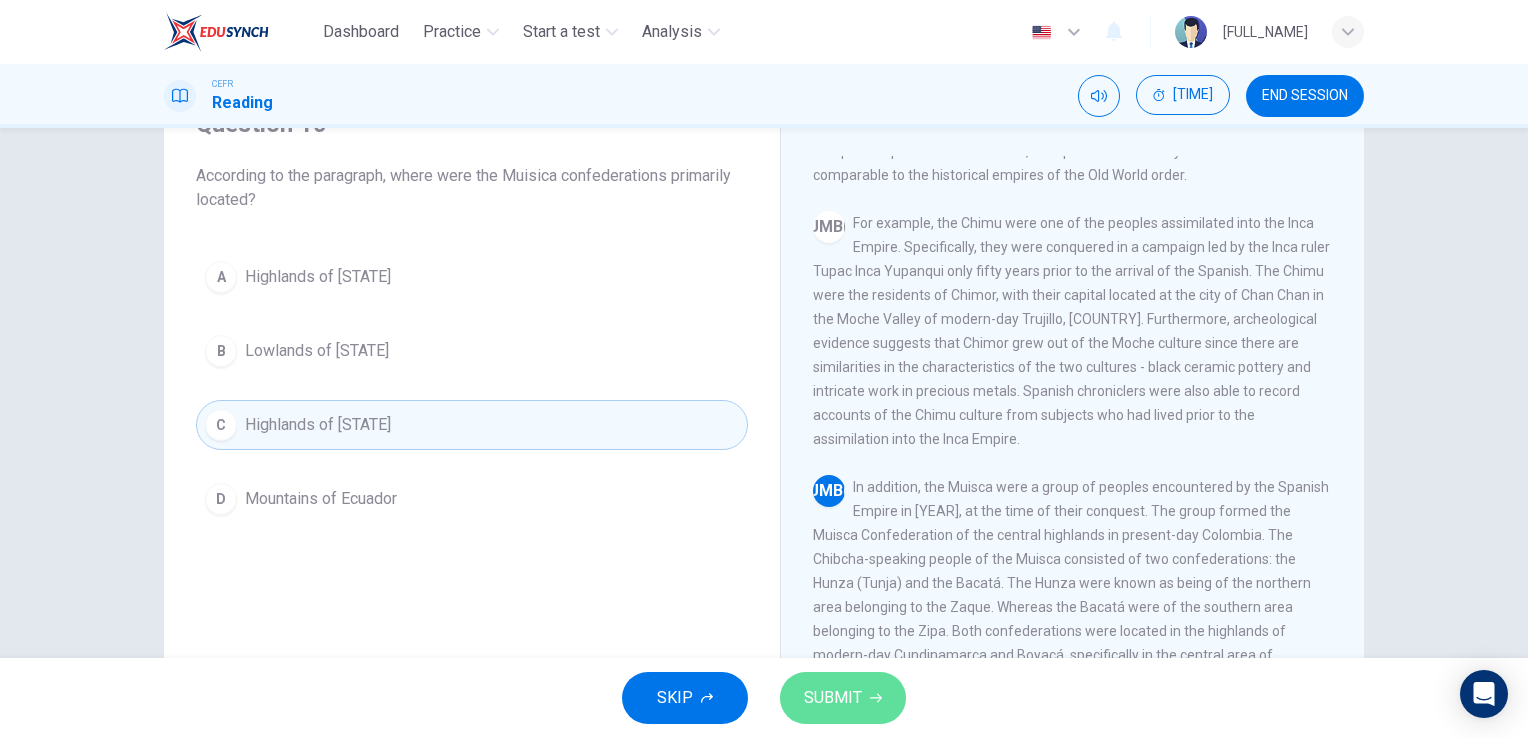 click on "SUBMIT" at bounding box center (833, 698) 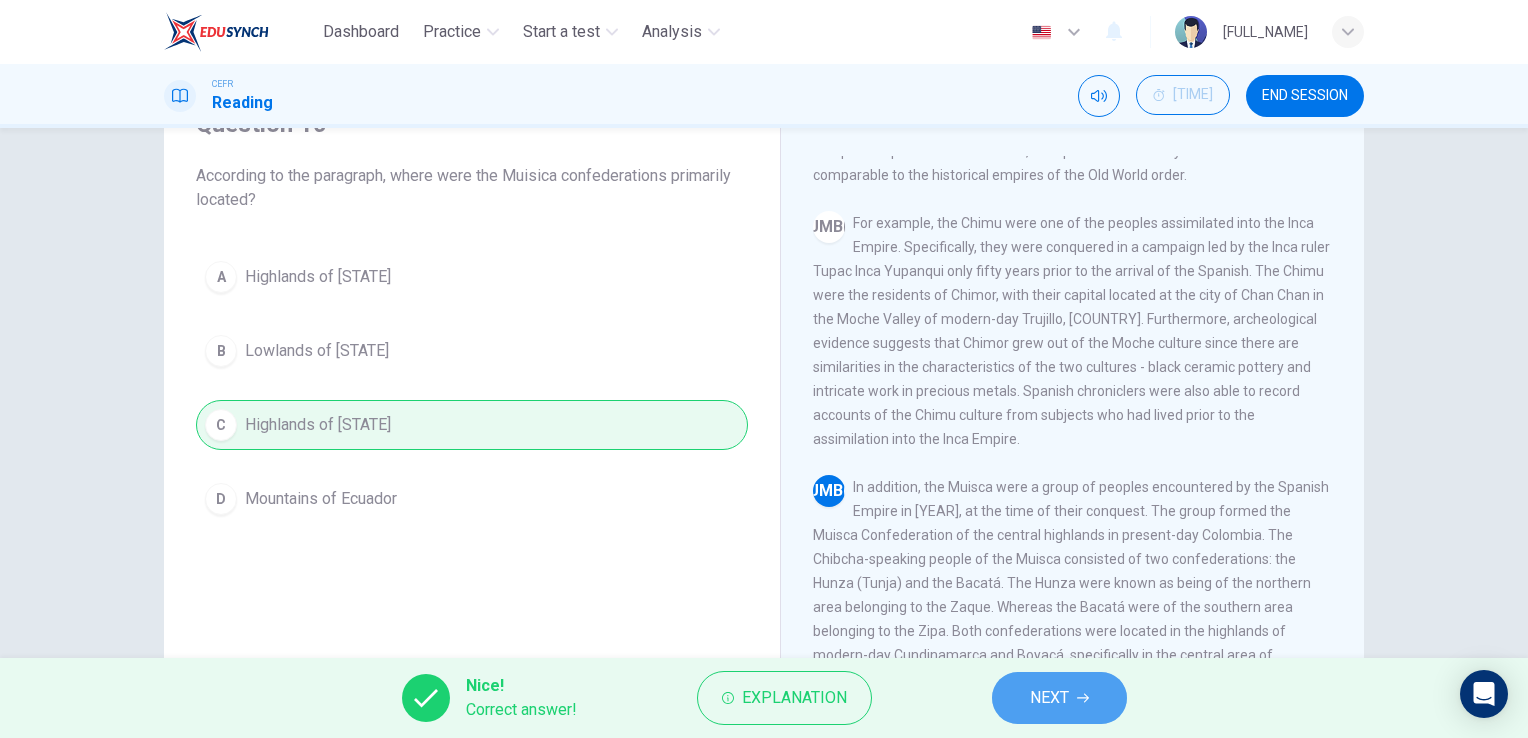click on "NEXT" at bounding box center [1049, 698] 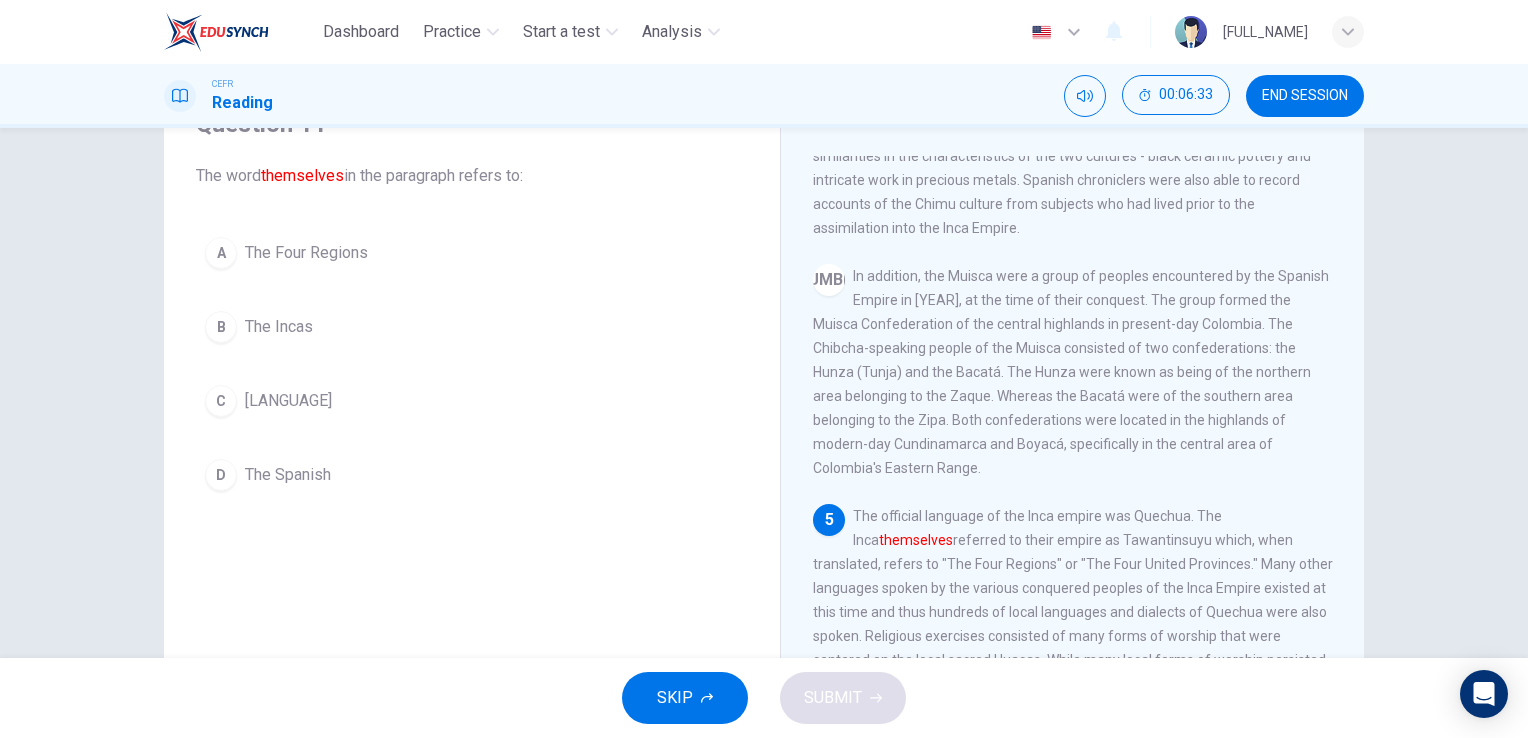 scroll, scrollTop: 1025, scrollLeft: 0, axis: vertical 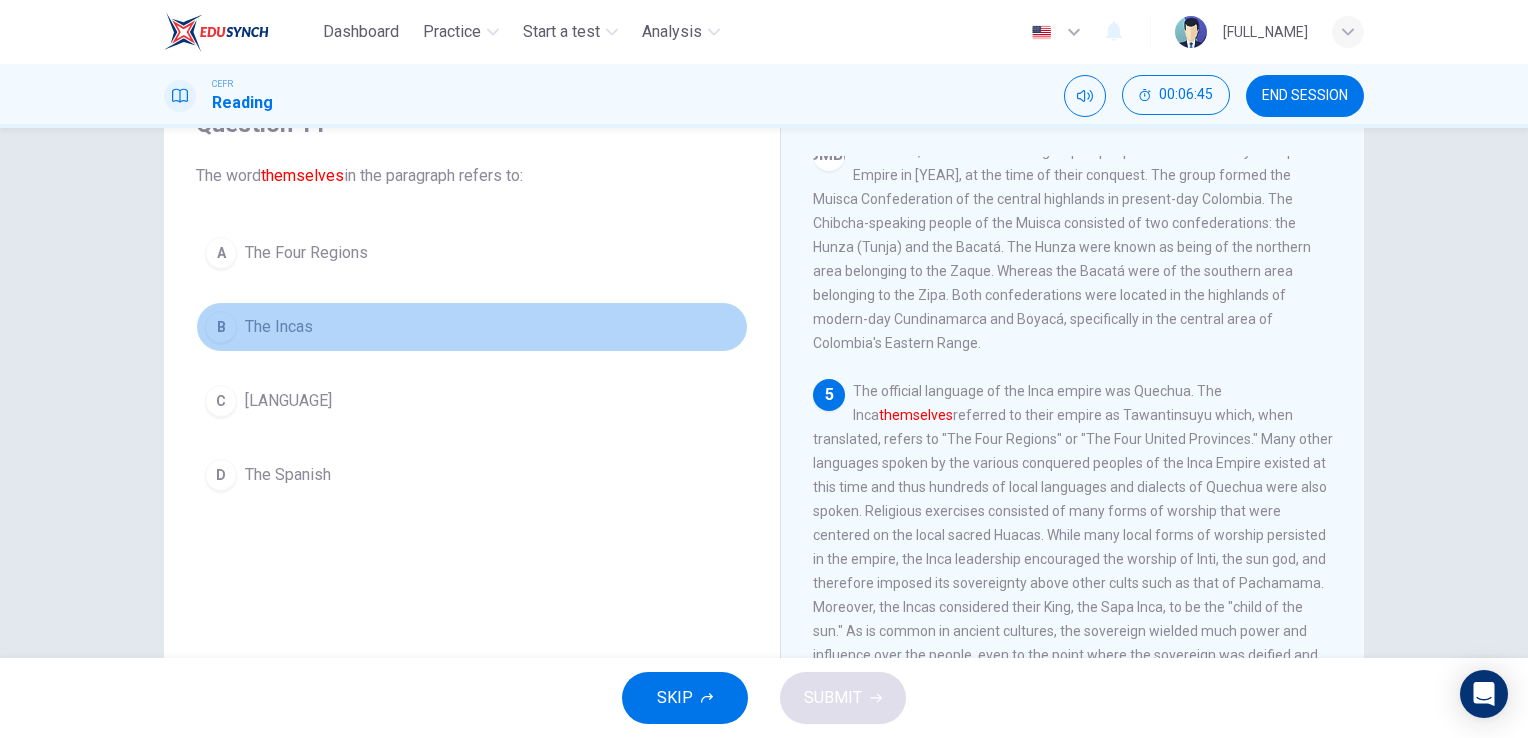 click on "The Incas" at bounding box center [306, 253] 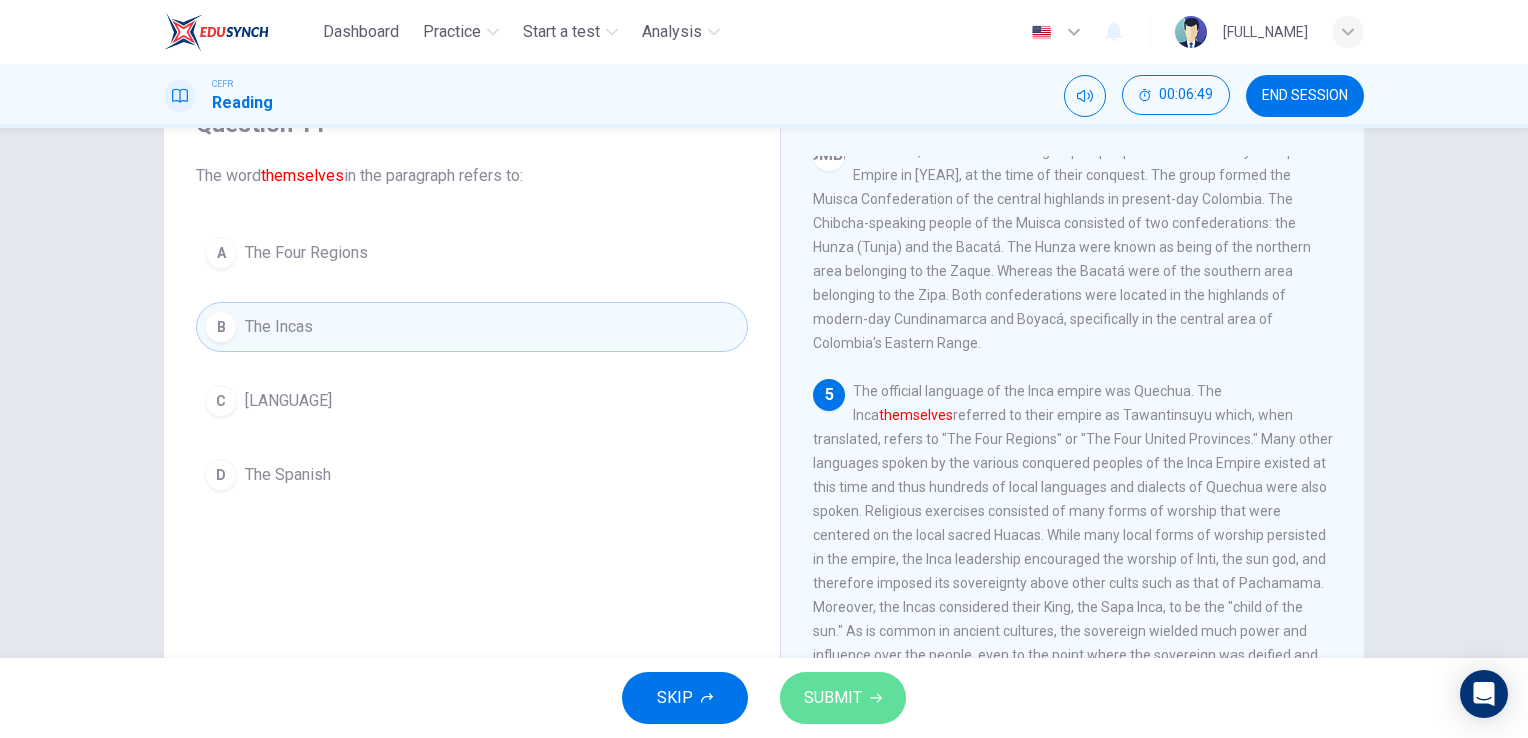 click on "SUBMIT" at bounding box center (833, 698) 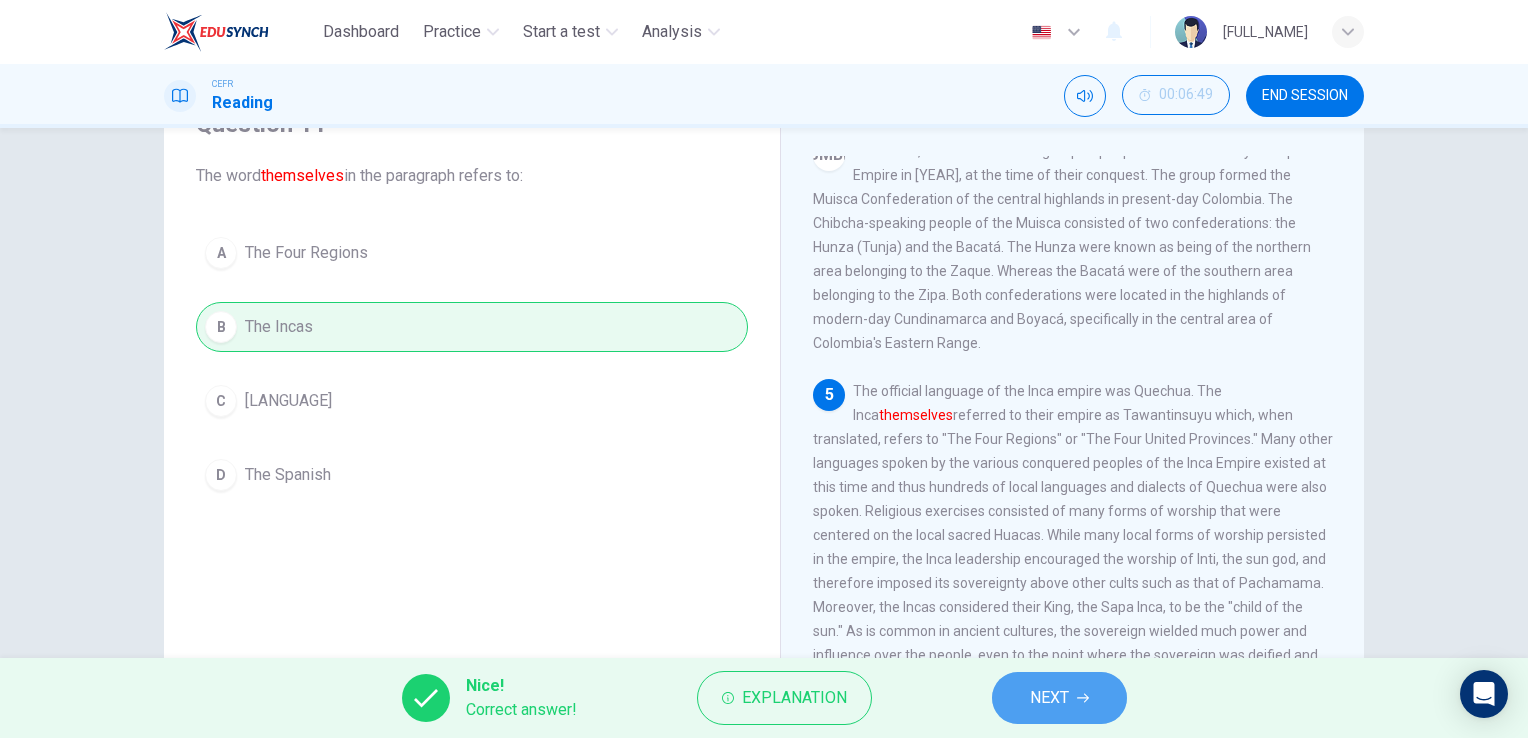 click on "NEXT" at bounding box center [1049, 698] 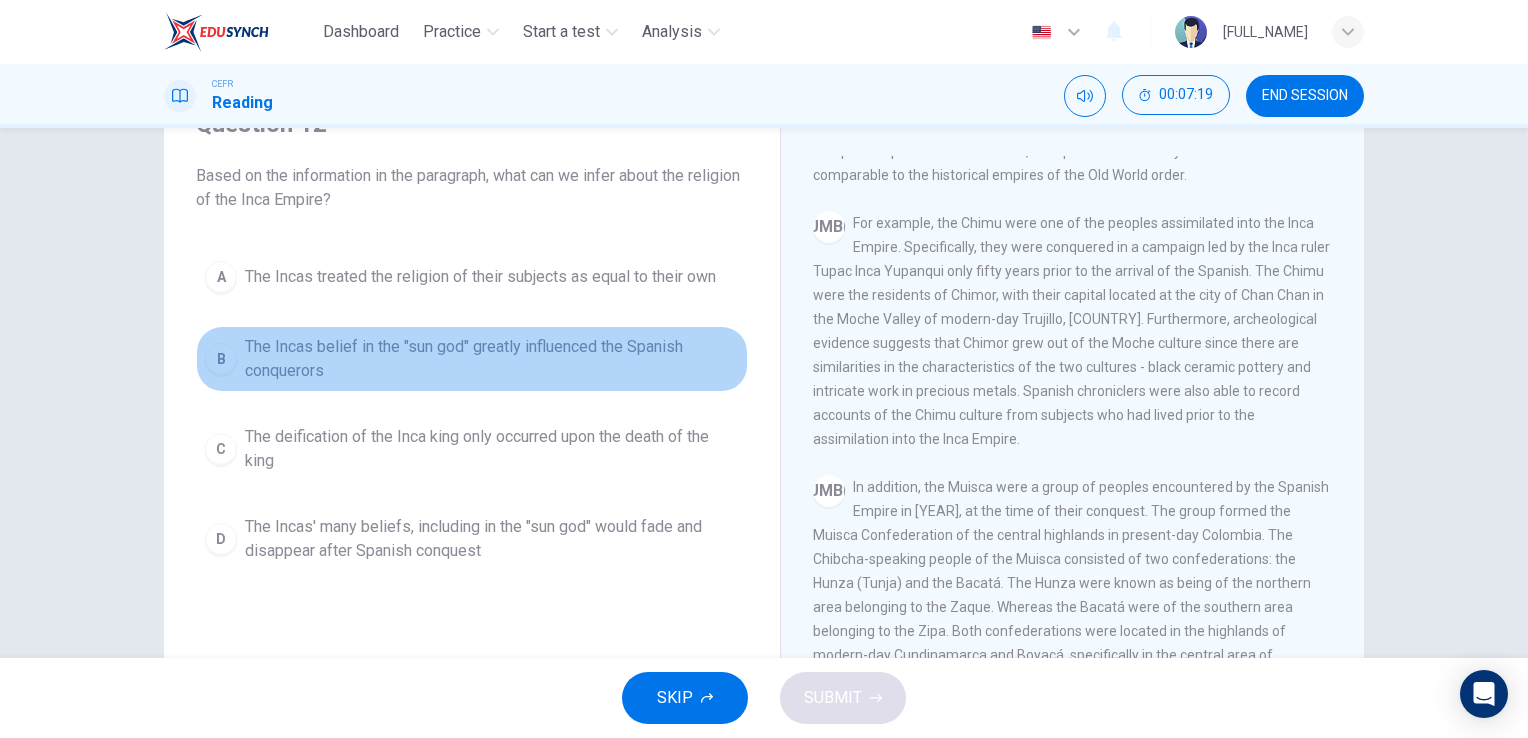 click on "The Incas belief in the "sun god" greatly influenced the Spanish conquerors" at bounding box center [472, 359] 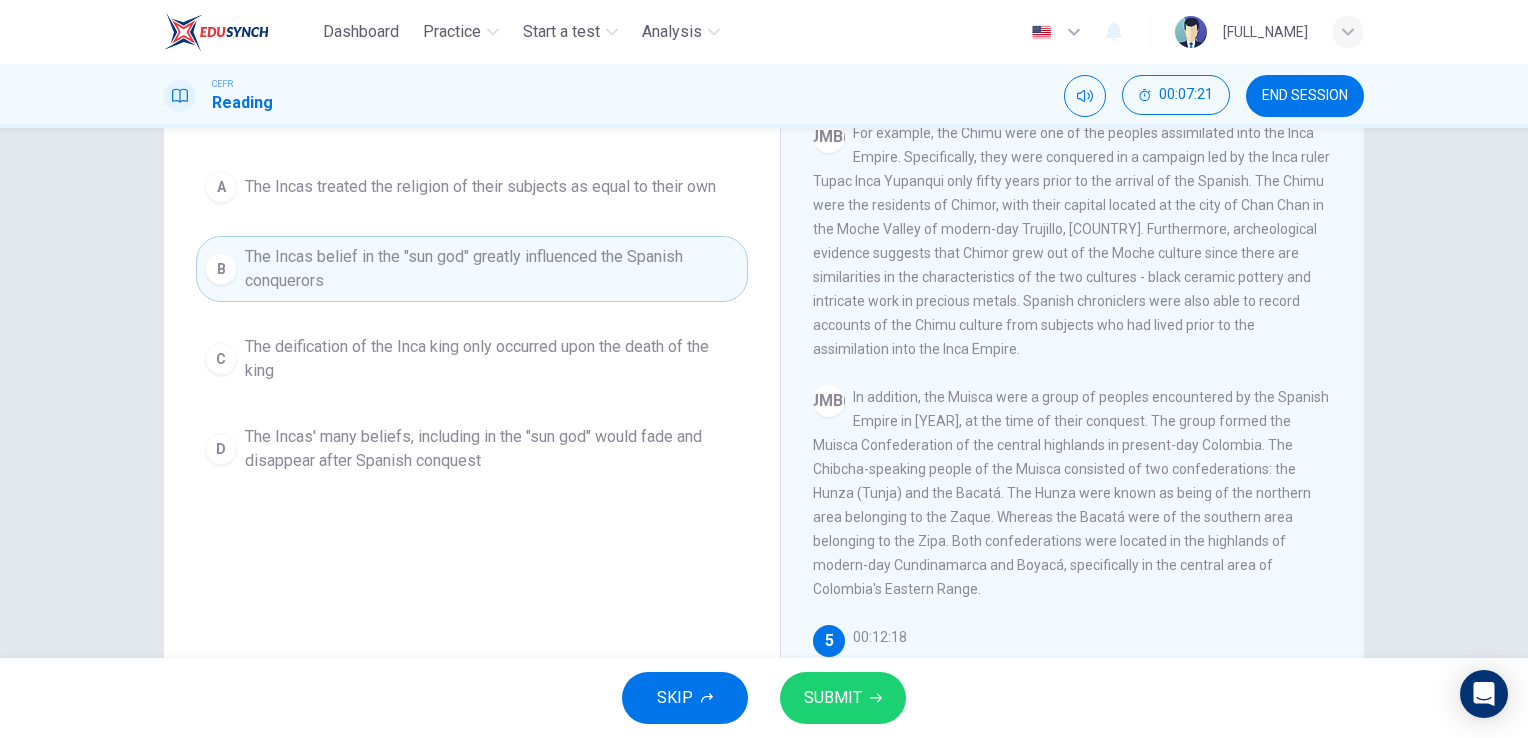 scroll, scrollTop: 191, scrollLeft: 0, axis: vertical 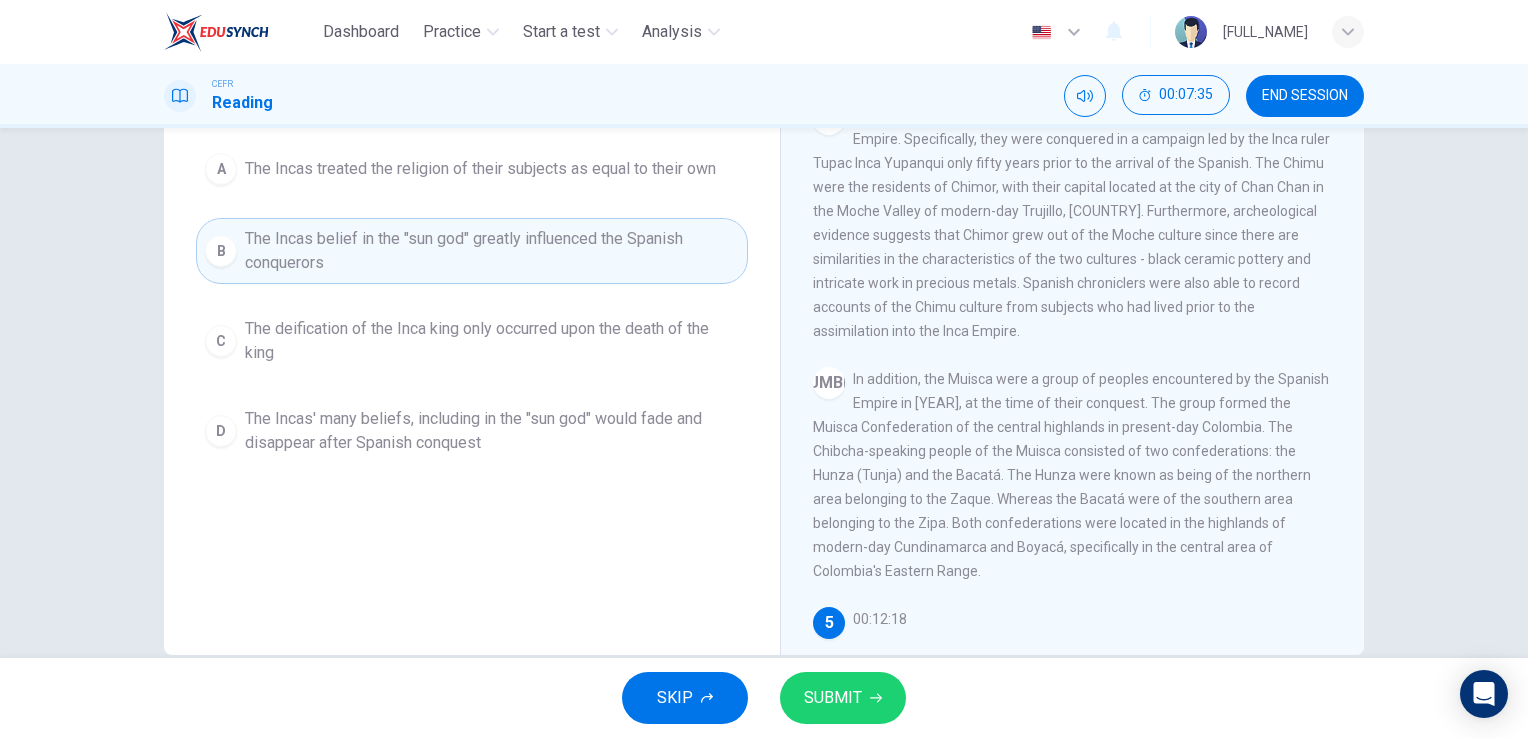 drag, startPoint x: 1340, startPoint y: 536, endPoint x: 1348, endPoint y: 545, distance: 12.0415945 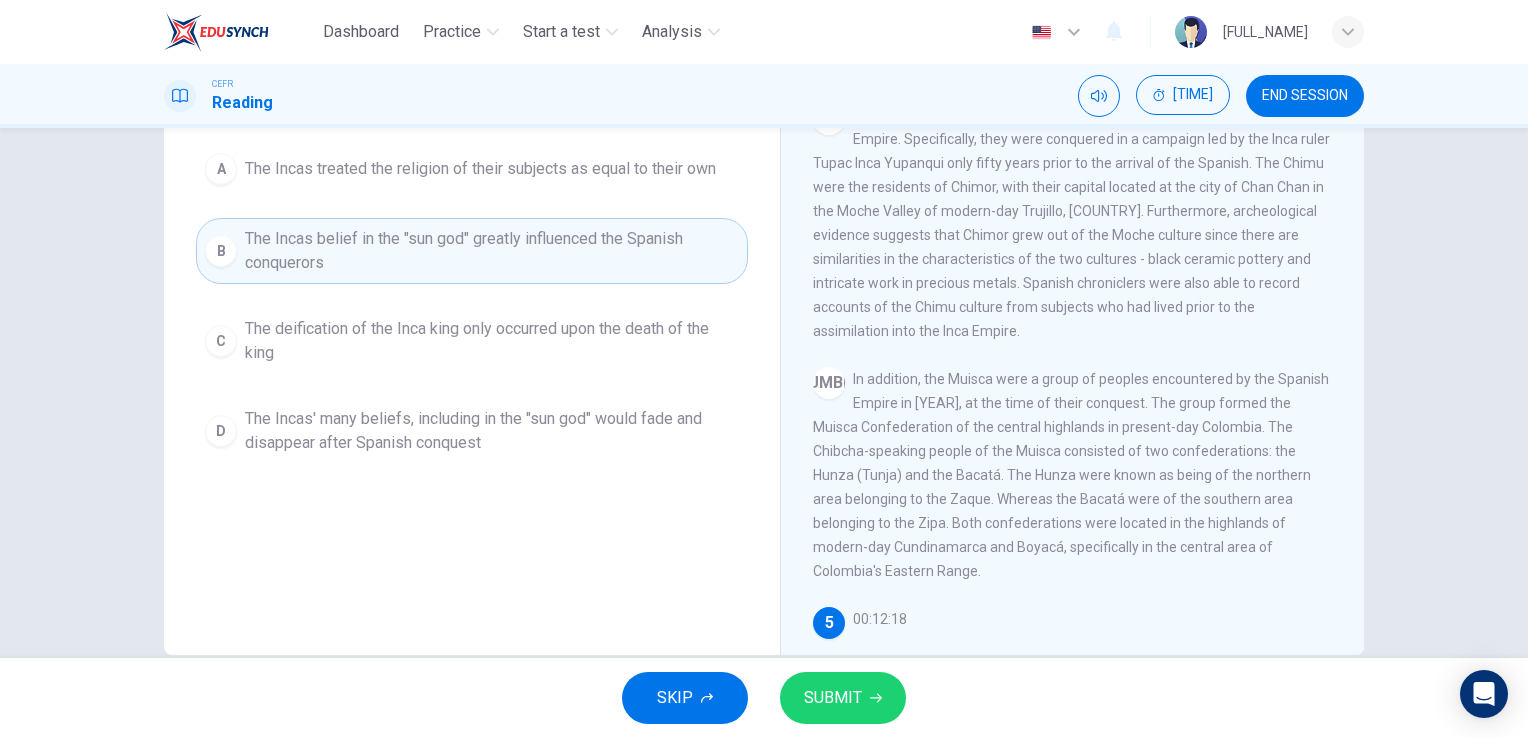 scroll, scrollTop: 1023, scrollLeft: 0, axis: vertical 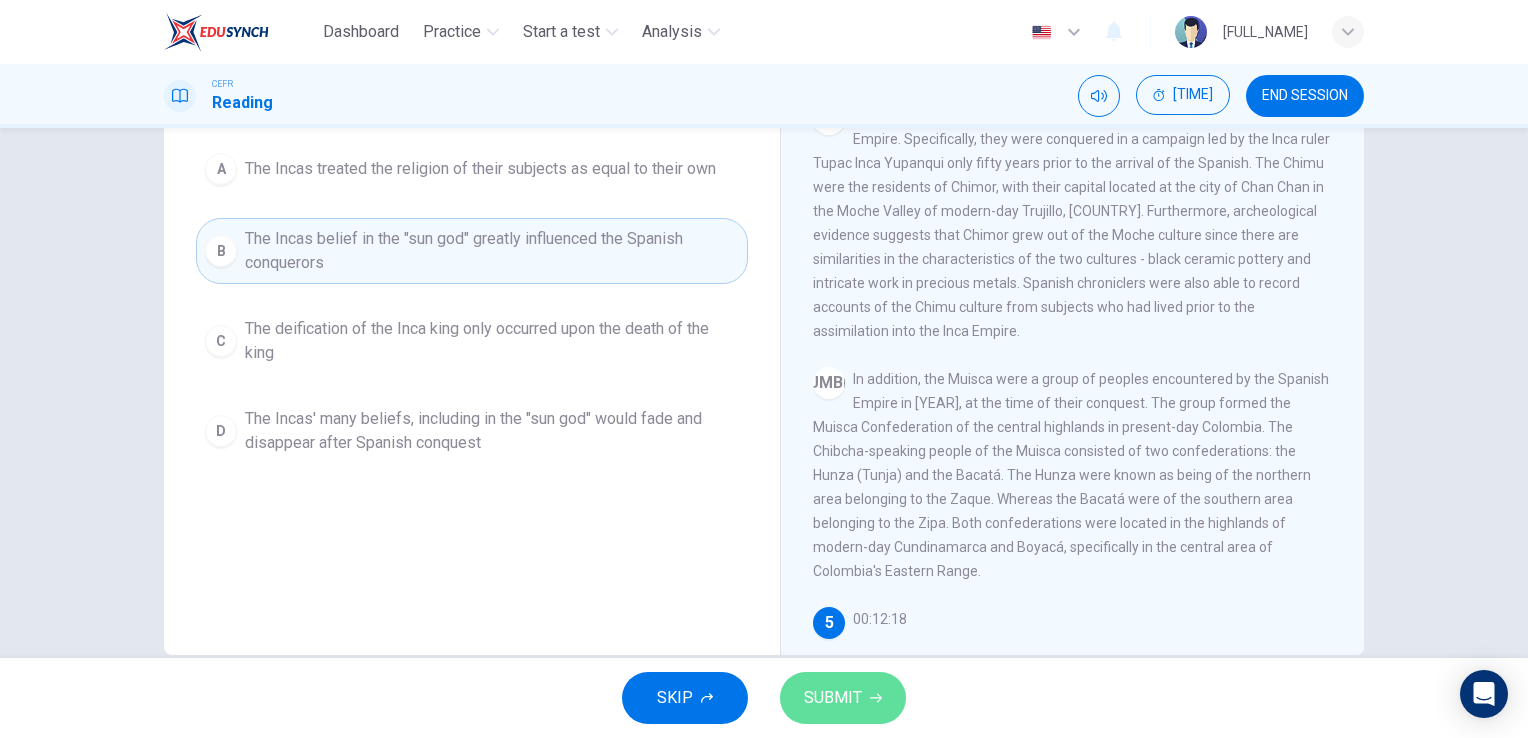 click on "SUBMIT" at bounding box center (833, 698) 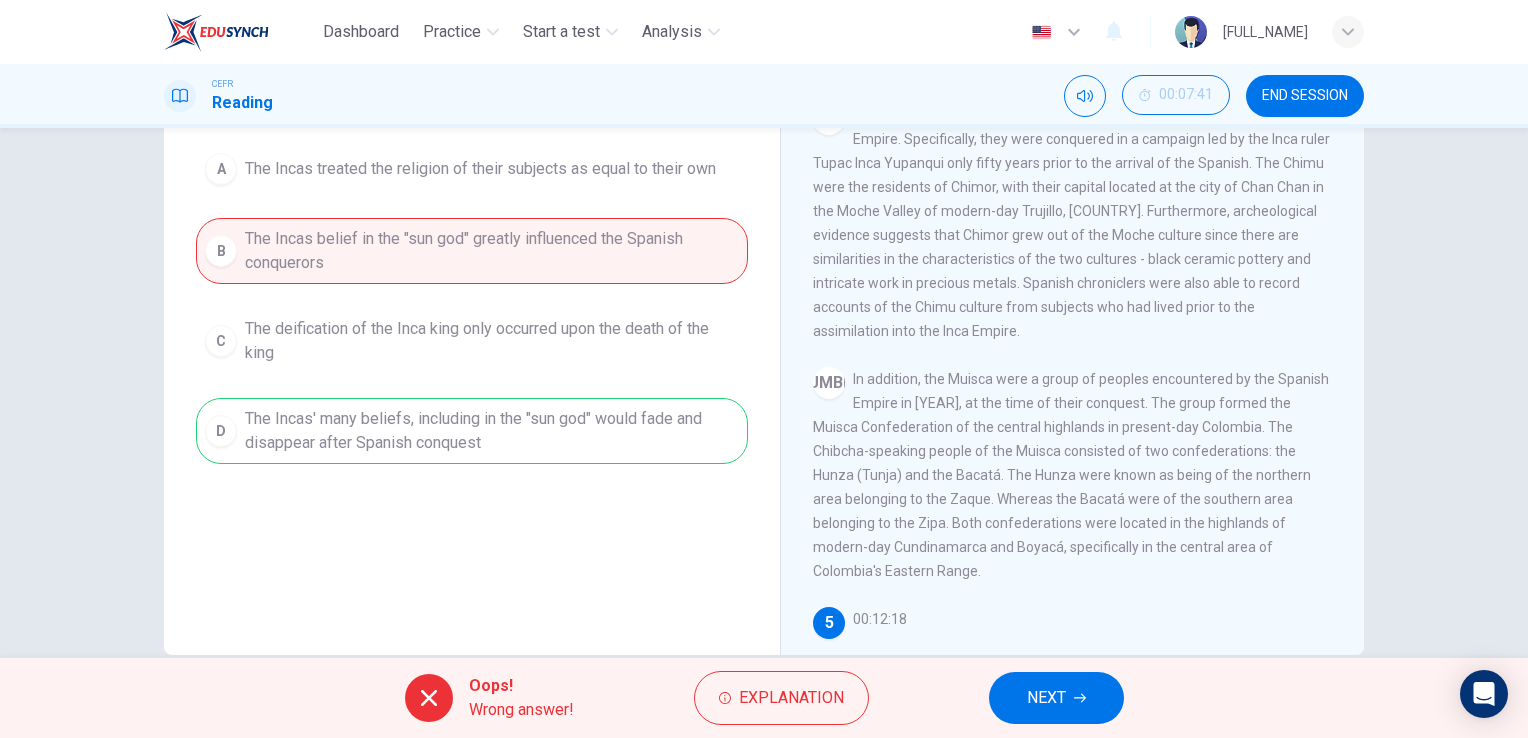 click on "NEXT" at bounding box center [1056, 698] 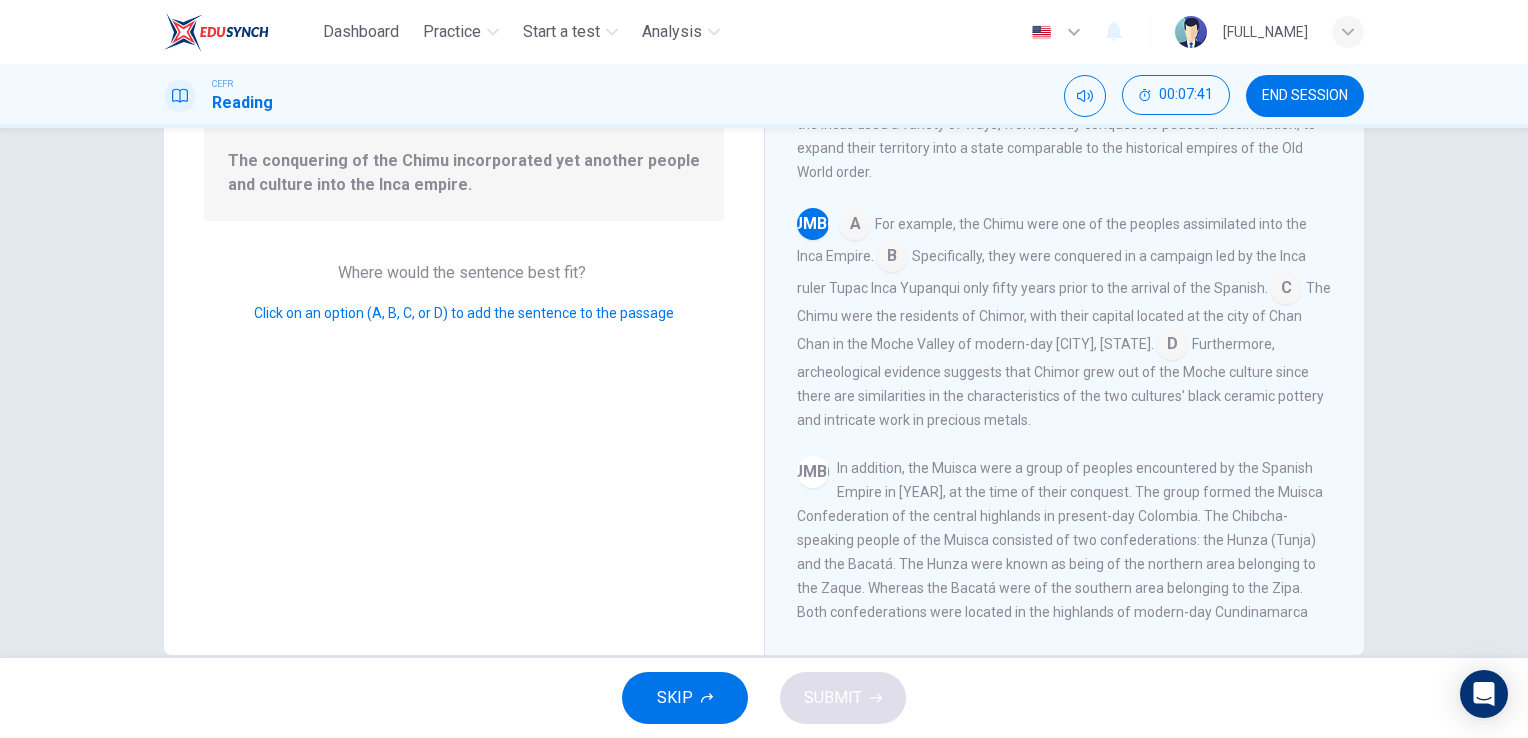 scroll, scrollTop: 541, scrollLeft: 0, axis: vertical 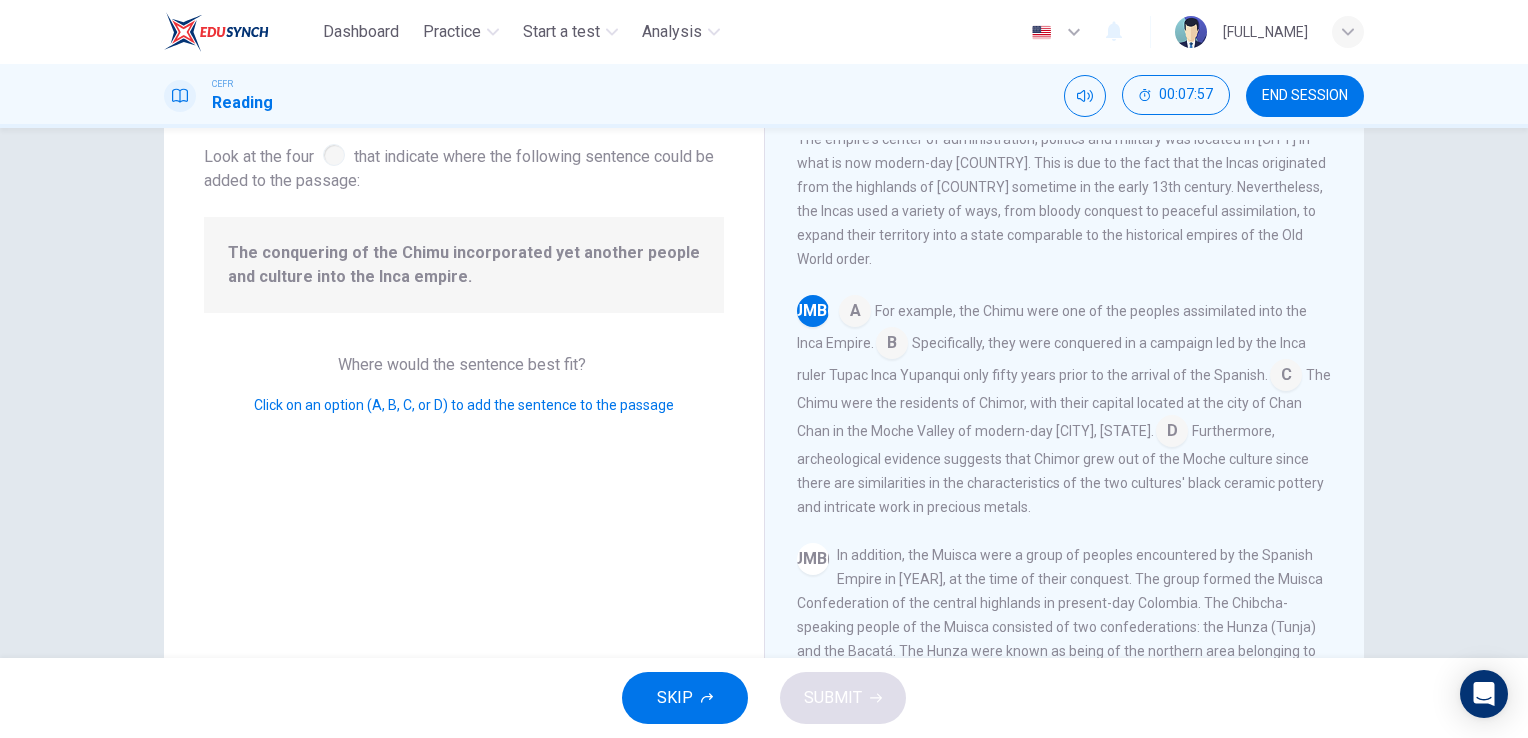 click at bounding box center (855, 313) 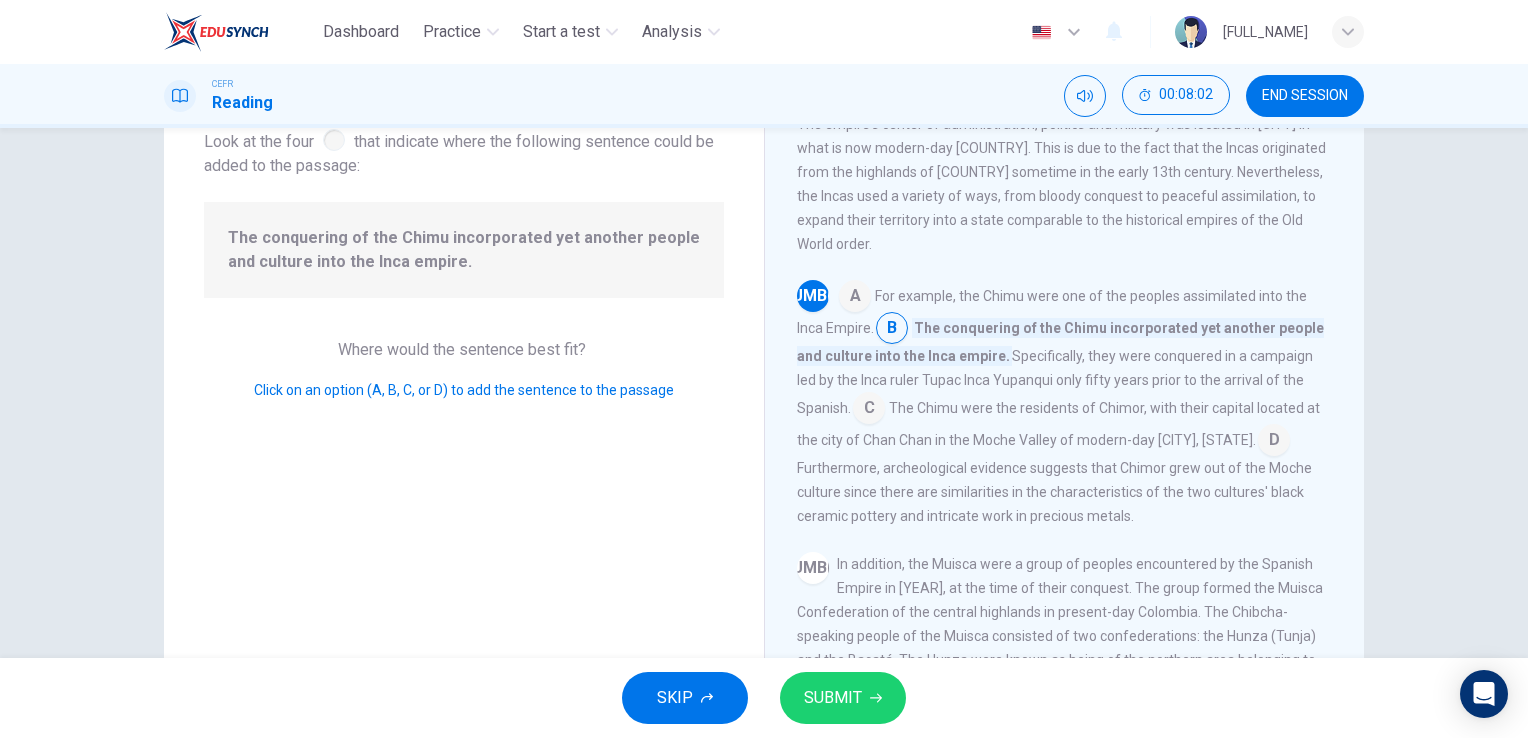 scroll, scrollTop: 132, scrollLeft: 0, axis: vertical 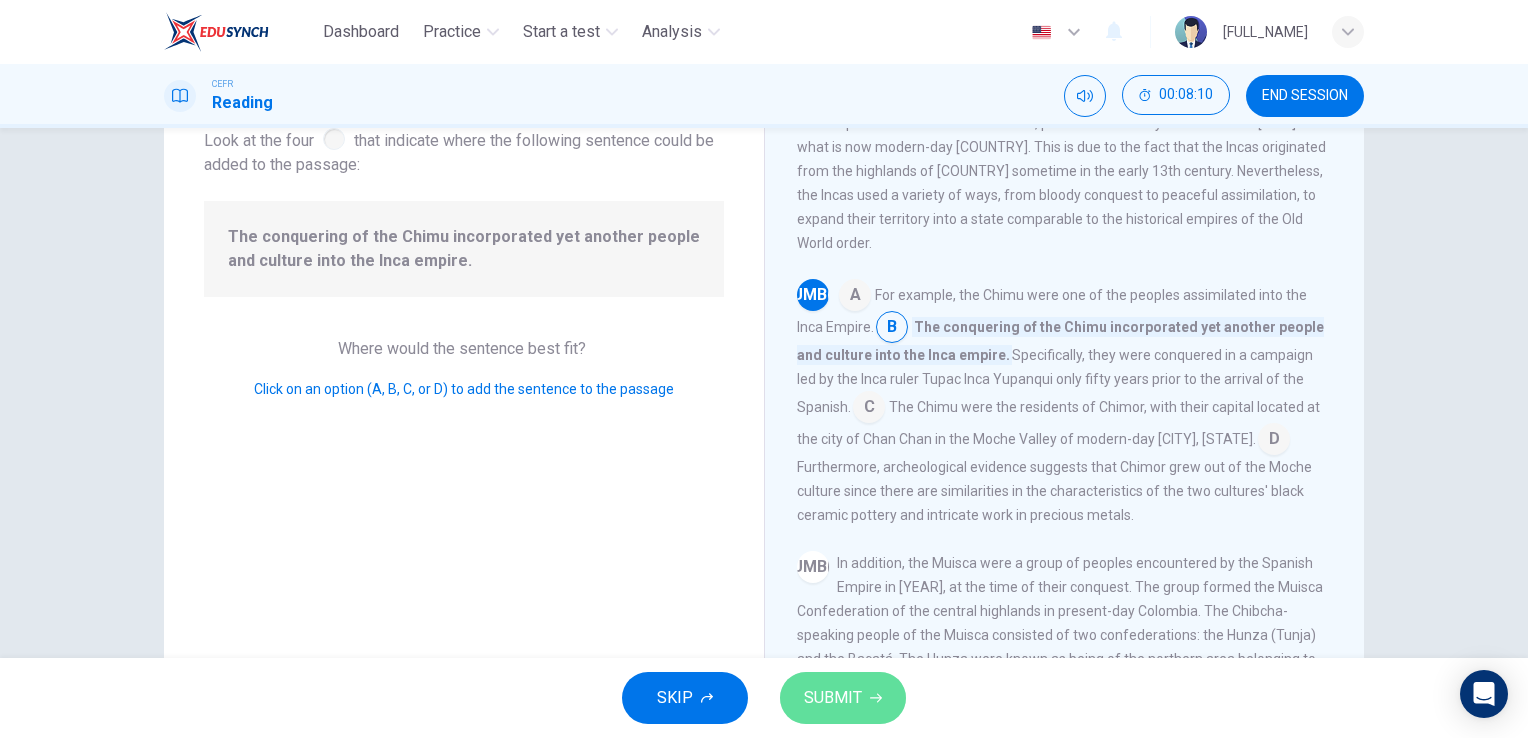 click on "SUBMIT" at bounding box center [843, 698] 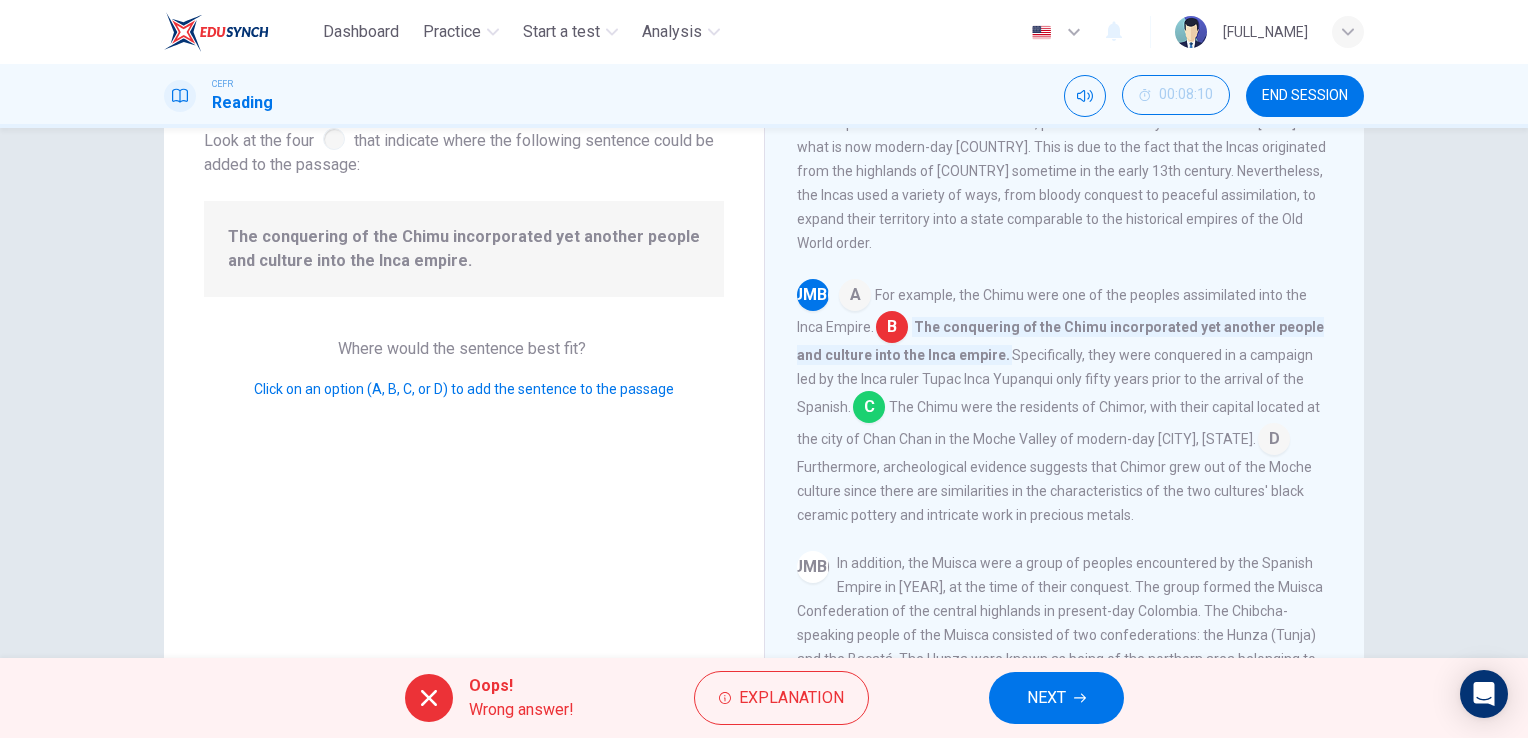click on "NEXT" at bounding box center (1056, 698) 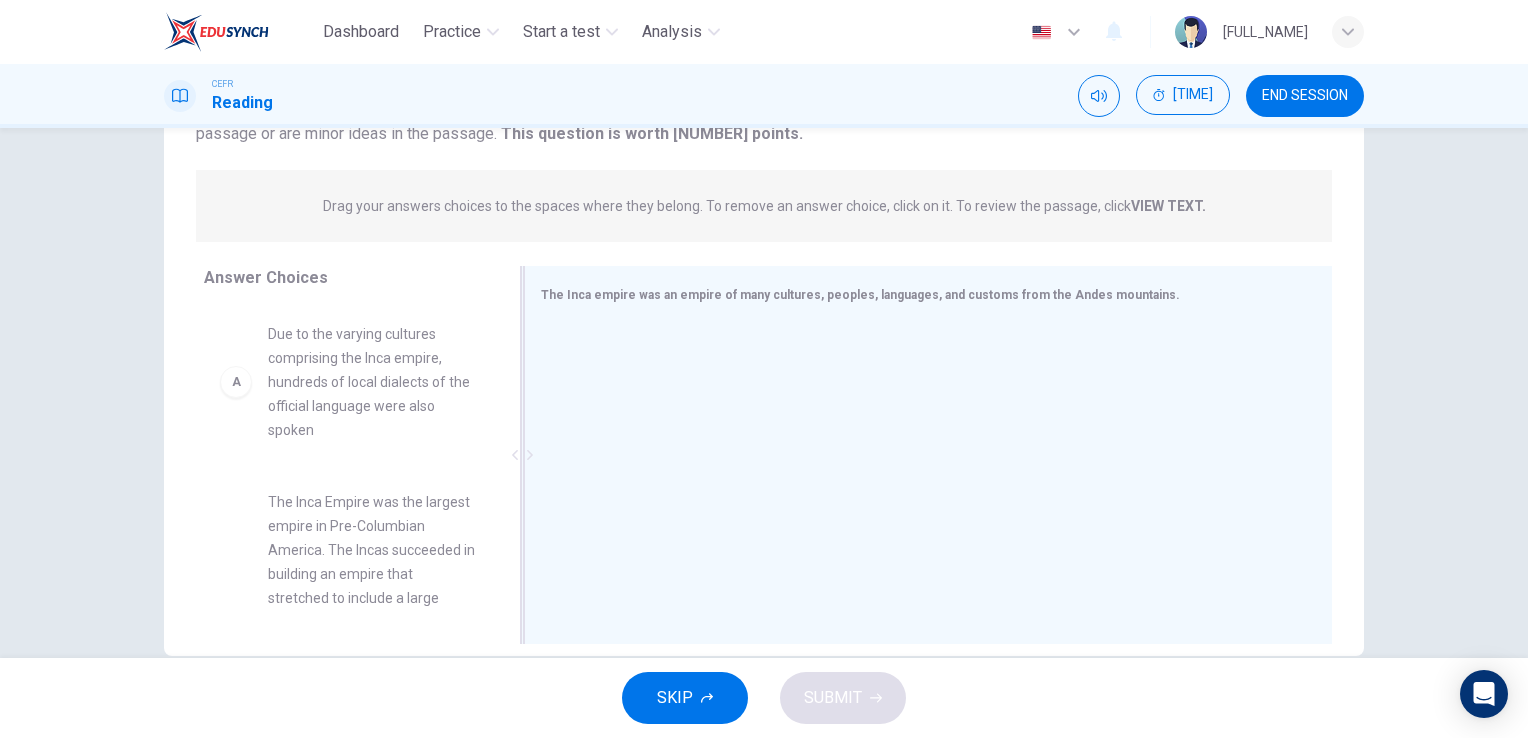 scroll, scrollTop: 244, scrollLeft: 0, axis: vertical 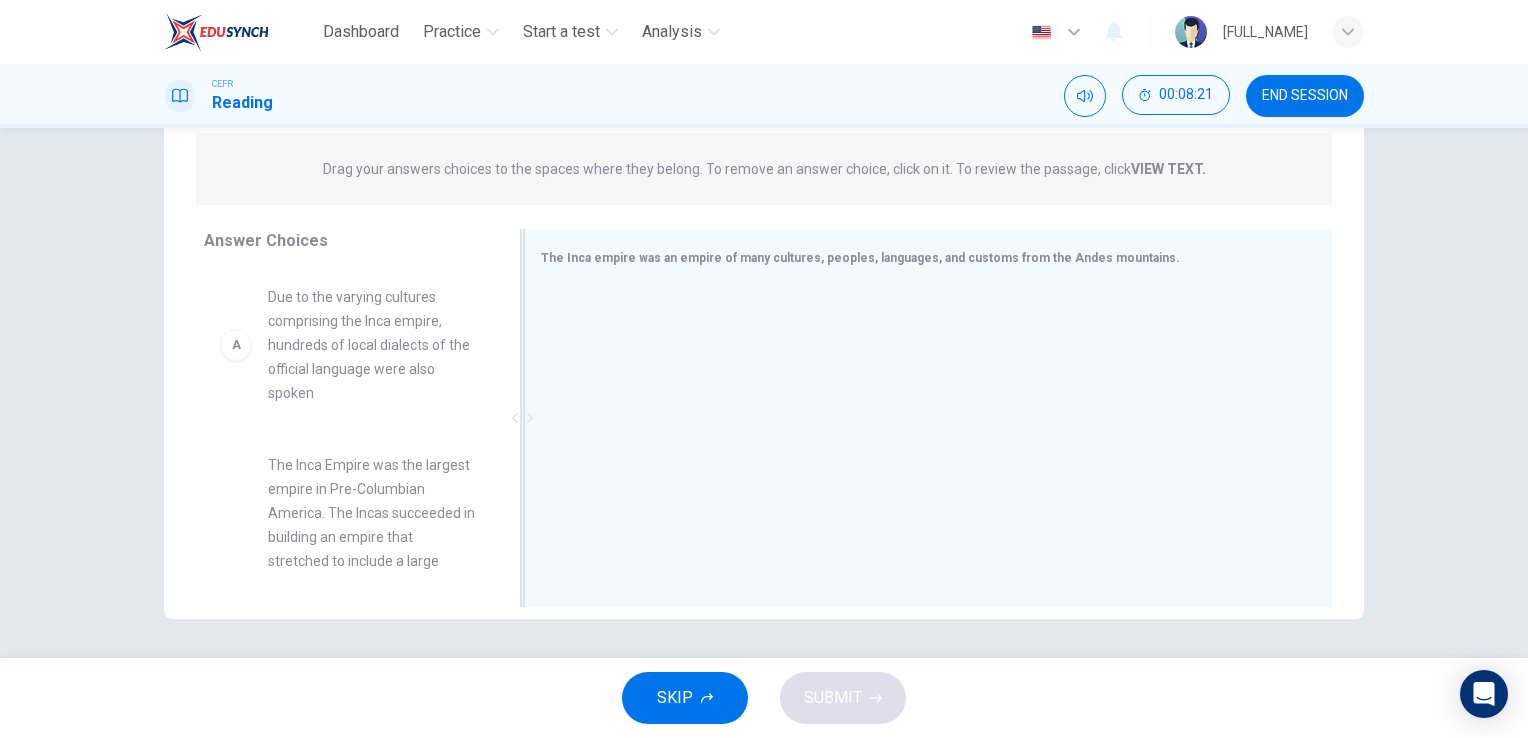 drag, startPoint x: 775, startPoint y: 298, endPoint x: 775, endPoint y: 334, distance: 36 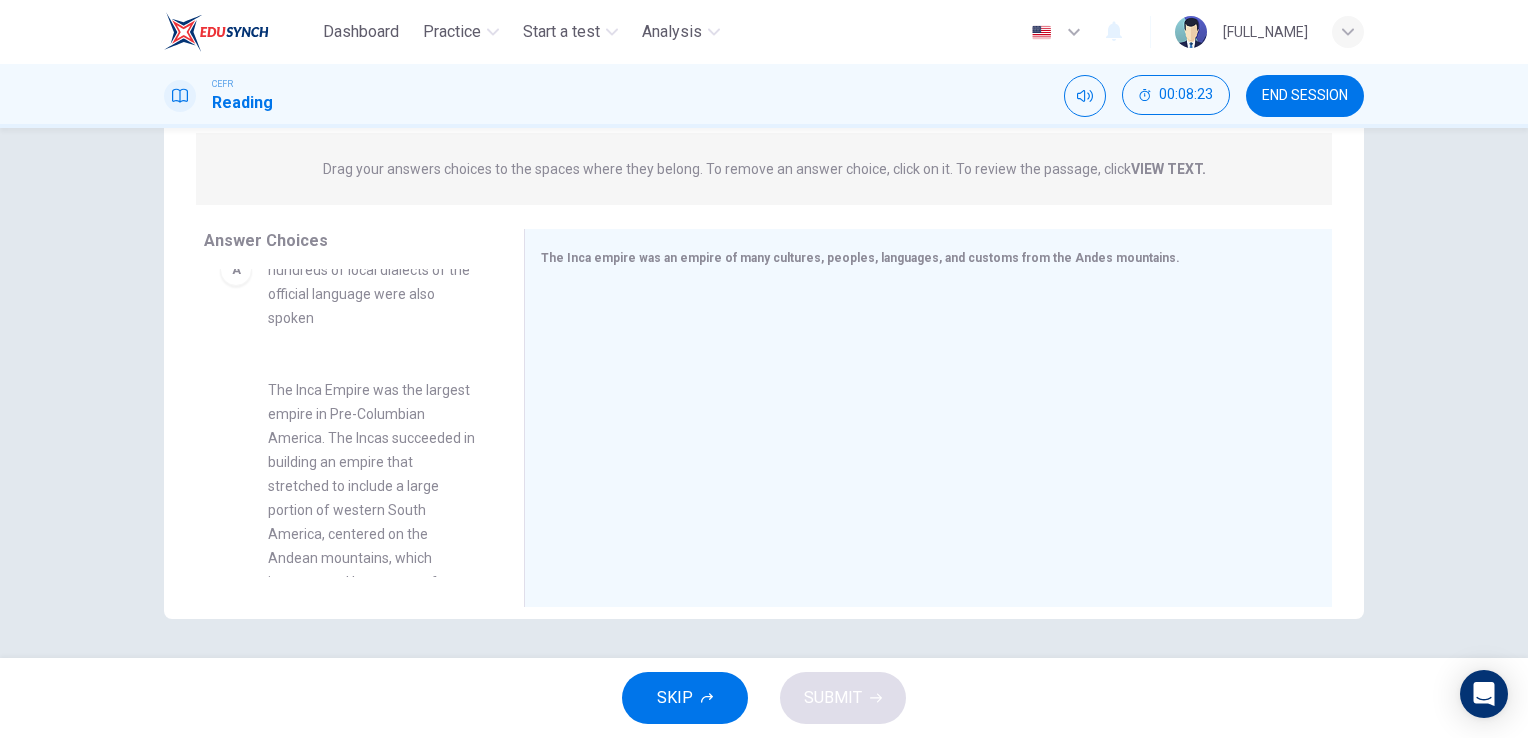 scroll, scrollTop: 0, scrollLeft: 0, axis: both 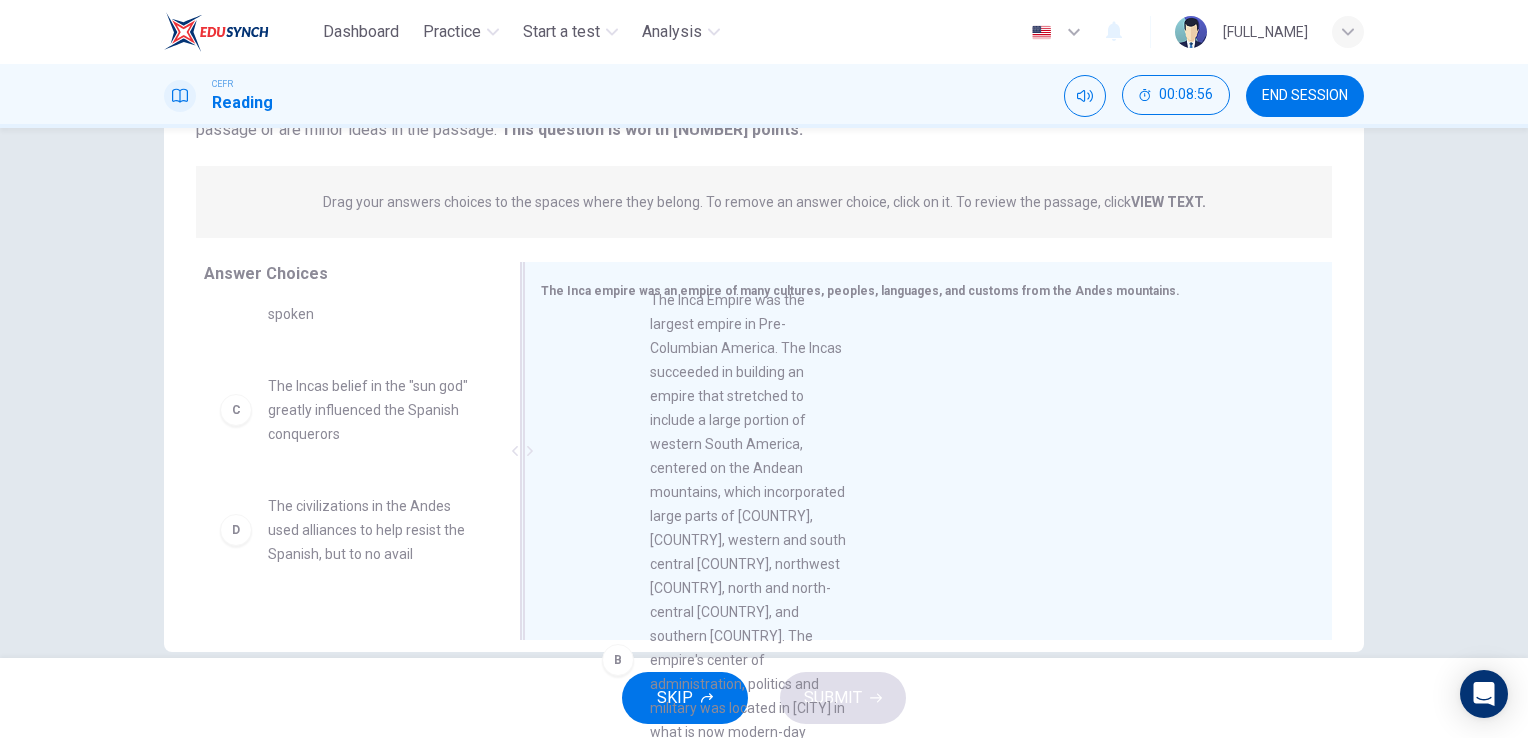 drag, startPoint x: 243, startPoint y: 365, endPoint x: 642, endPoint y: 334, distance: 400.20245 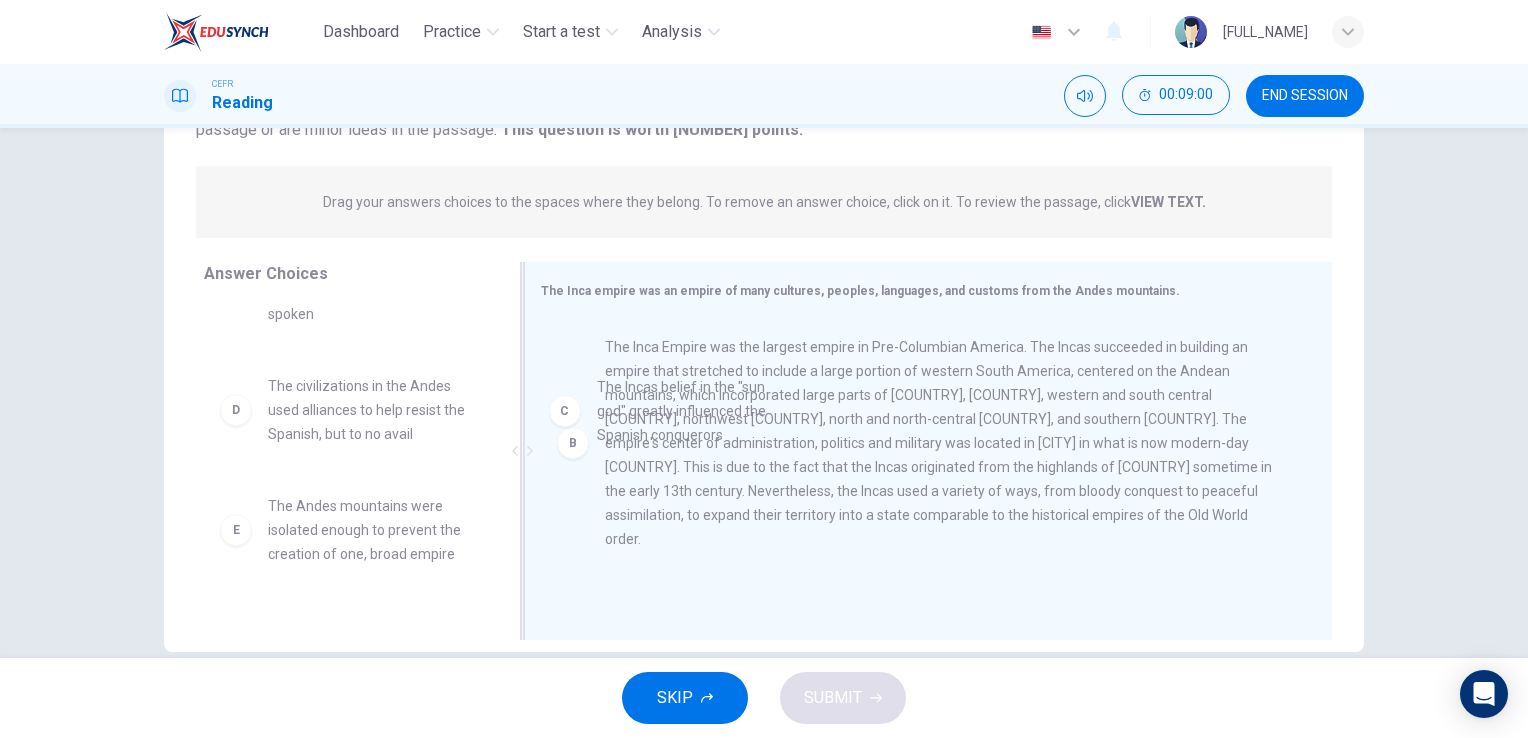 drag, startPoint x: 223, startPoint y: 423, endPoint x: 580, endPoint y: 422, distance: 357.0014 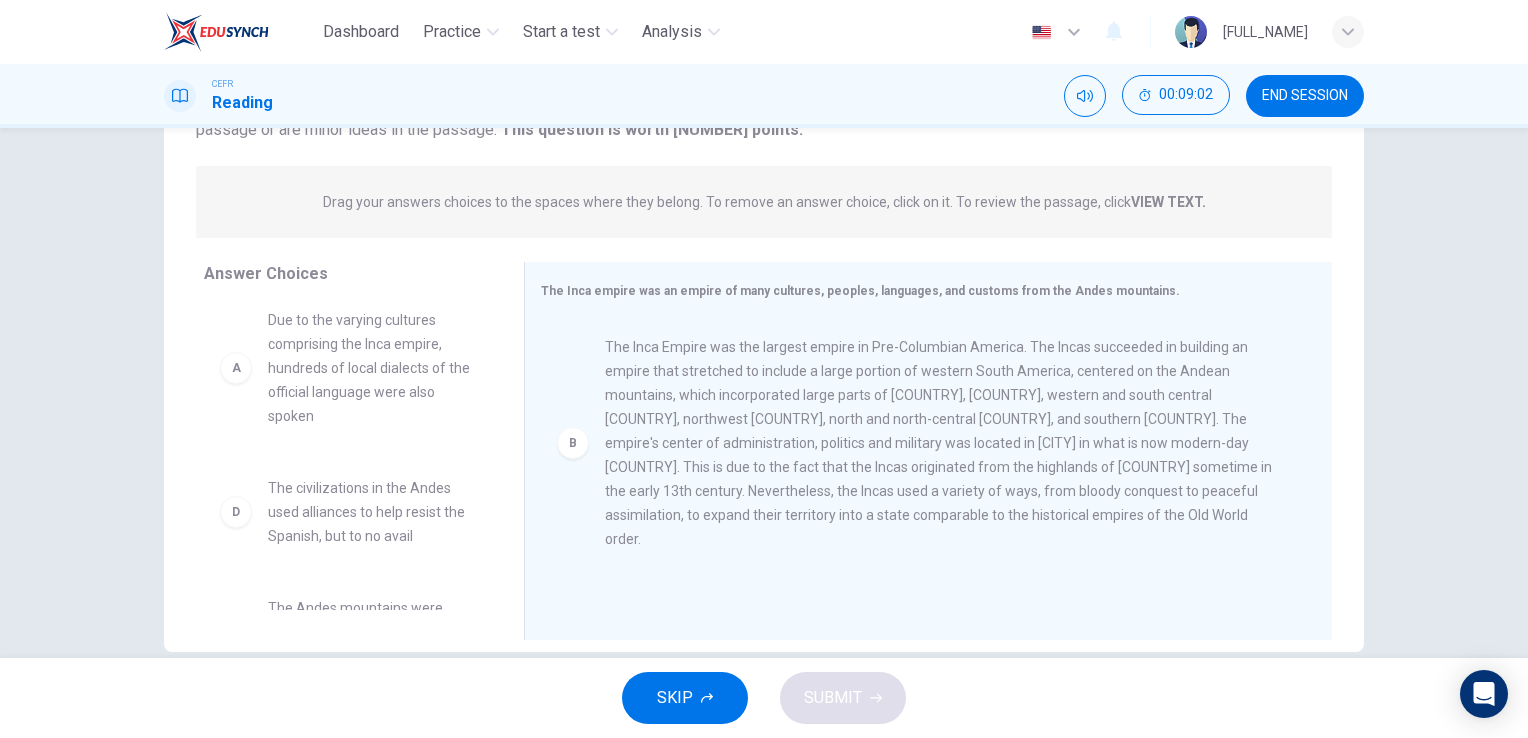 scroll, scrollTop: 2, scrollLeft: 0, axis: vertical 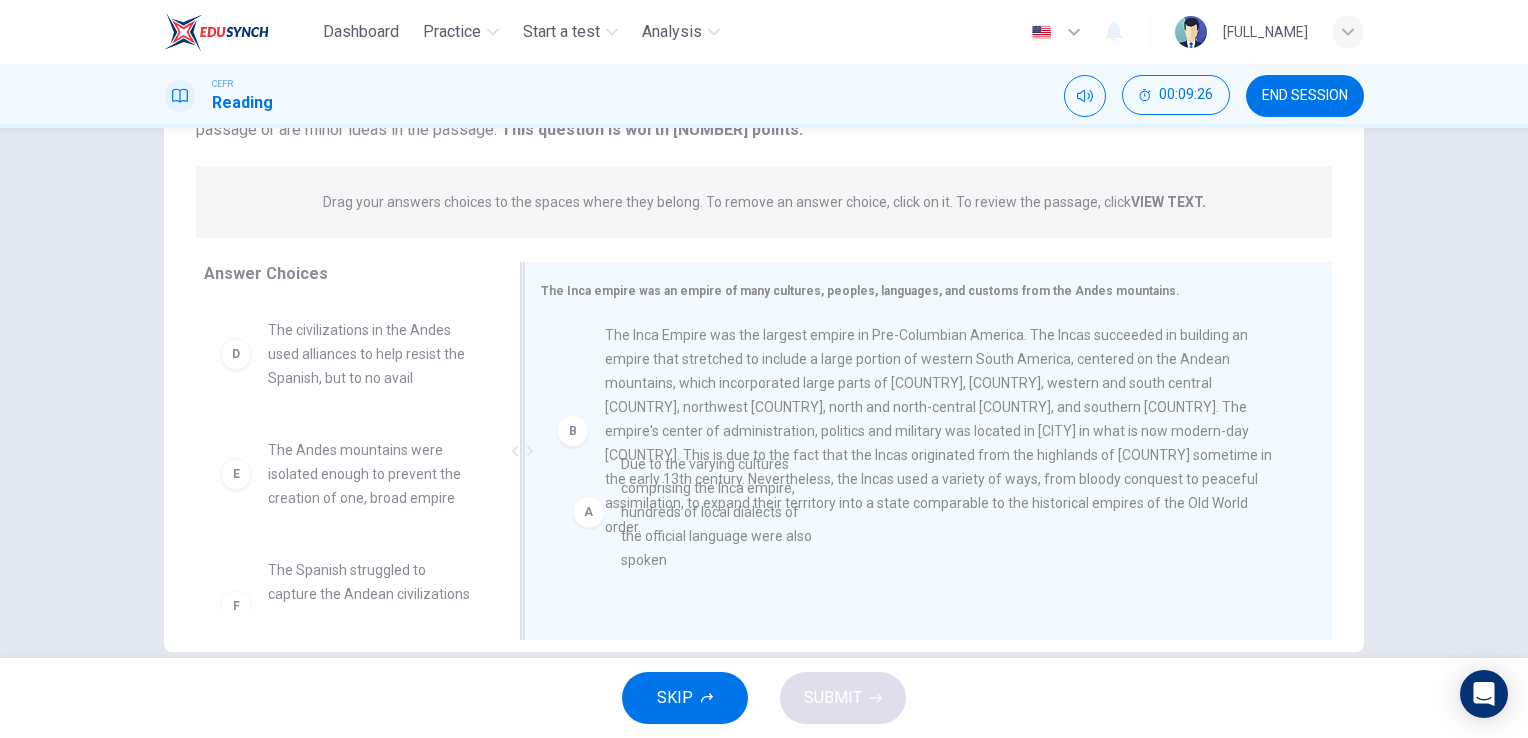 drag, startPoint x: 233, startPoint y: 386, endPoint x: 590, endPoint y: 523, distance: 382.3846 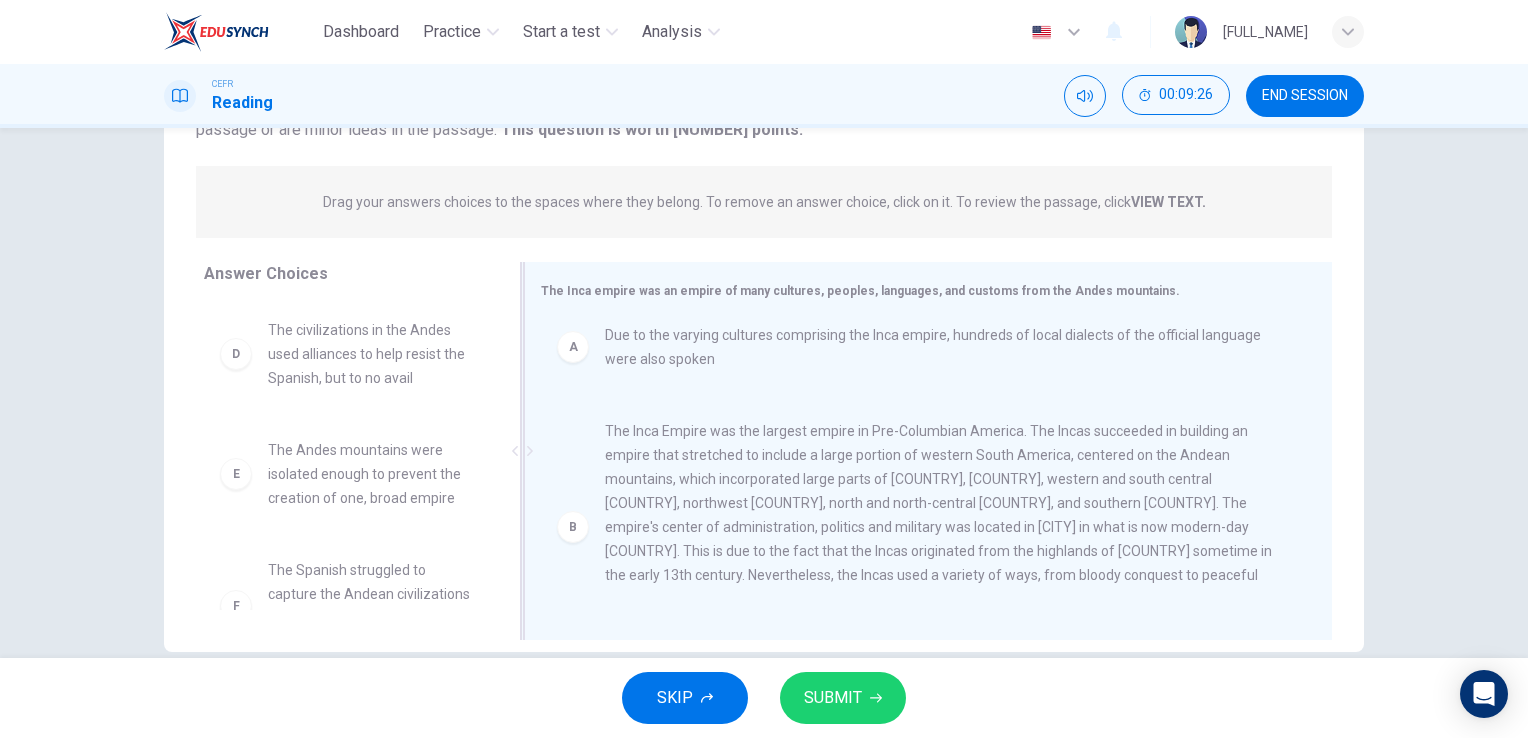 scroll, scrollTop: 0, scrollLeft: 0, axis: both 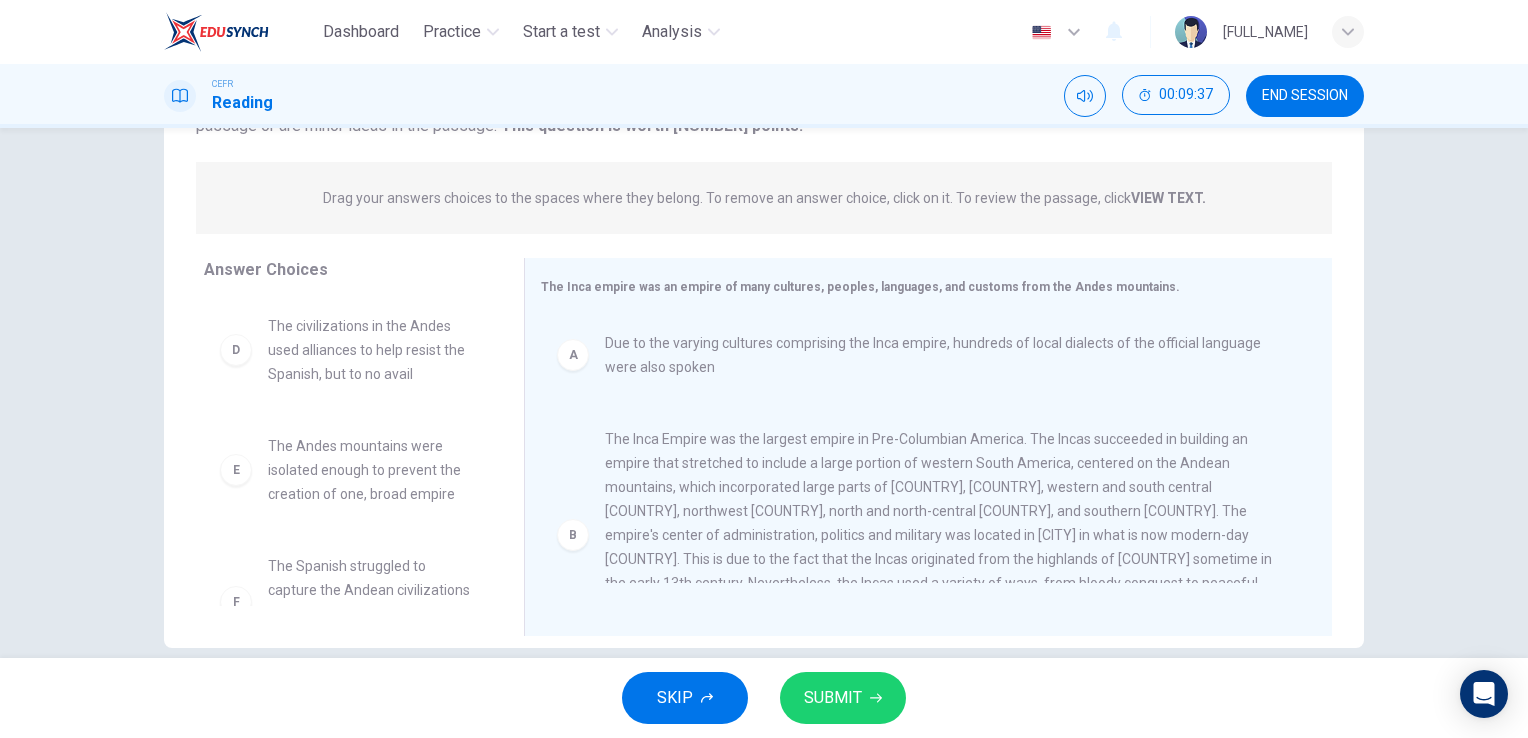 click on "SUBMIT" at bounding box center (833, 698) 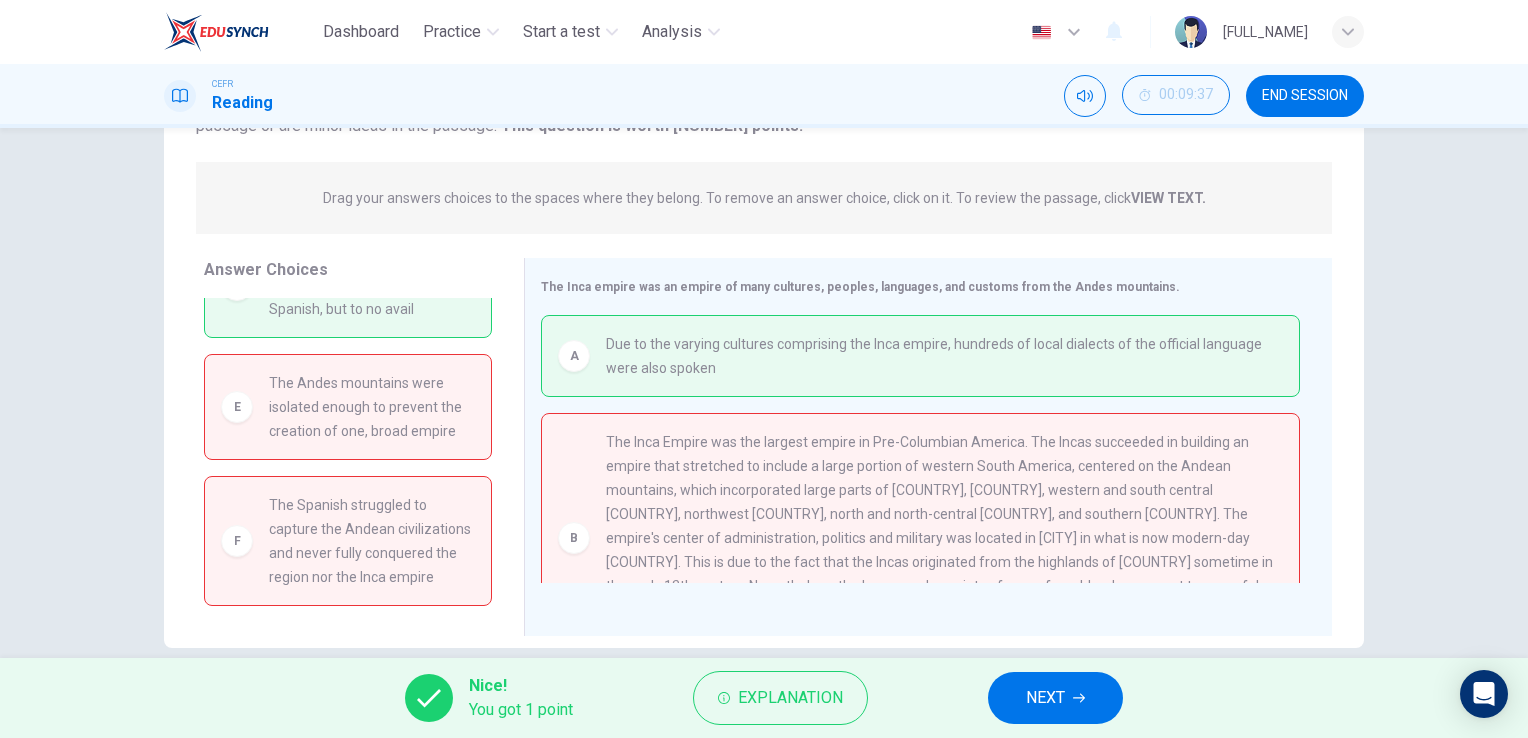 scroll, scrollTop: 0, scrollLeft: 0, axis: both 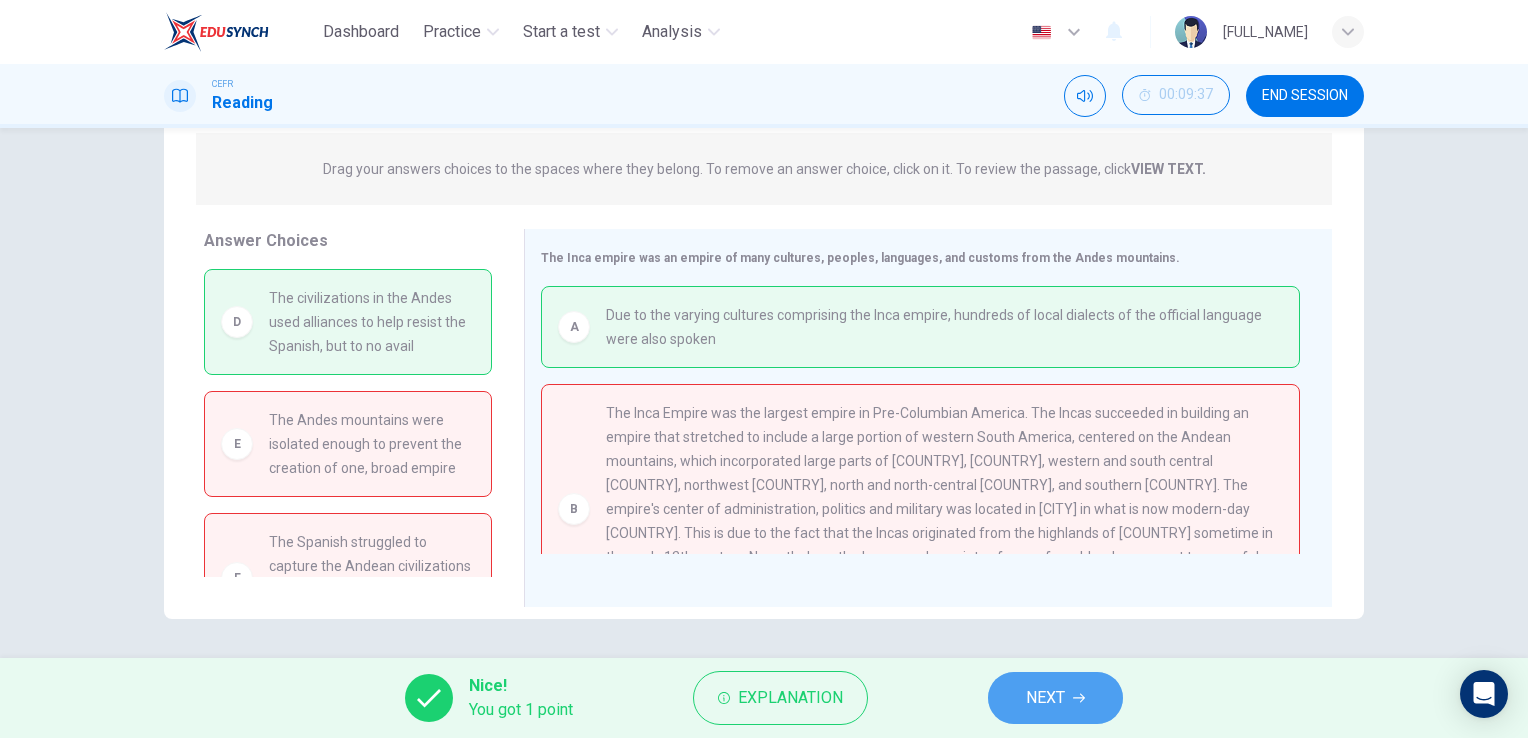 click on "NEXT" at bounding box center (1045, 698) 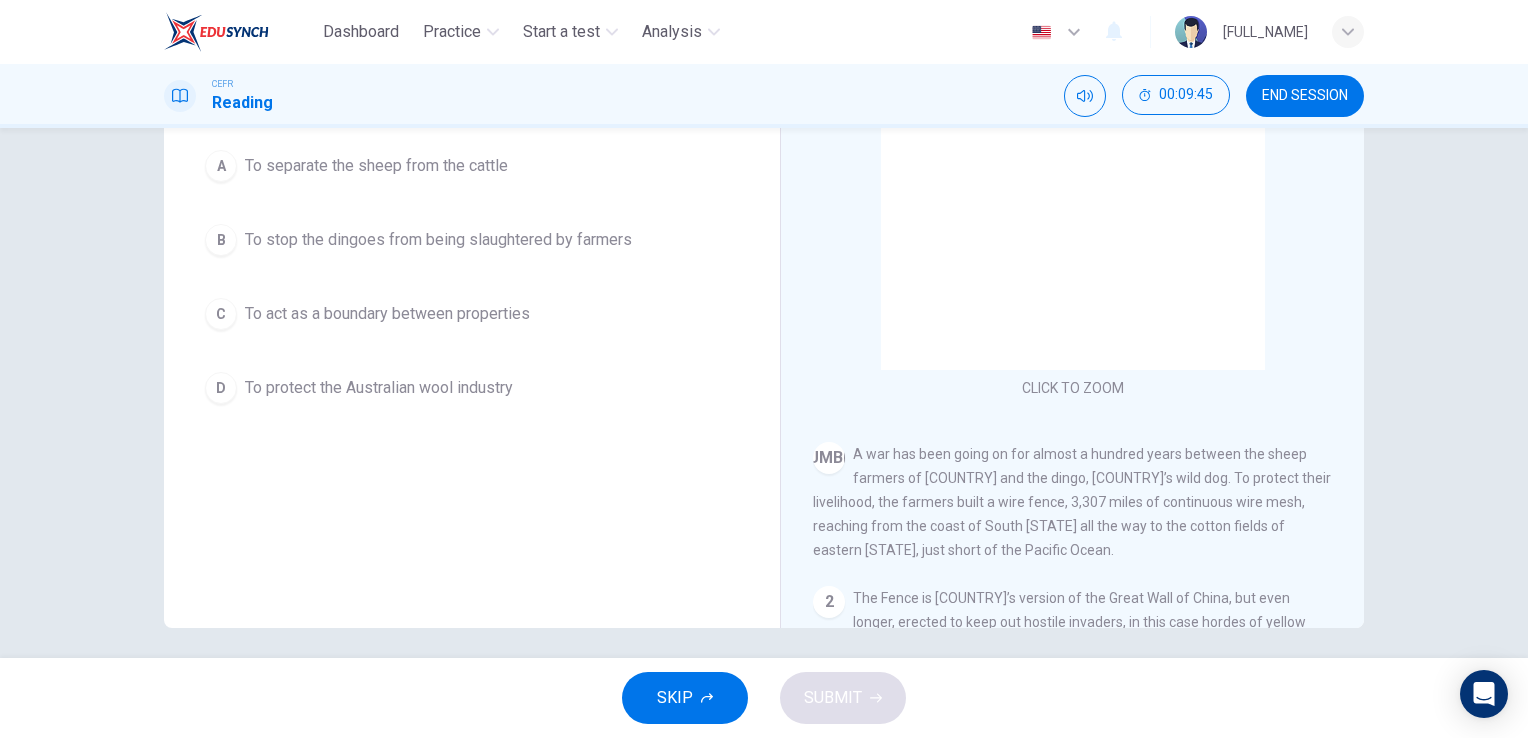 scroll, scrollTop: 236, scrollLeft: 0, axis: vertical 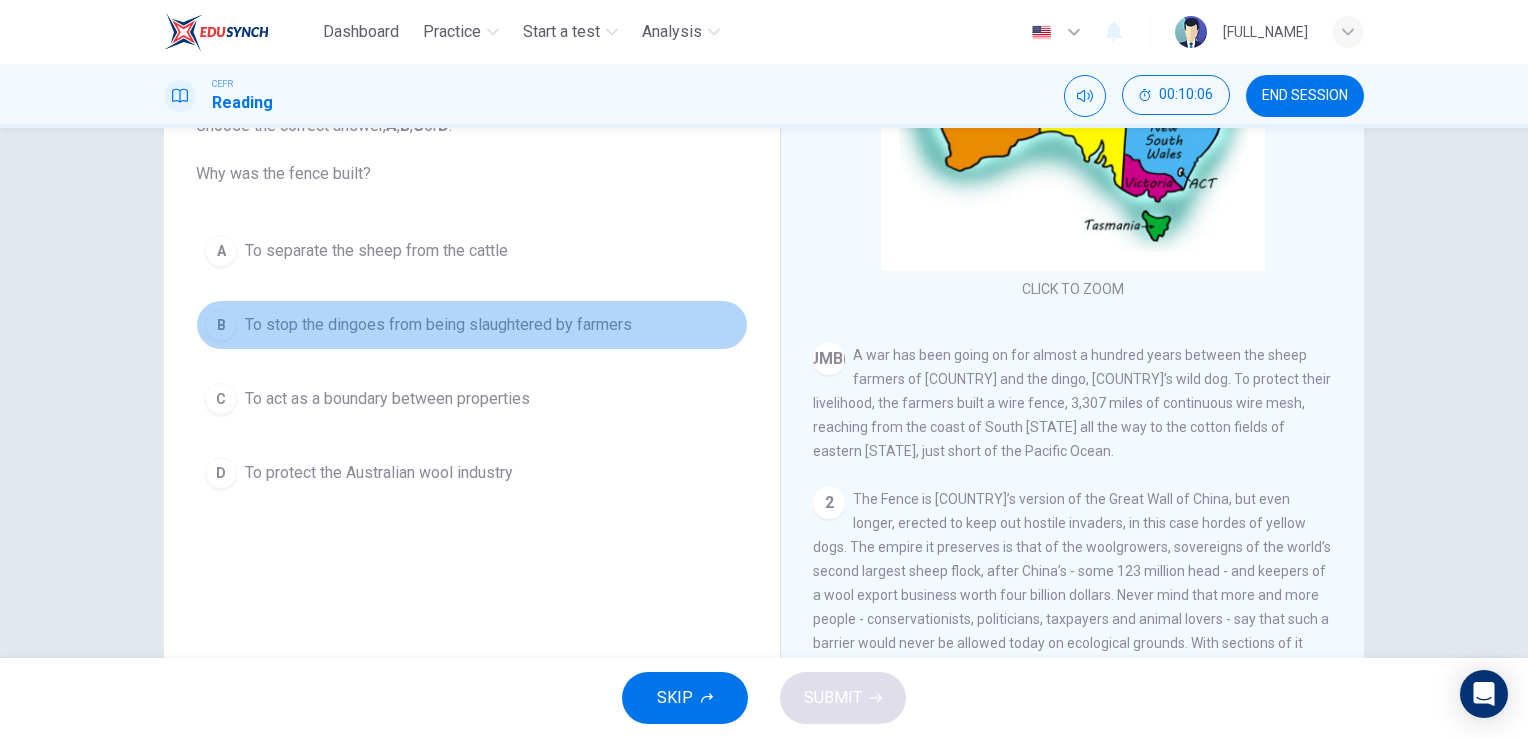 click on "To stop the dingoes from being slaughtered by farmers" at bounding box center [376, 251] 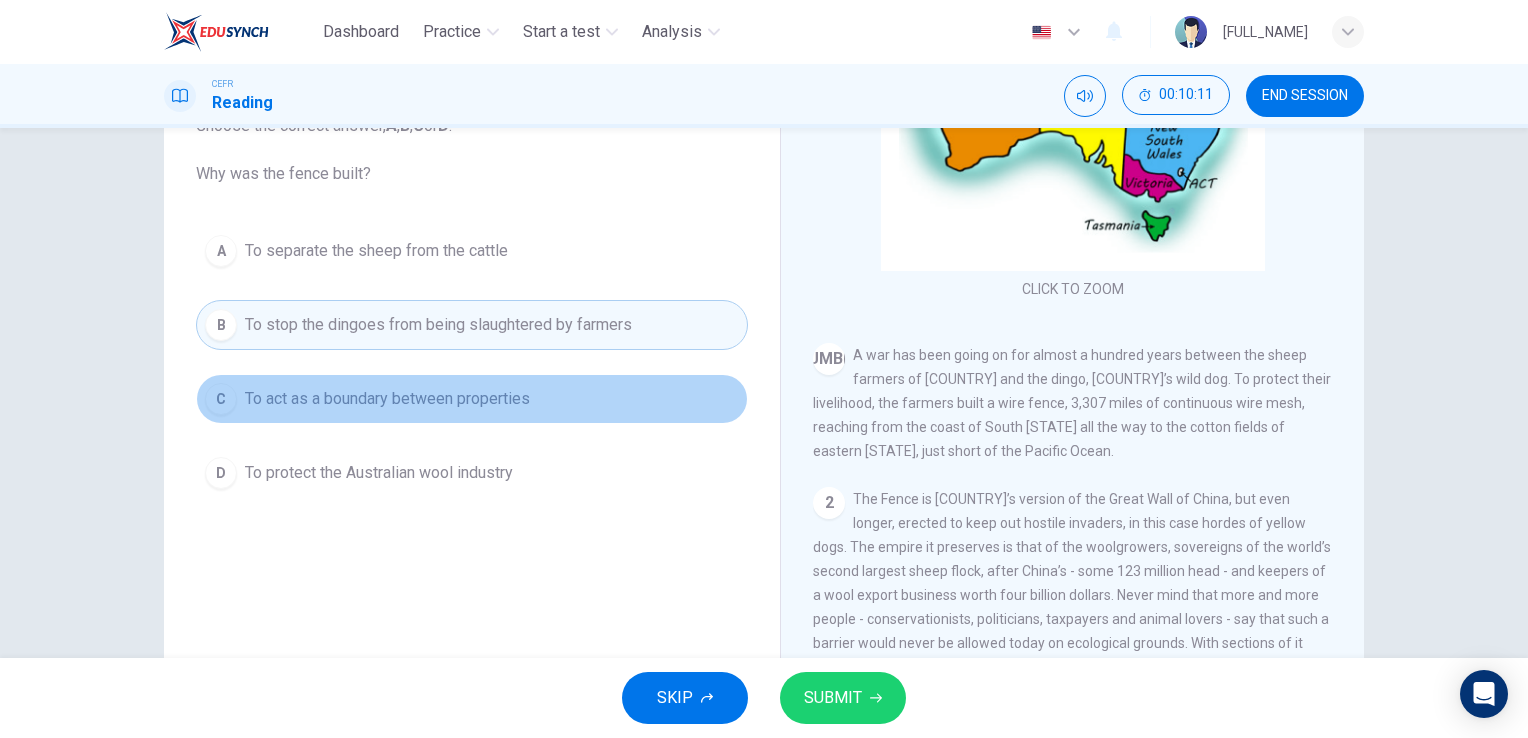 click on "To act as a boundary between properties" at bounding box center (376, 251) 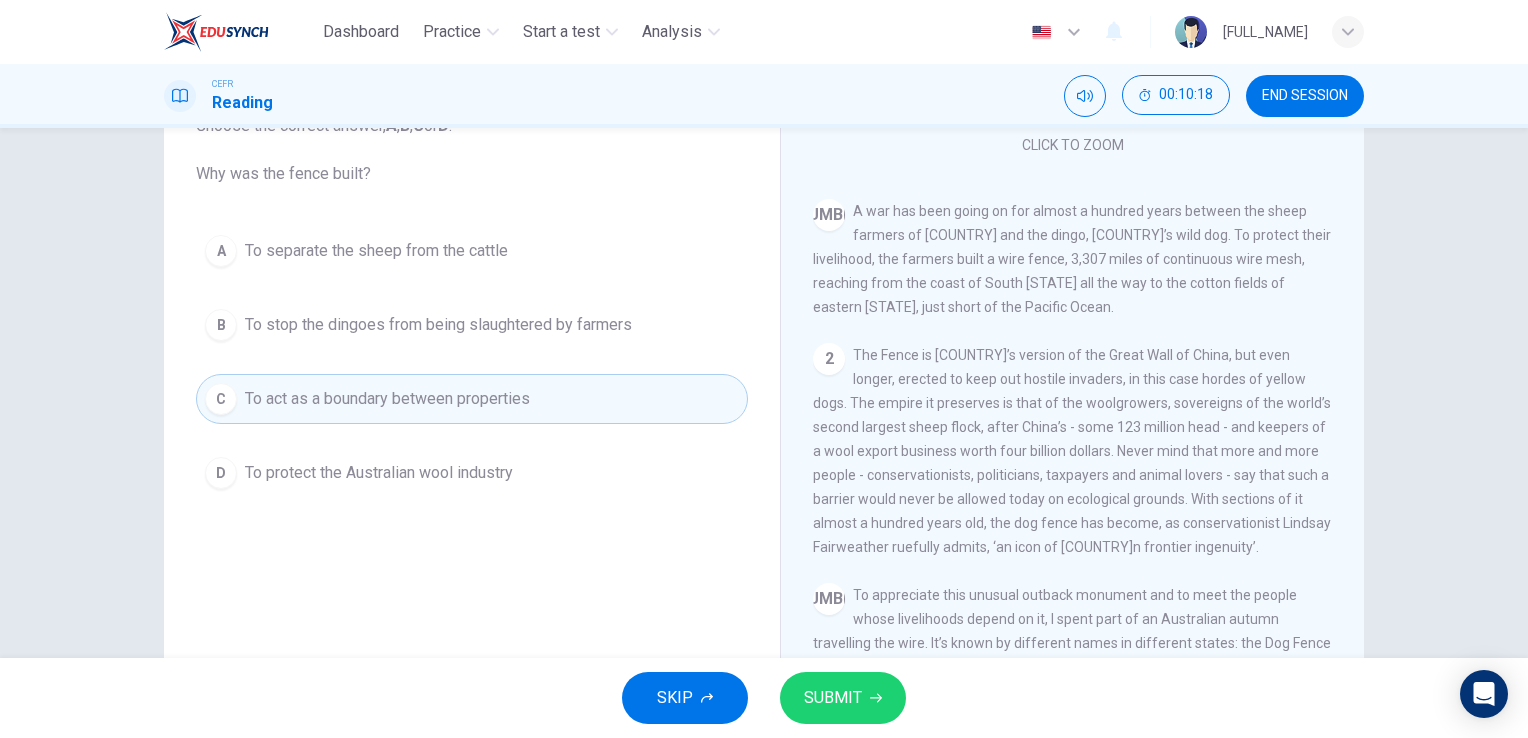 scroll, scrollTop: 328, scrollLeft: 0, axis: vertical 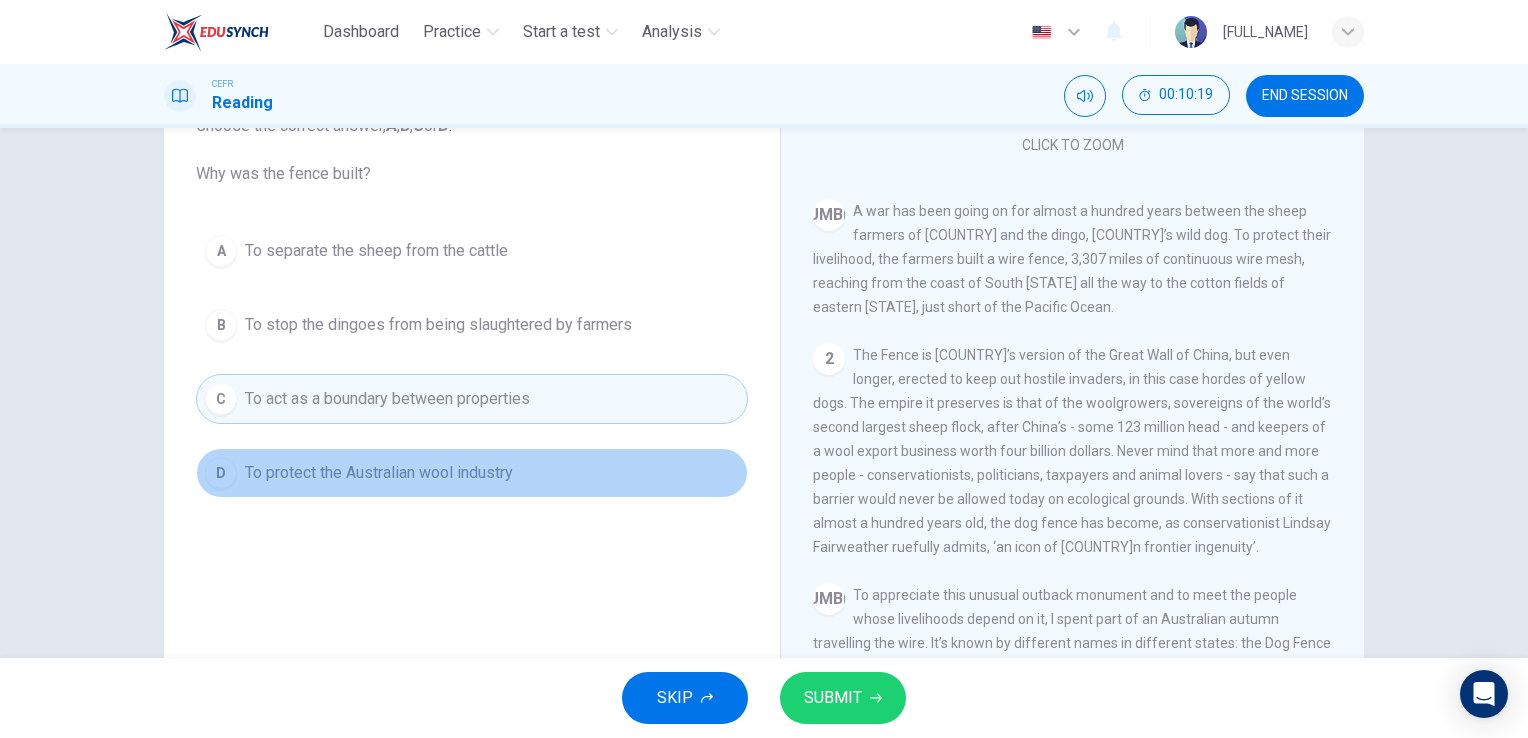 click on "To protect the Australian wool industry" at bounding box center [376, 251] 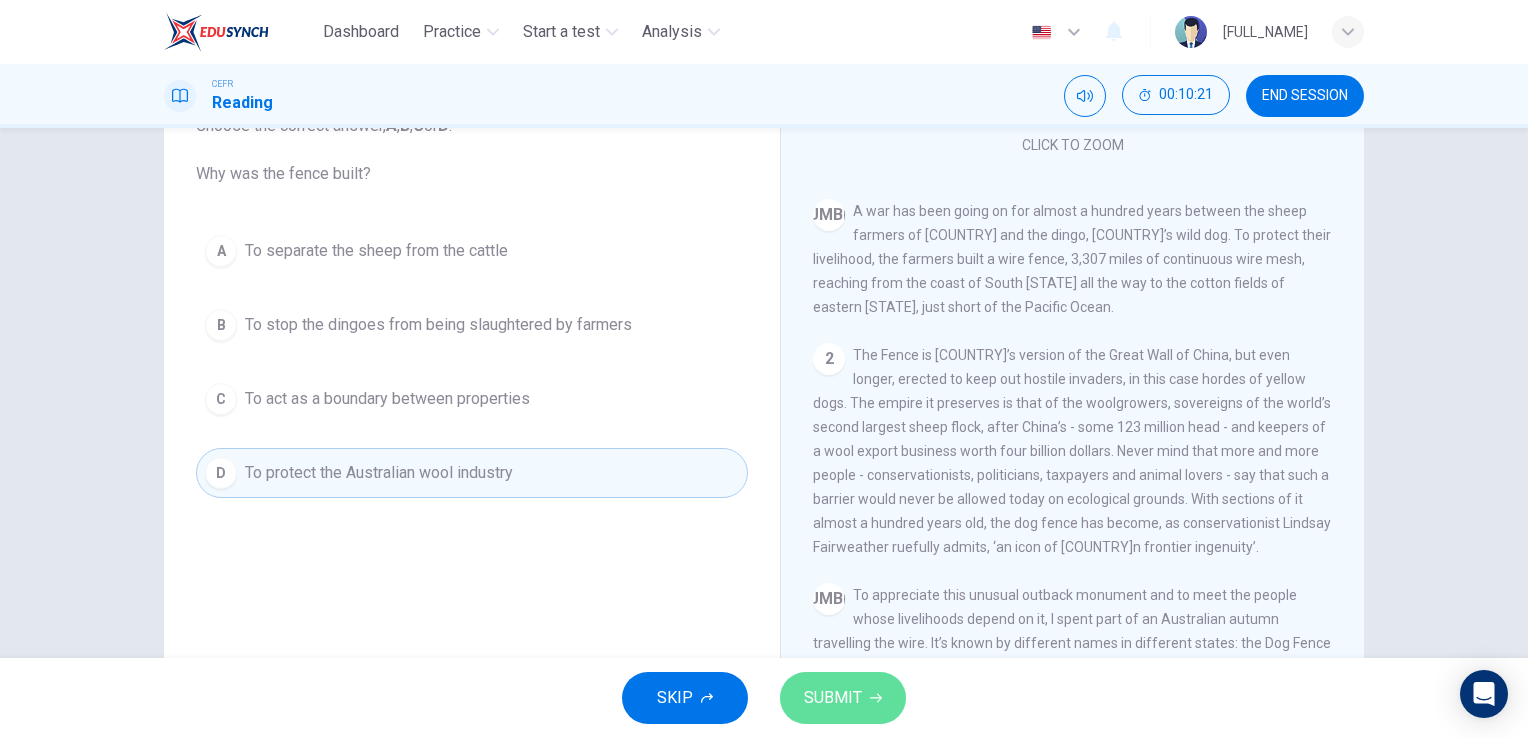 click on "SUBMIT" at bounding box center [833, 698] 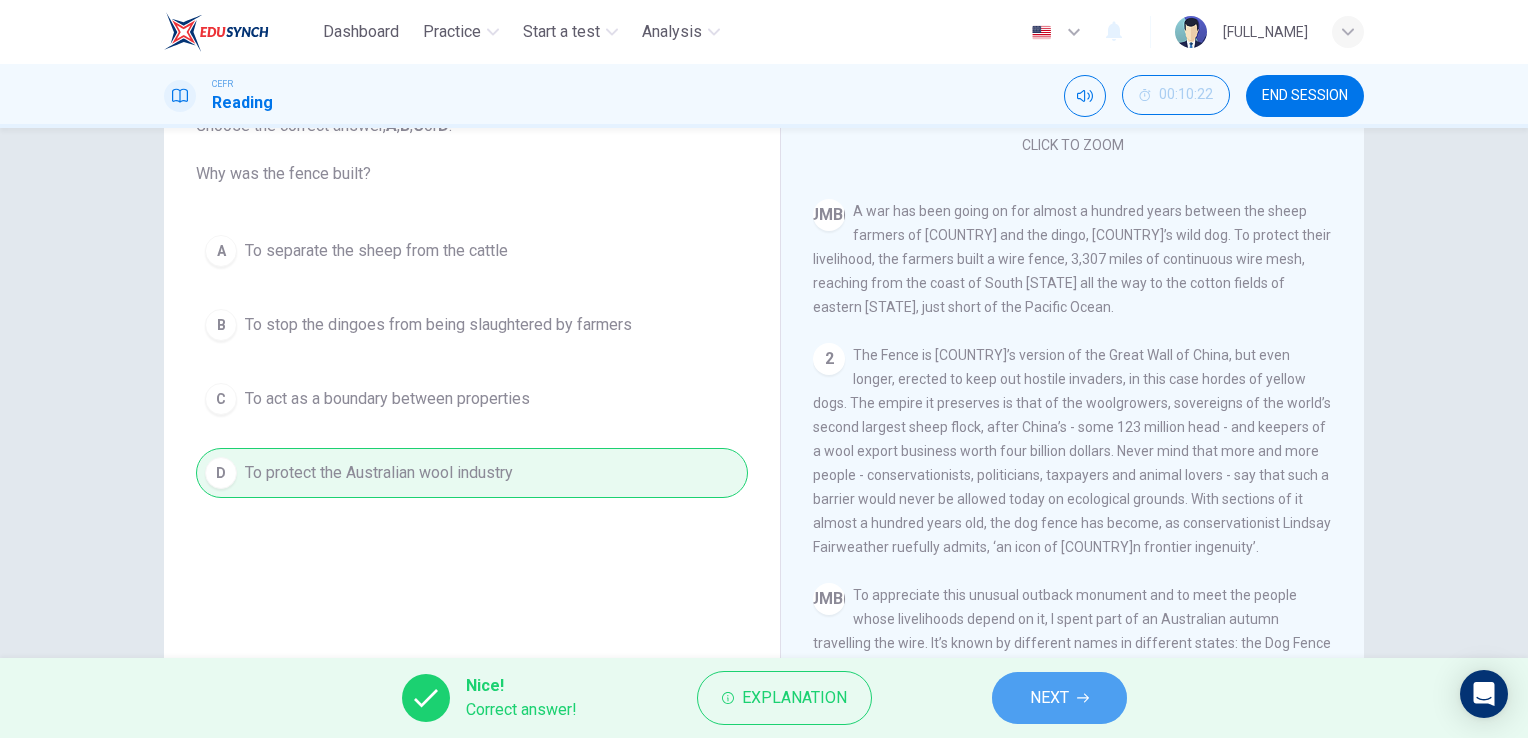 click on "NEXT" at bounding box center [1059, 698] 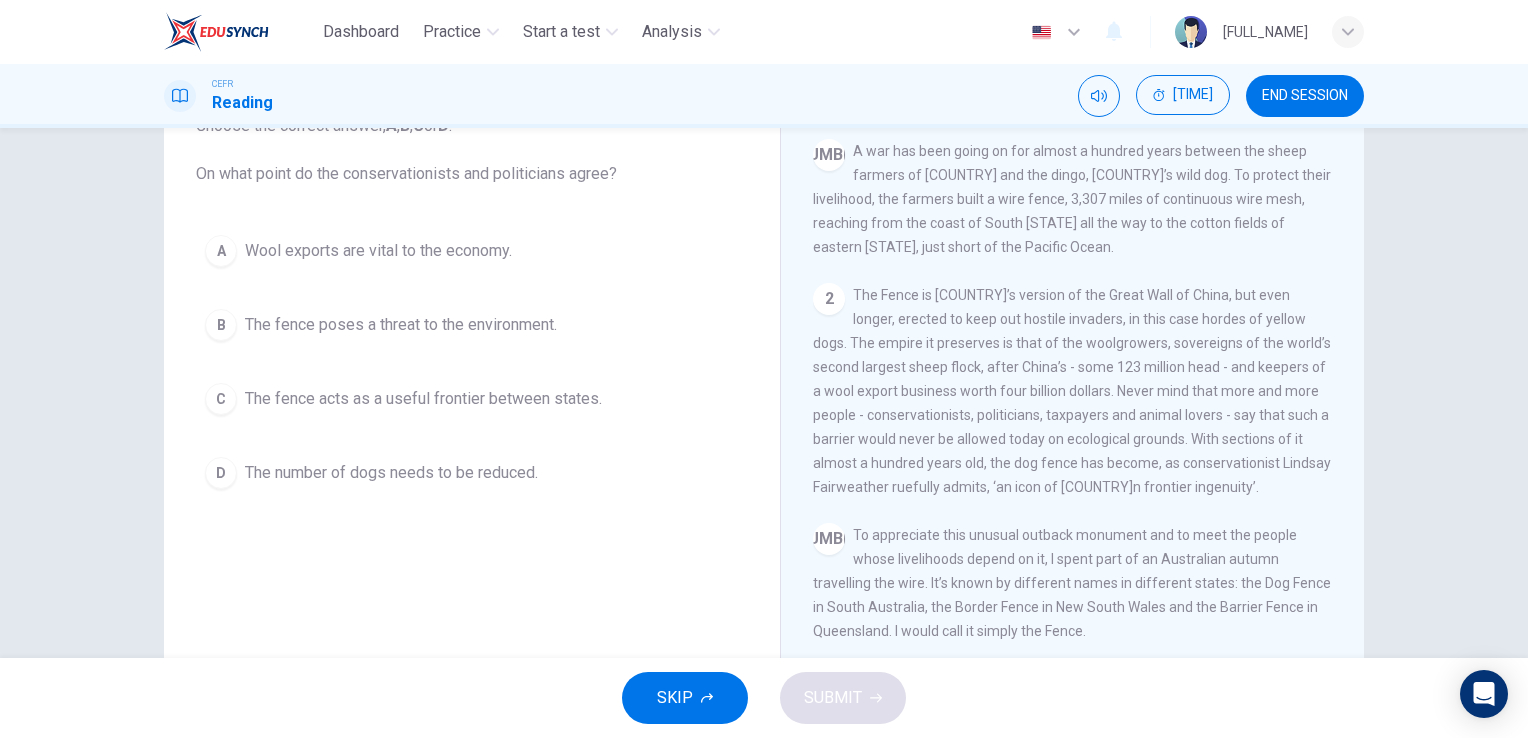 scroll, scrollTop: 380, scrollLeft: 0, axis: vertical 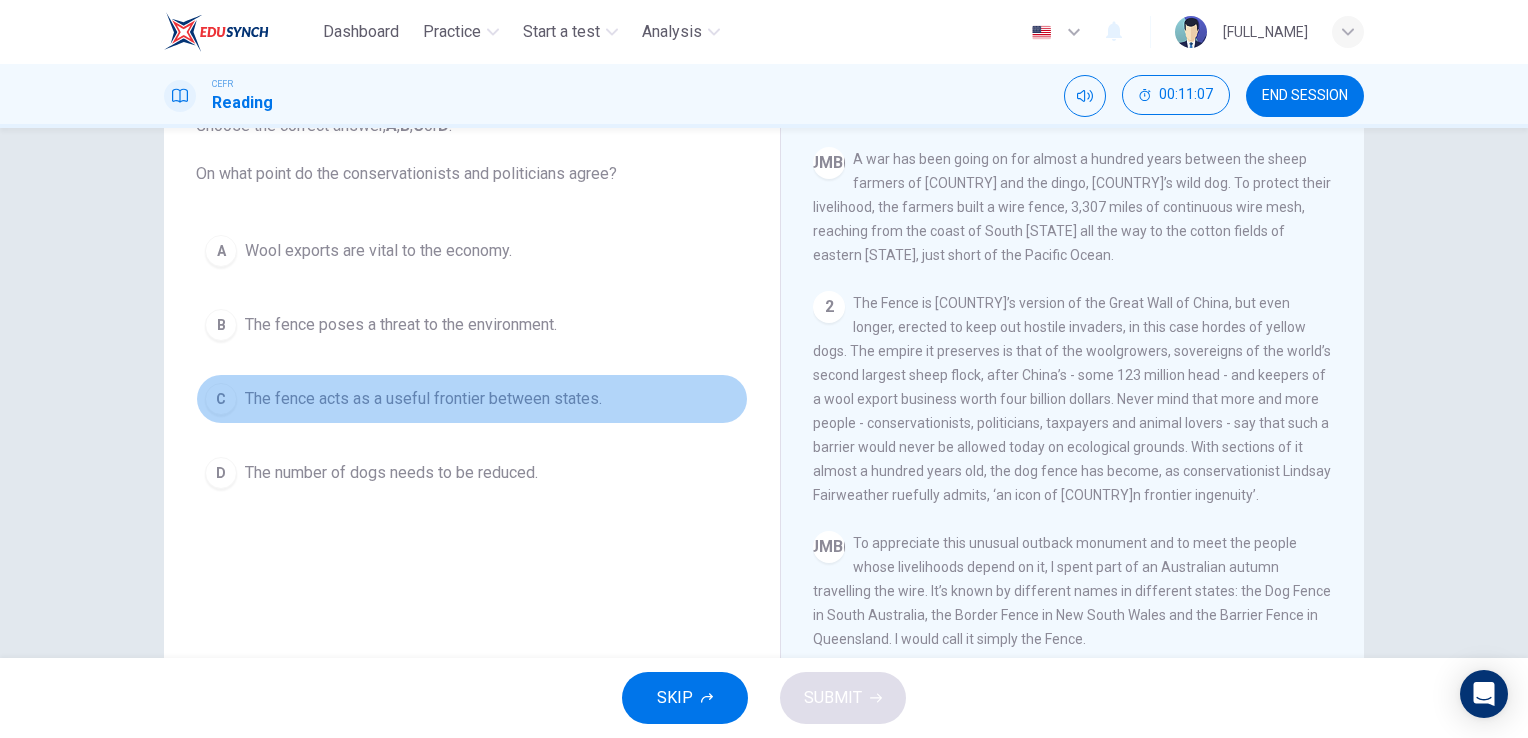 click on "The fence acts as a useful frontier between states." at bounding box center (378, 251) 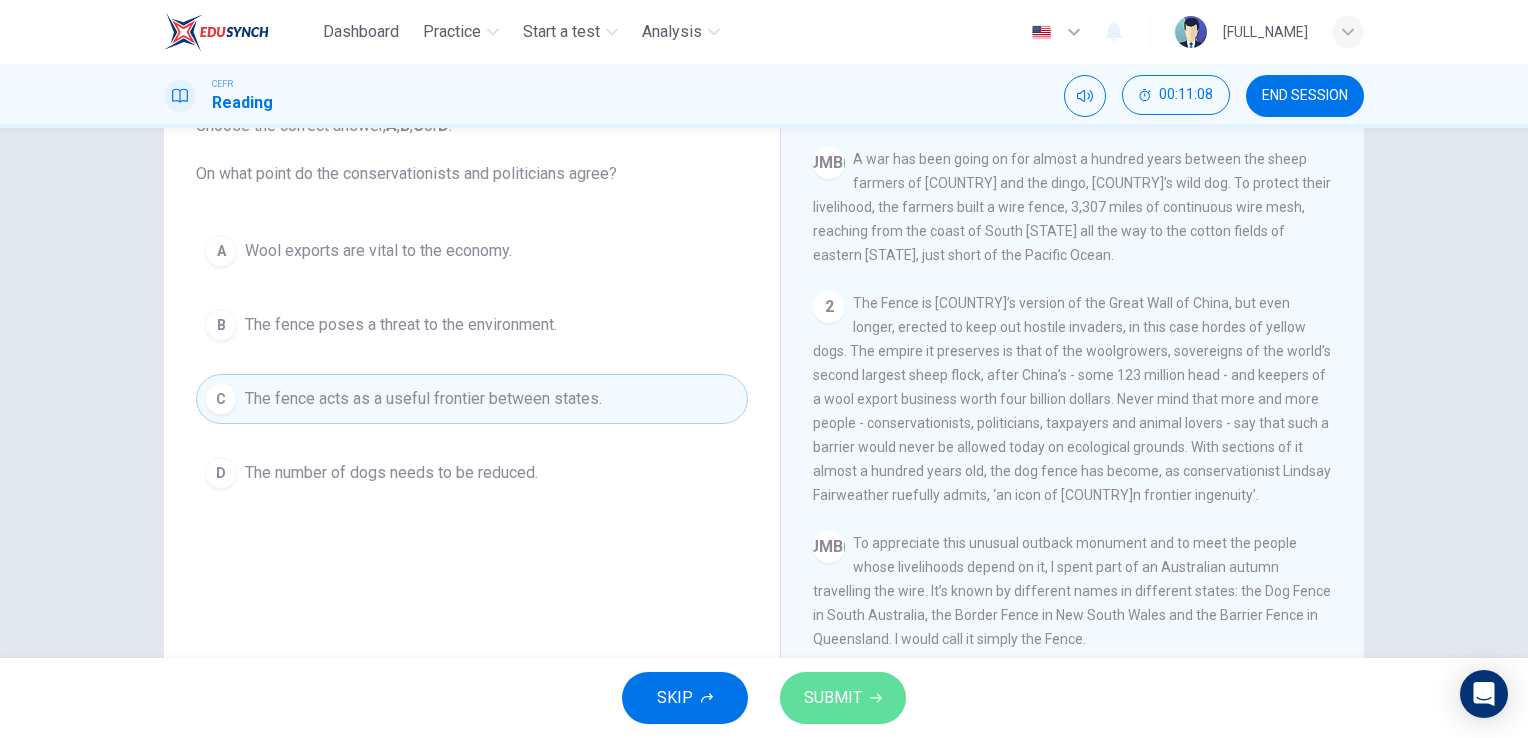 click on "SUBMIT" at bounding box center [833, 698] 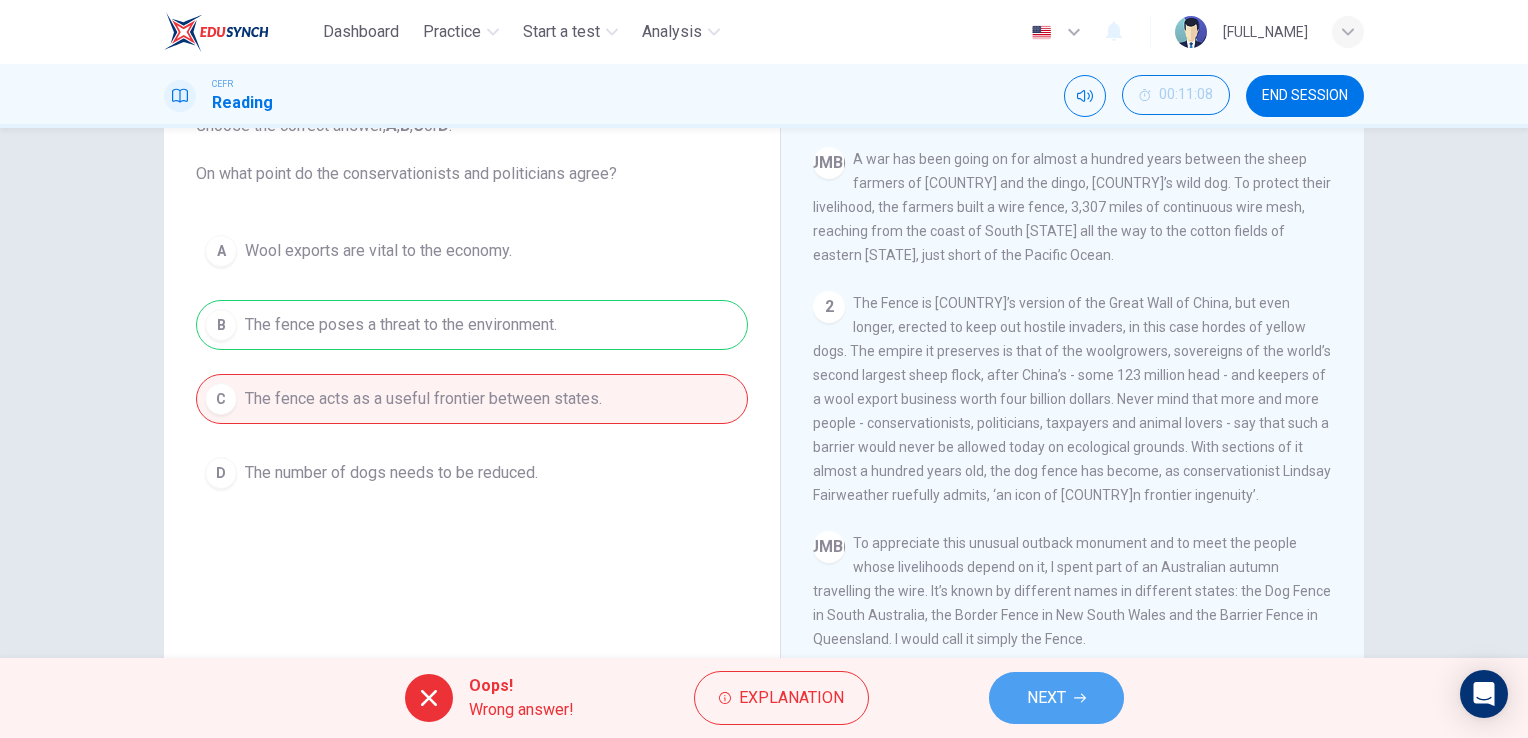 click on "NEXT" at bounding box center (1056, 698) 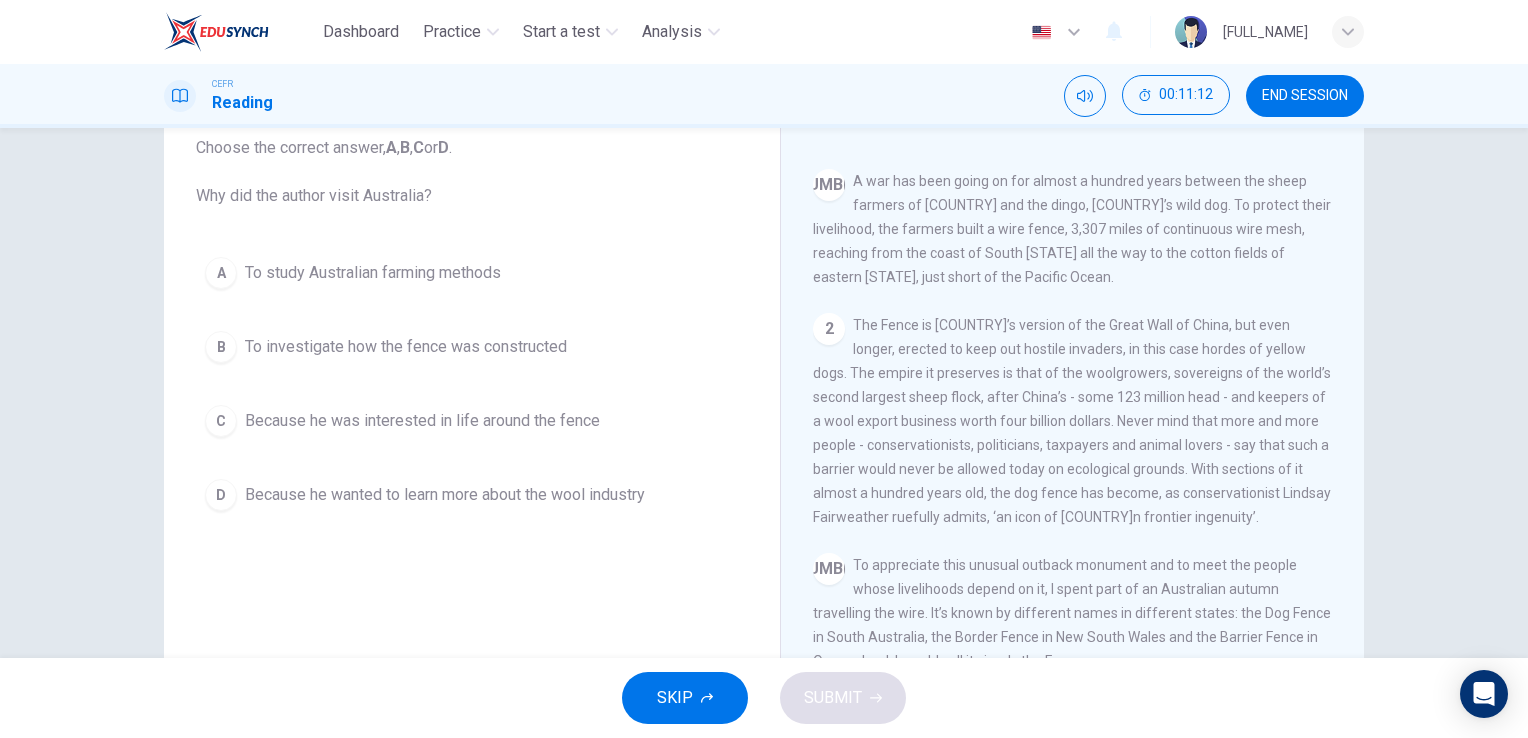 scroll, scrollTop: 126, scrollLeft: 0, axis: vertical 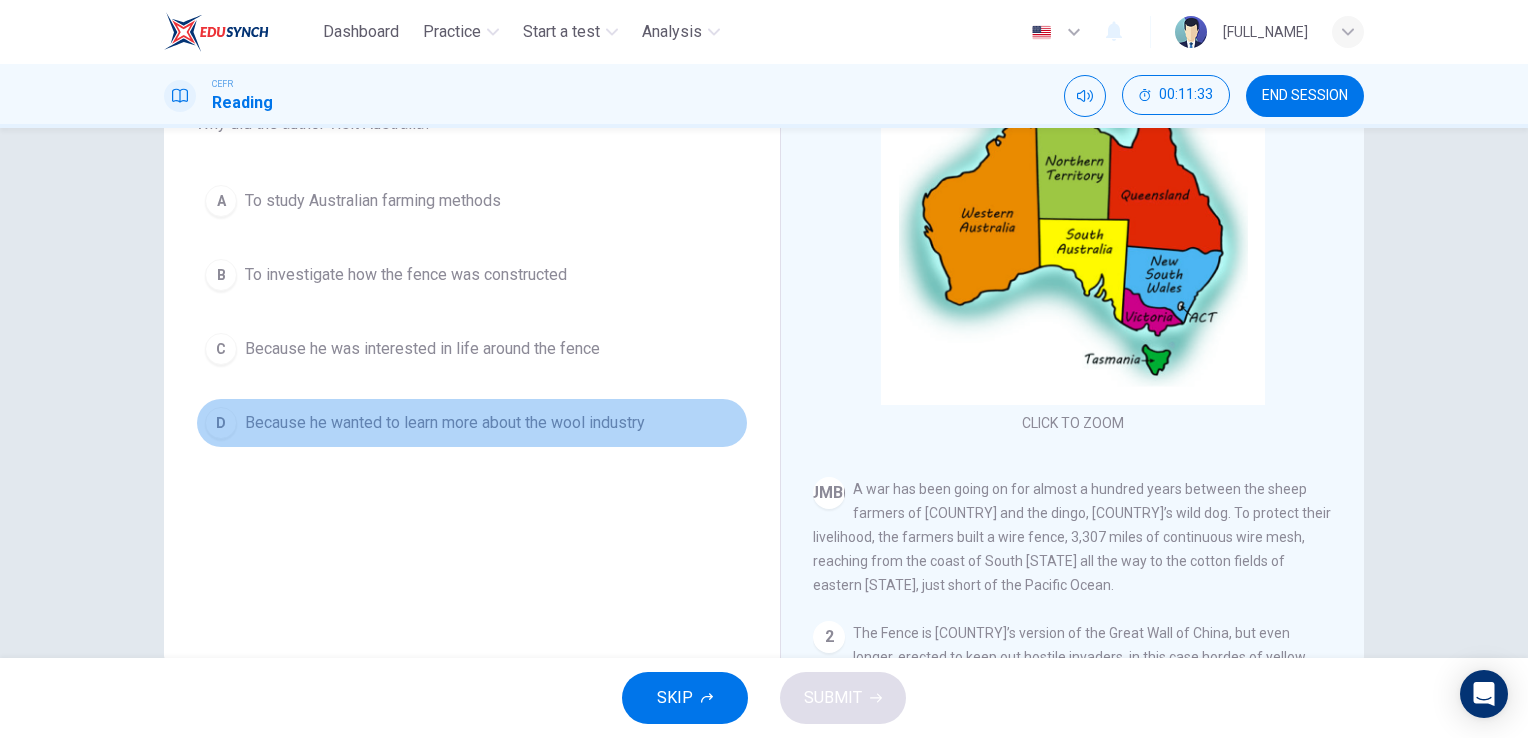 click on "Because he wanted to learn more about the wool industry" at bounding box center [373, 201] 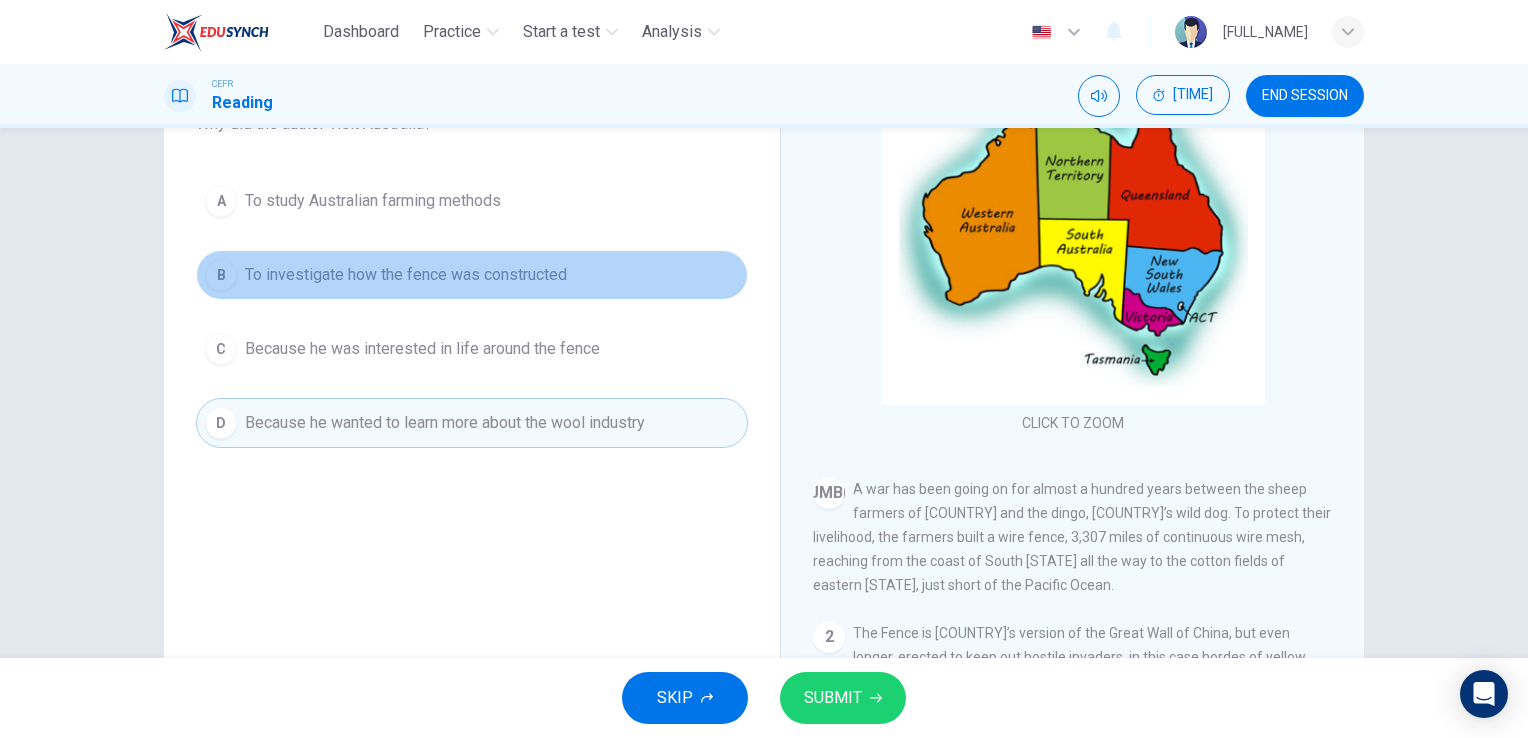 click on "B To investigate how the fence was constructed" at bounding box center [472, 275] 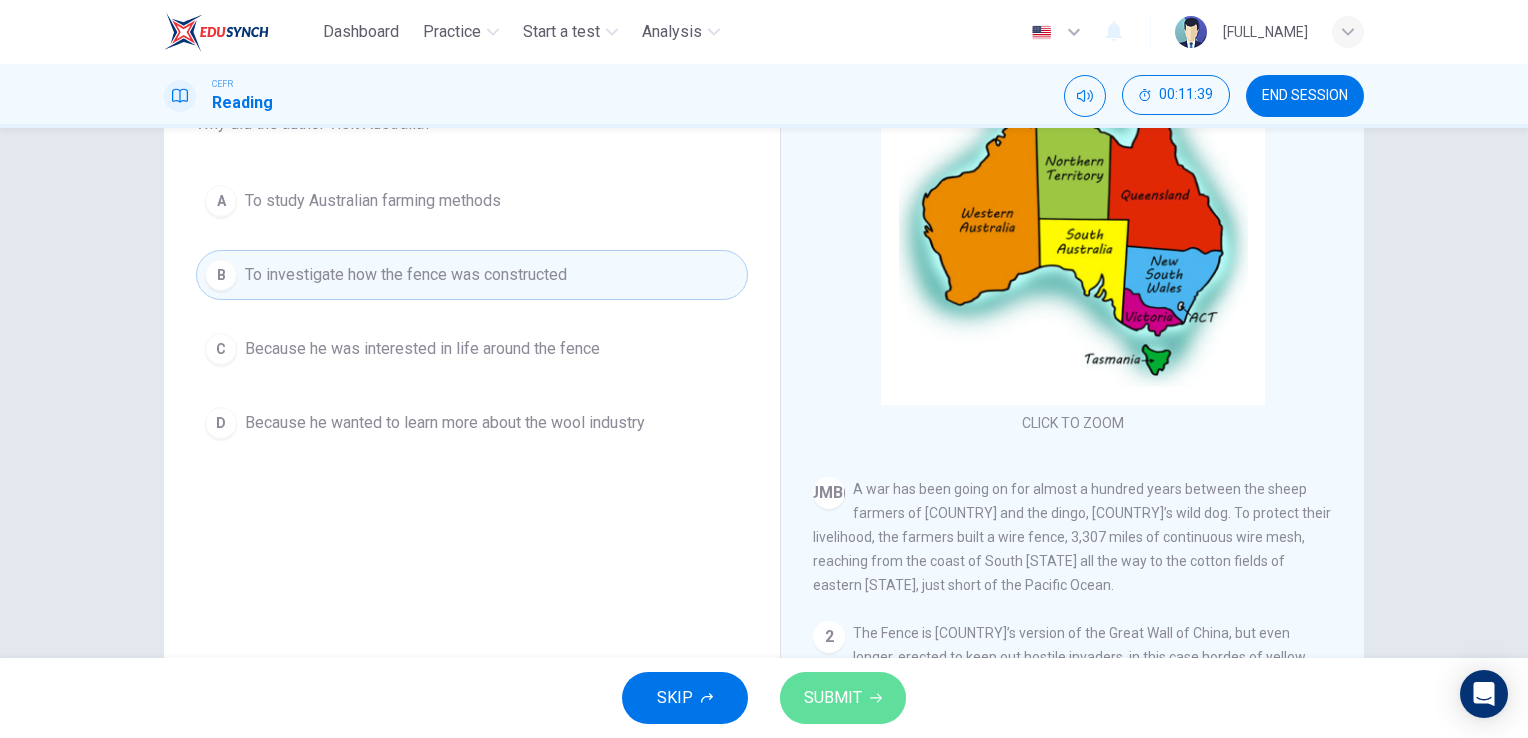 click on "SUBMIT" at bounding box center (843, 698) 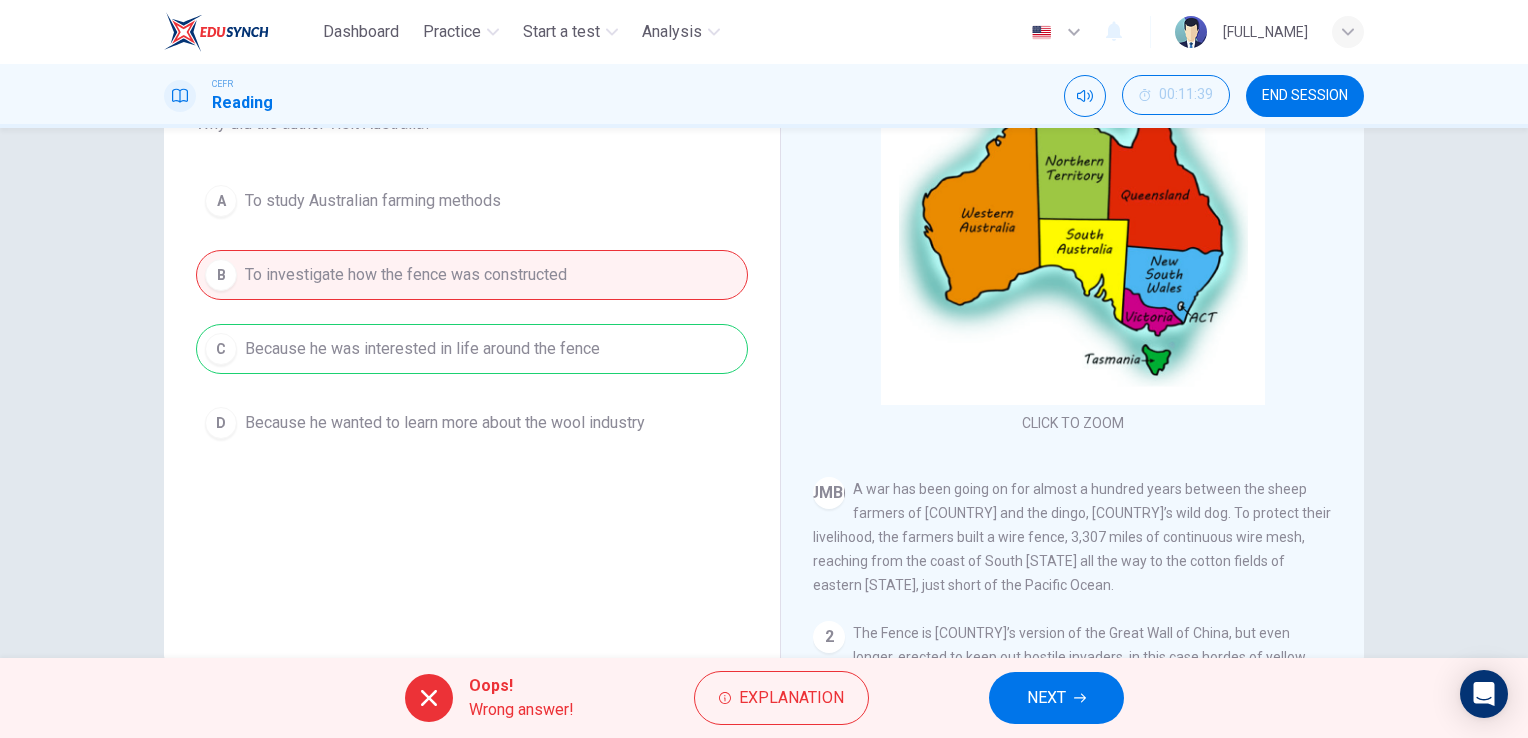 click on "Oops! Wrong answer! Explanation NEXT" at bounding box center (764, 698) 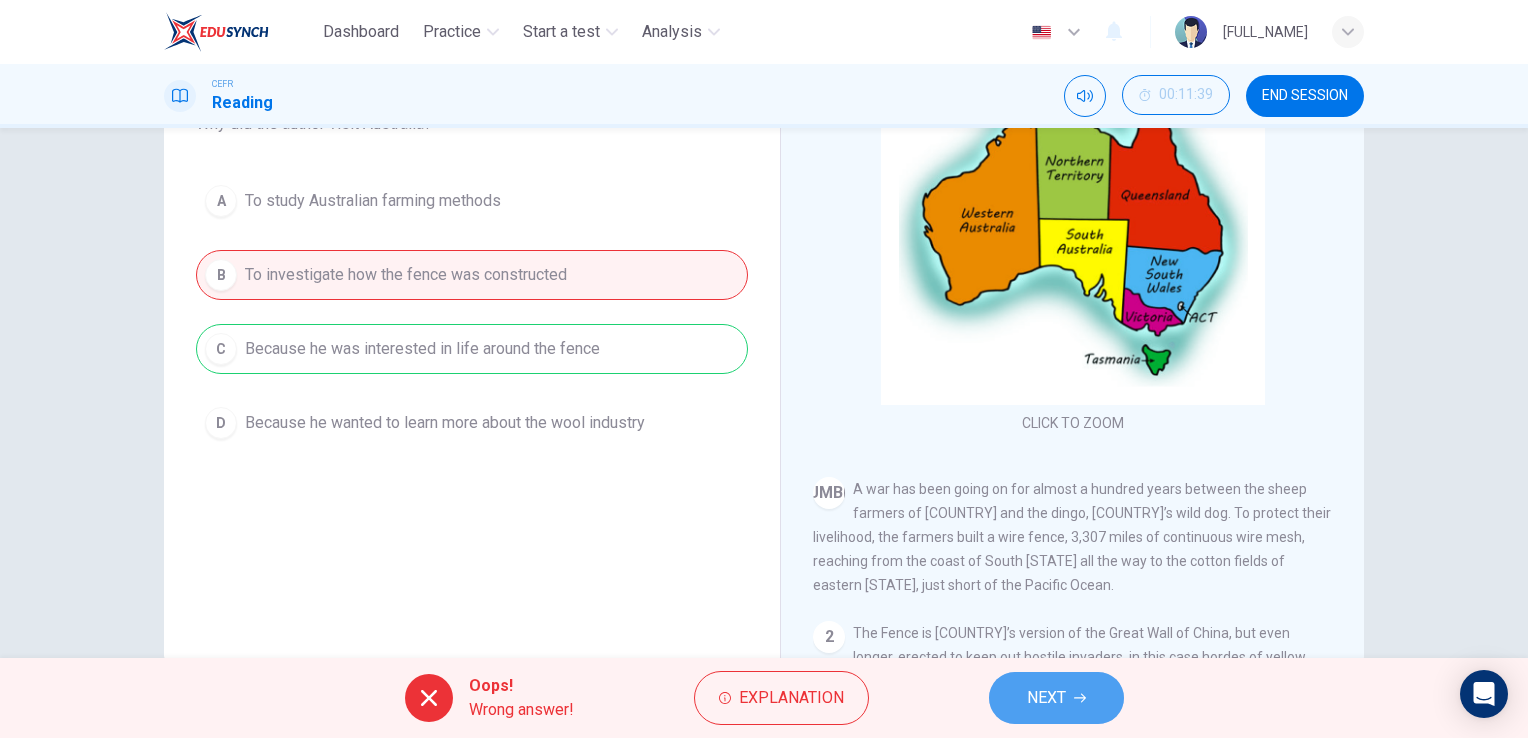 click on "NEXT" at bounding box center (1046, 698) 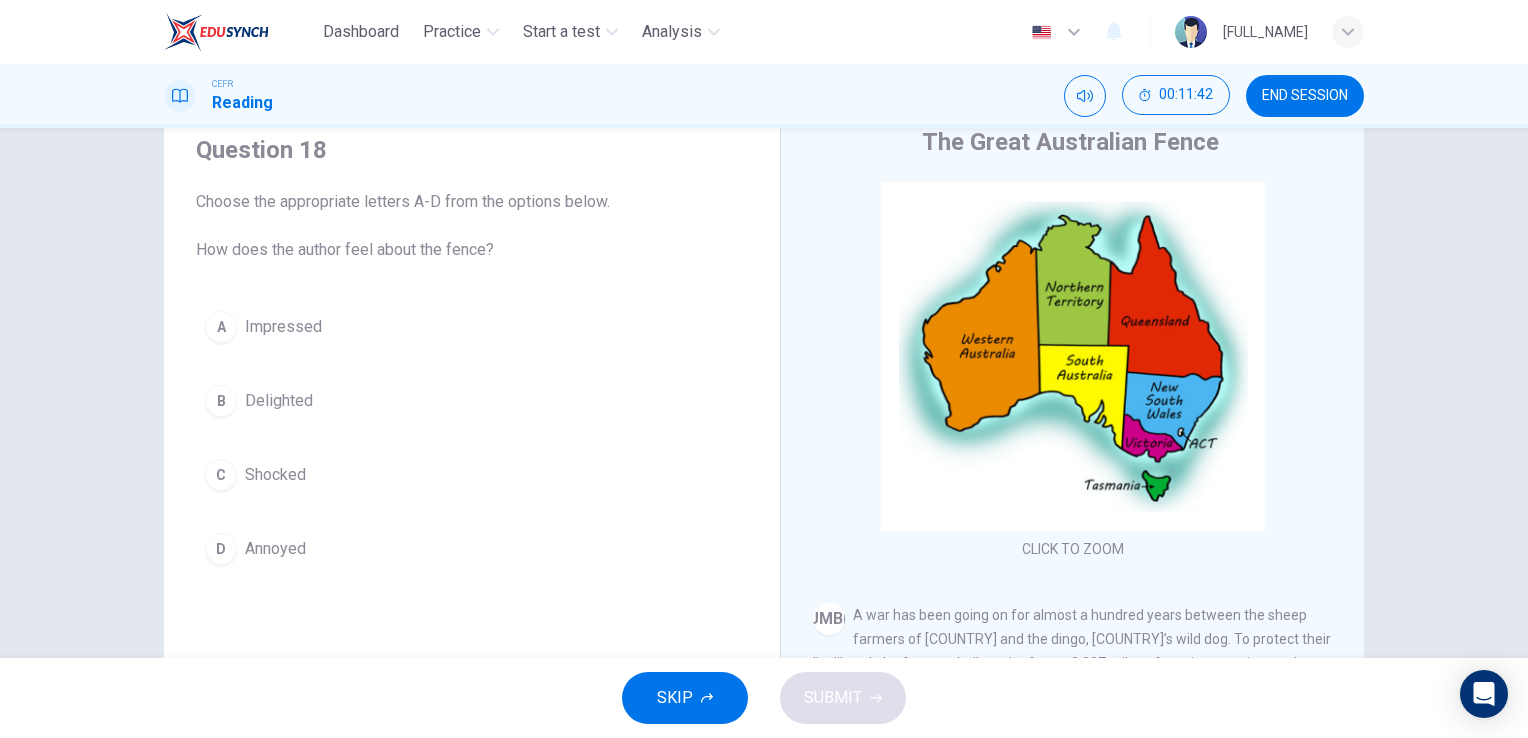 scroll, scrollTop: 74, scrollLeft: 0, axis: vertical 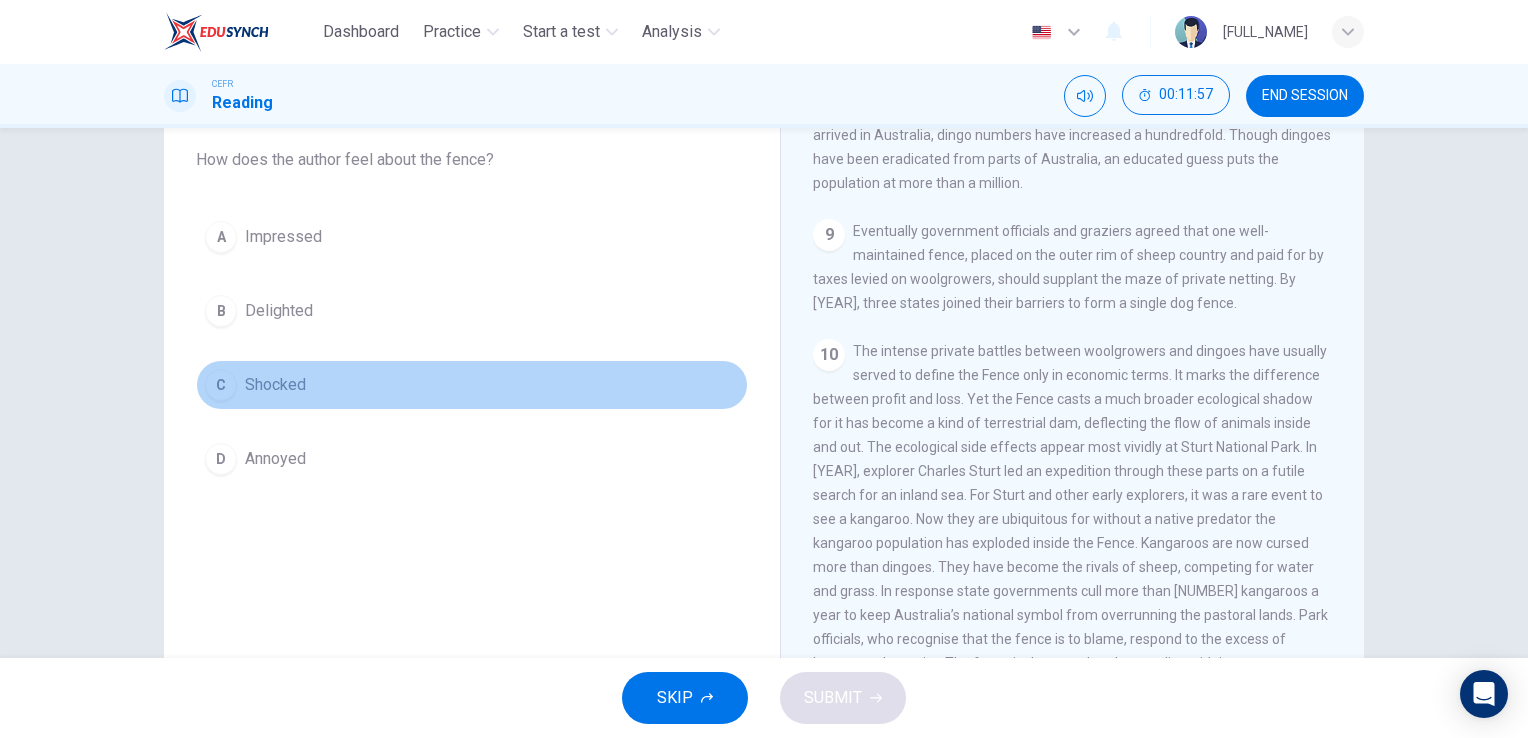 click on "C Shocked" at bounding box center [472, 385] 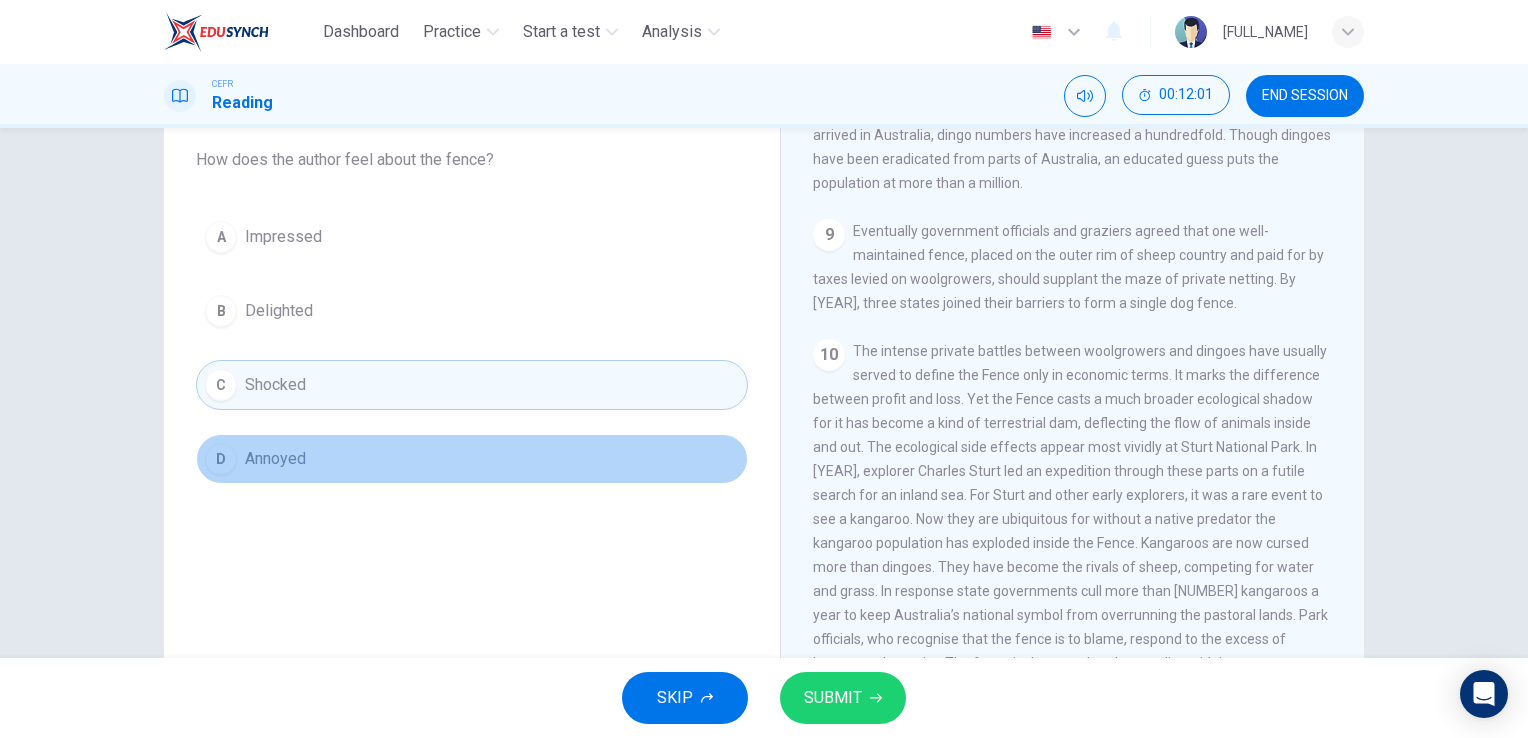 click on "D Annoyed" at bounding box center (472, 459) 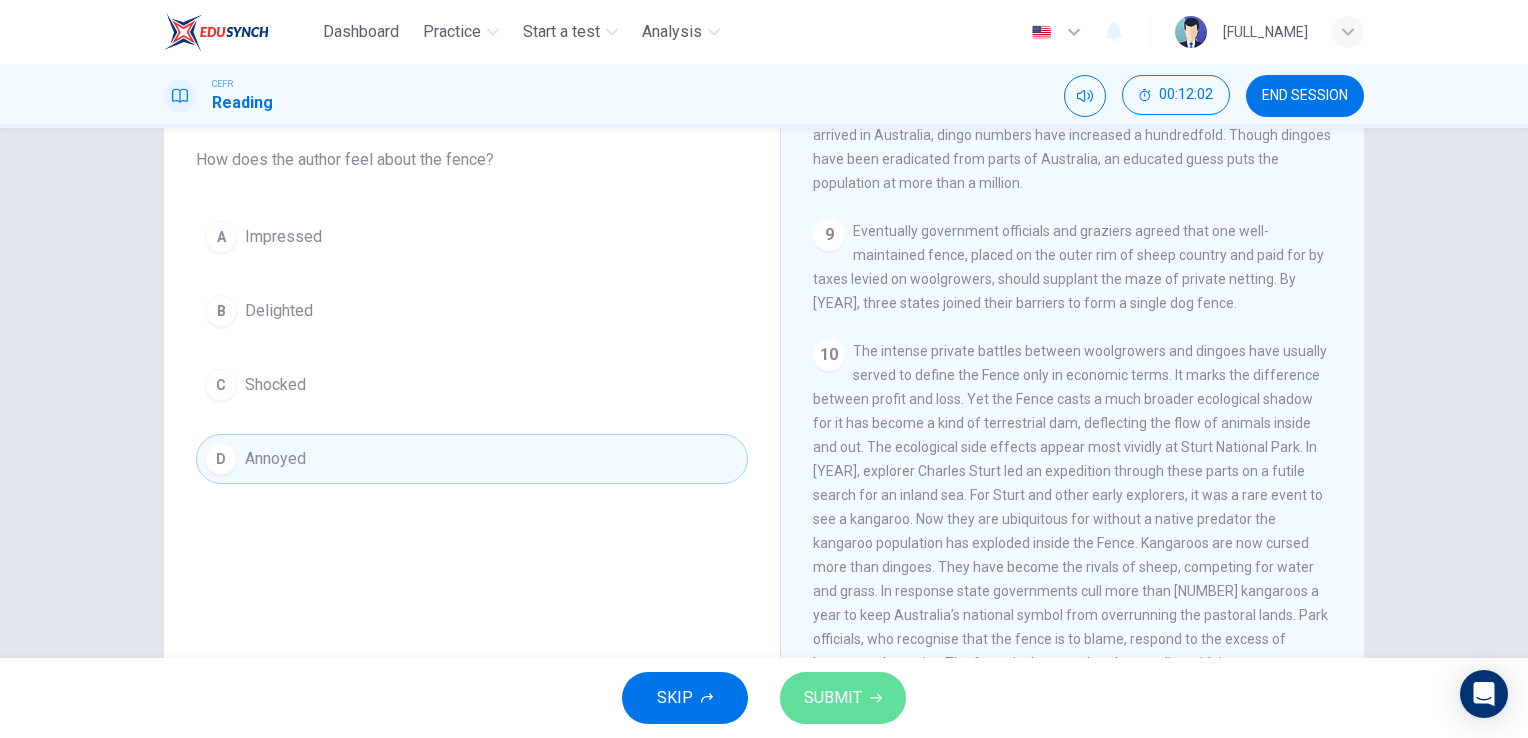 click on "SUBMIT" at bounding box center (833, 698) 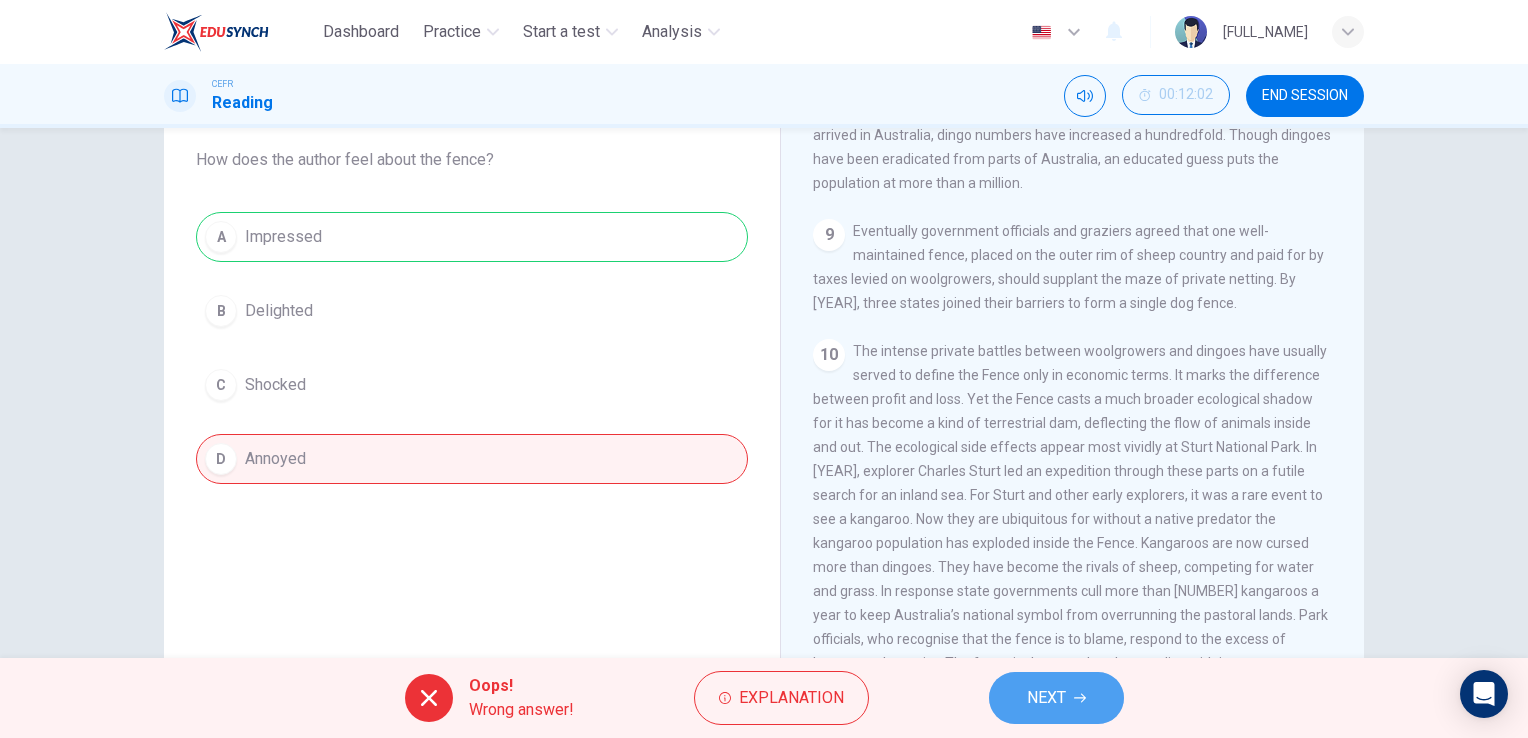click on "NEXT" at bounding box center [1056, 698] 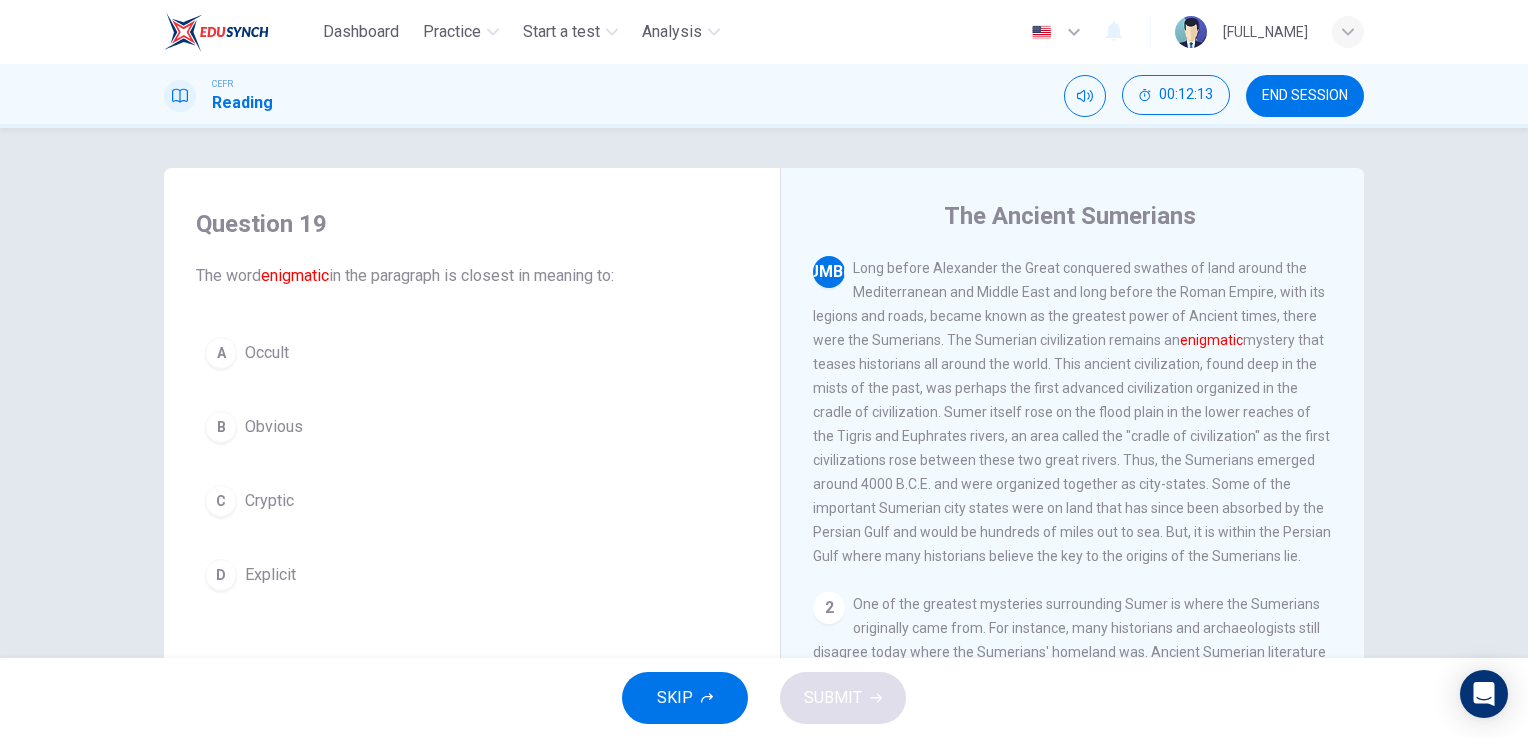 click on "Cryptic" at bounding box center [267, 353] 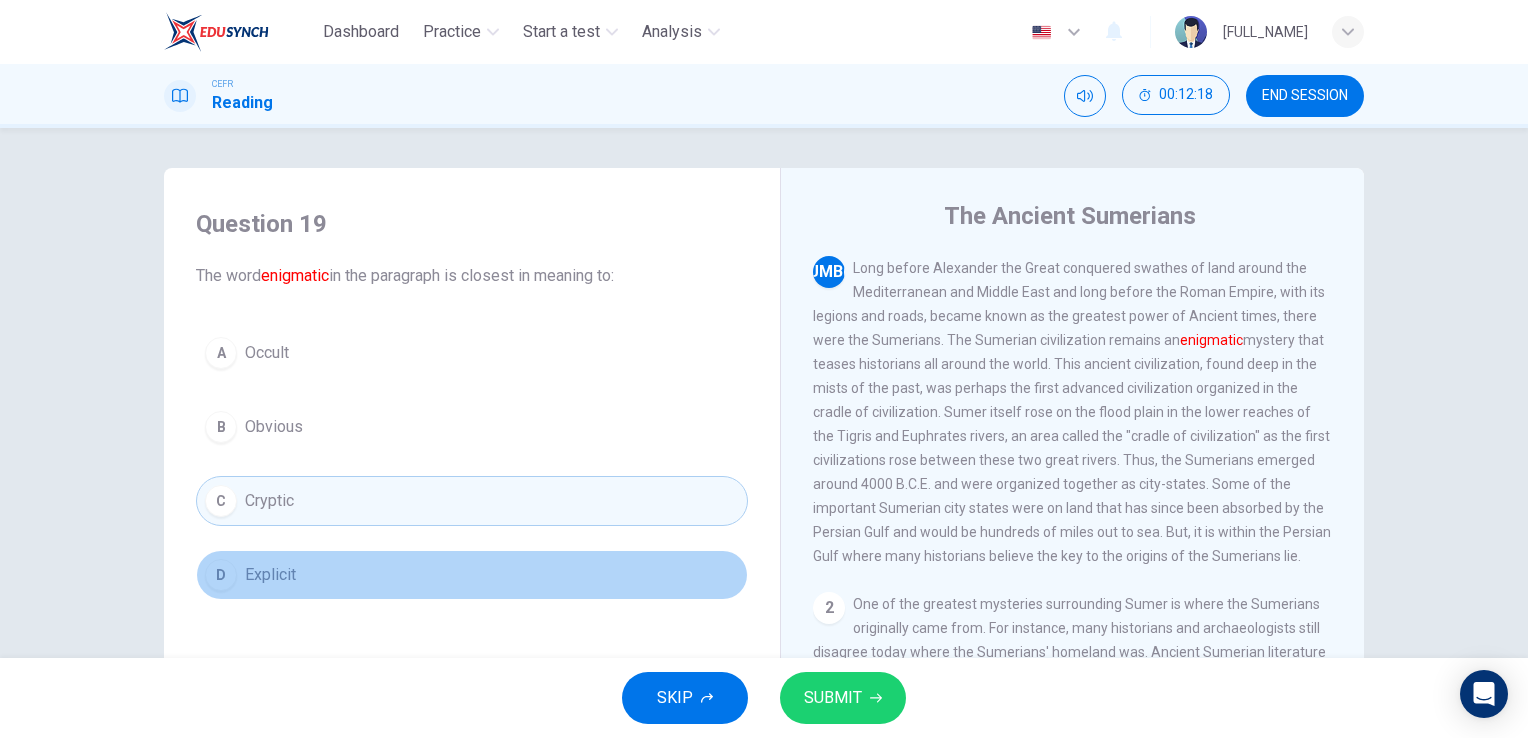 click on "D Explicit" at bounding box center [472, 575] 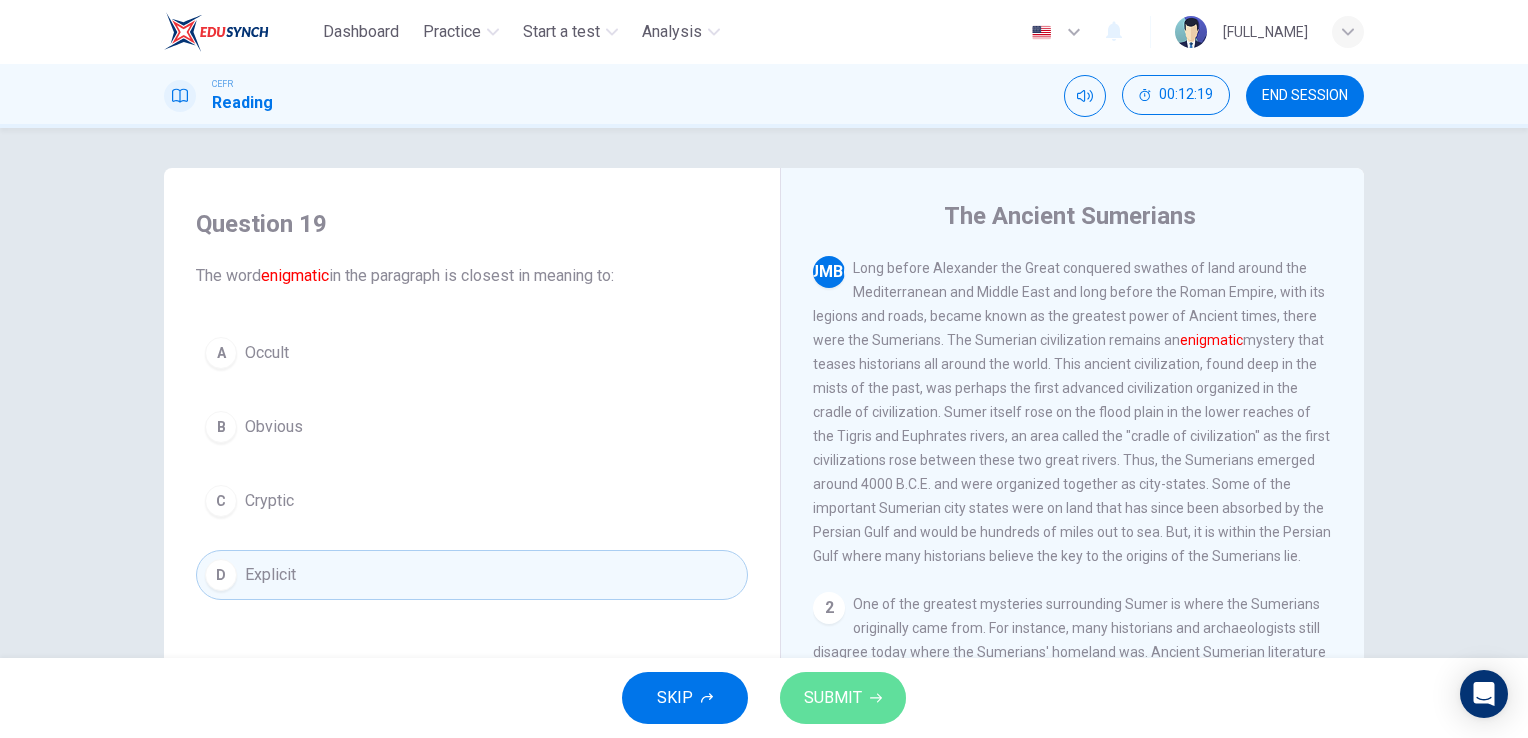 click on "SUBMIT" at bounding box center [833, 698] 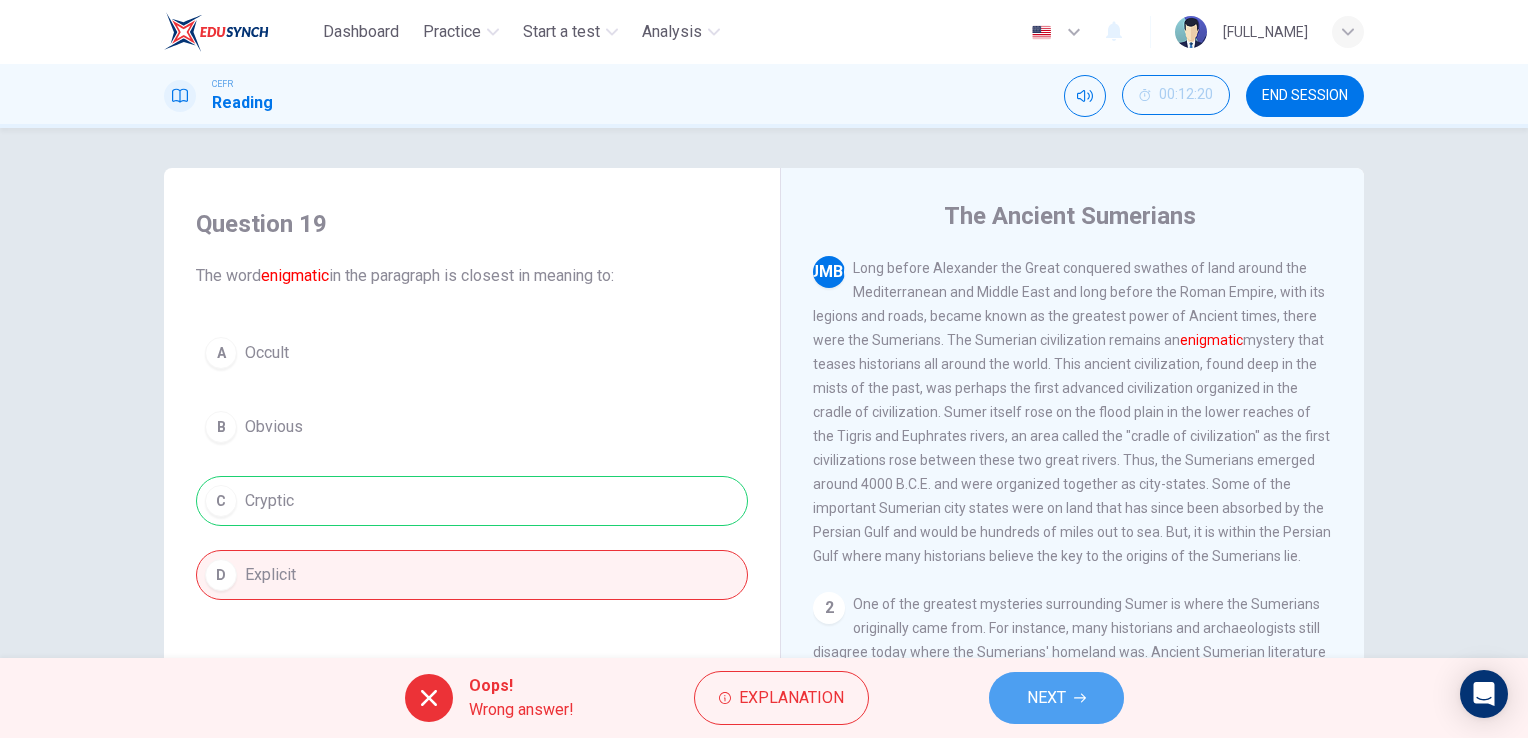 click on "NEXT" at bounding box center [1046, 698] 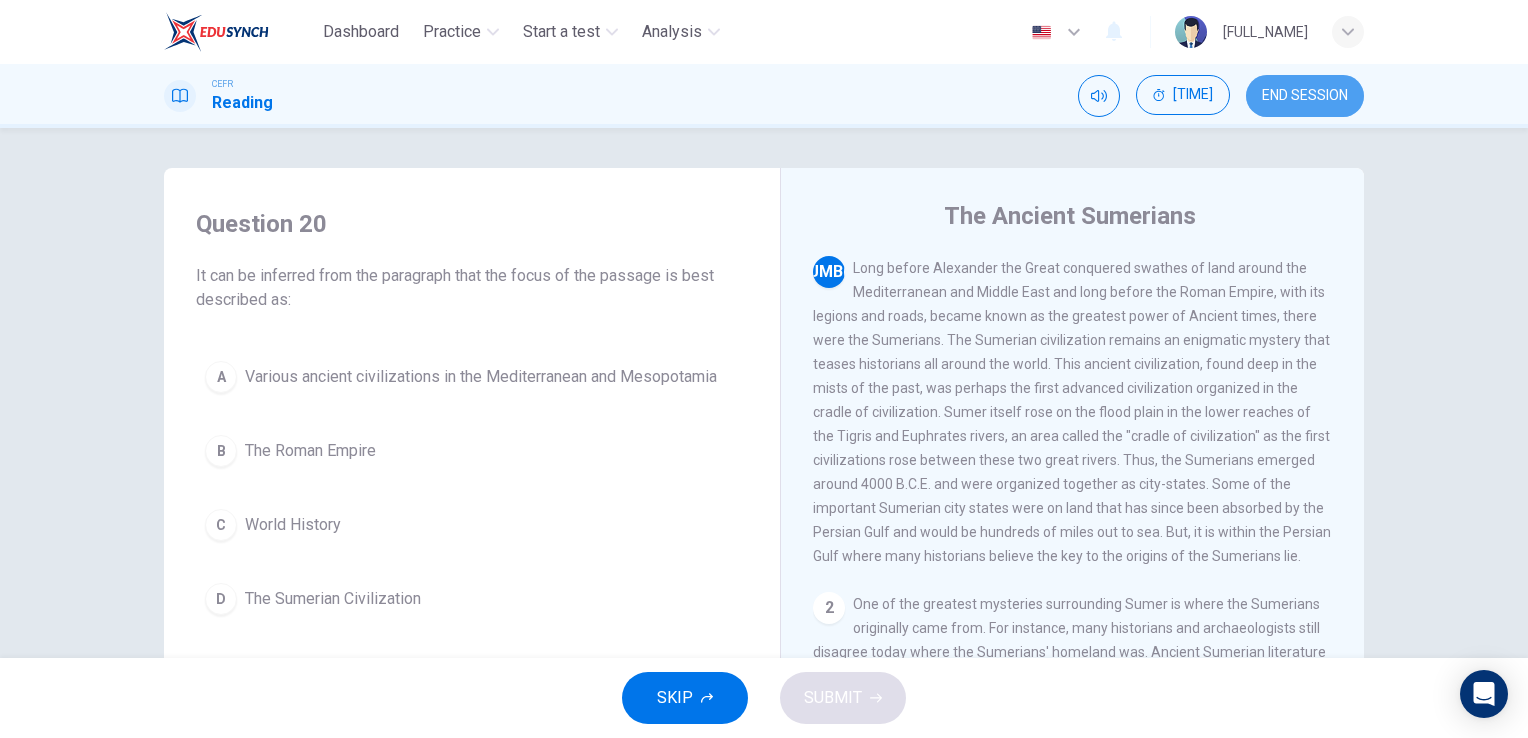click on "END SESSION" at bounding box center (1305, 96) 